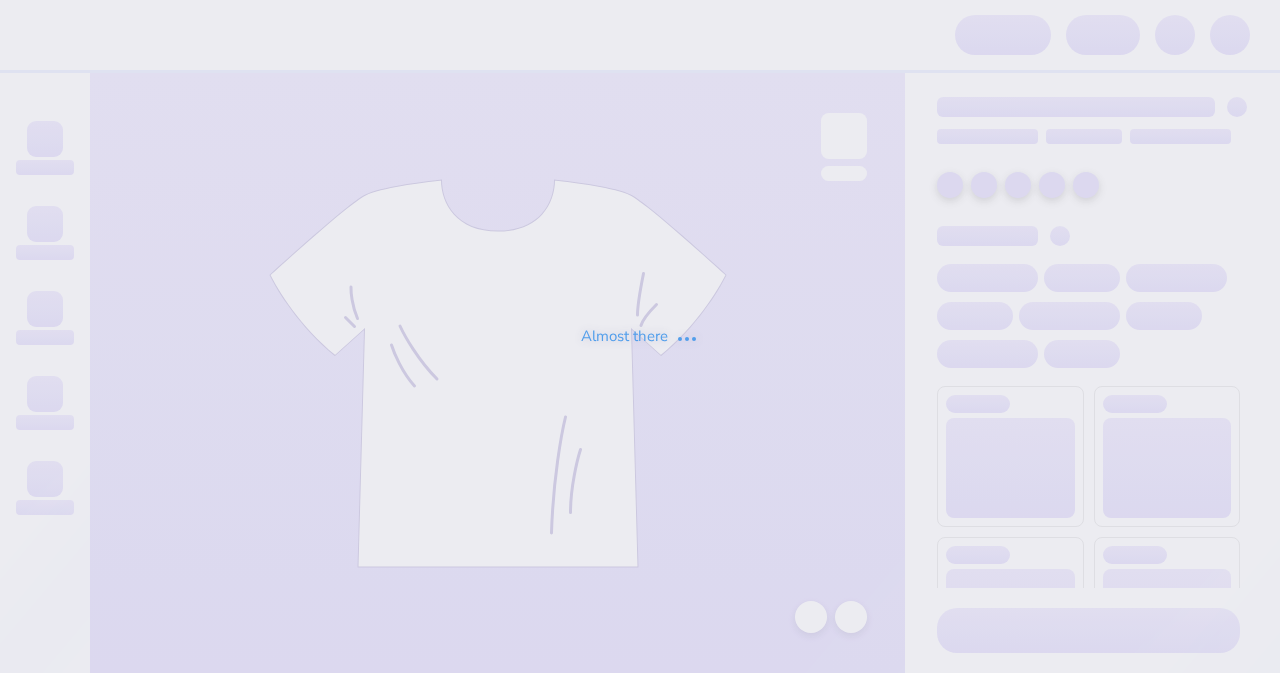 scroll, scrollTop: 0, scrollLeft: 0, axis: both 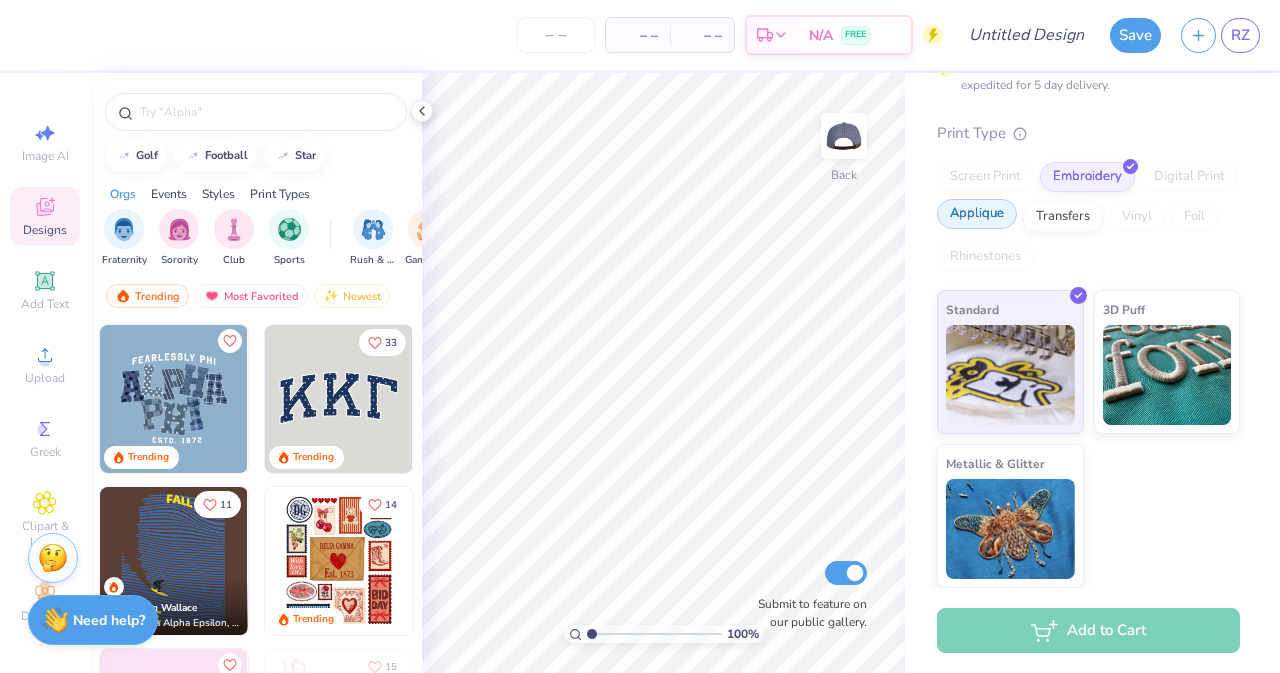 click on "Applique" at bounding box center [977, 214] 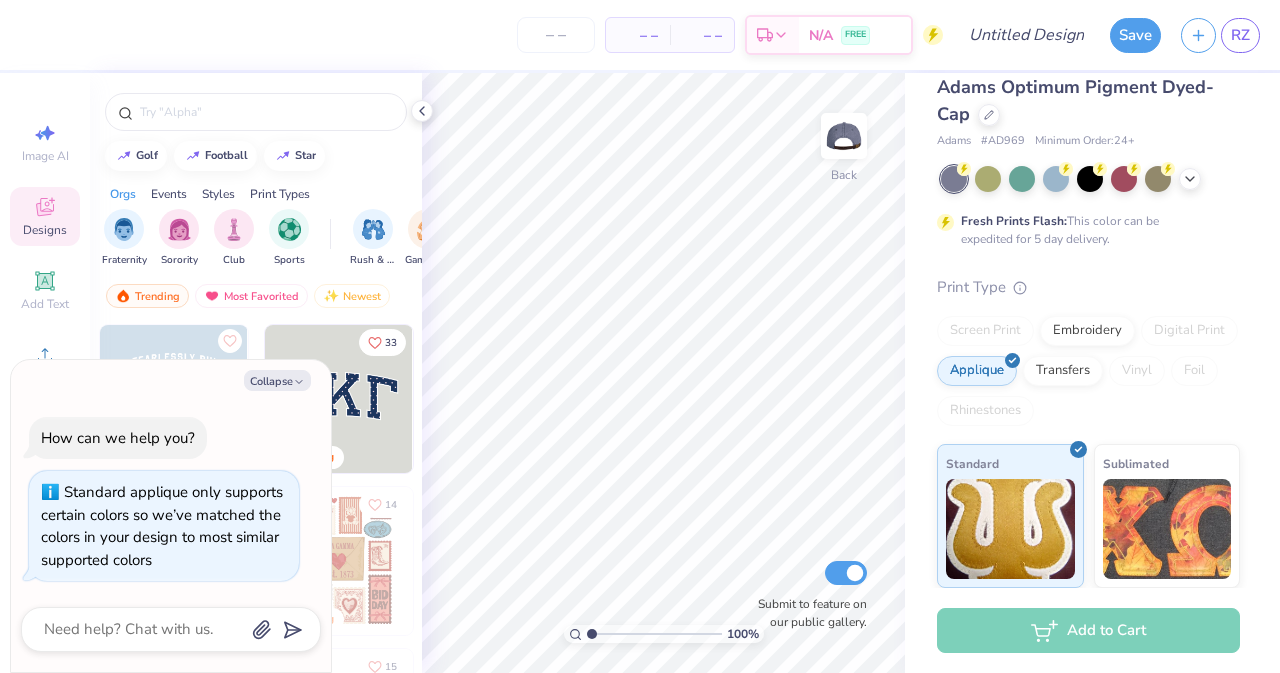 scroll, scrollTop: 23, scrollLeft: 0, axis: vertical 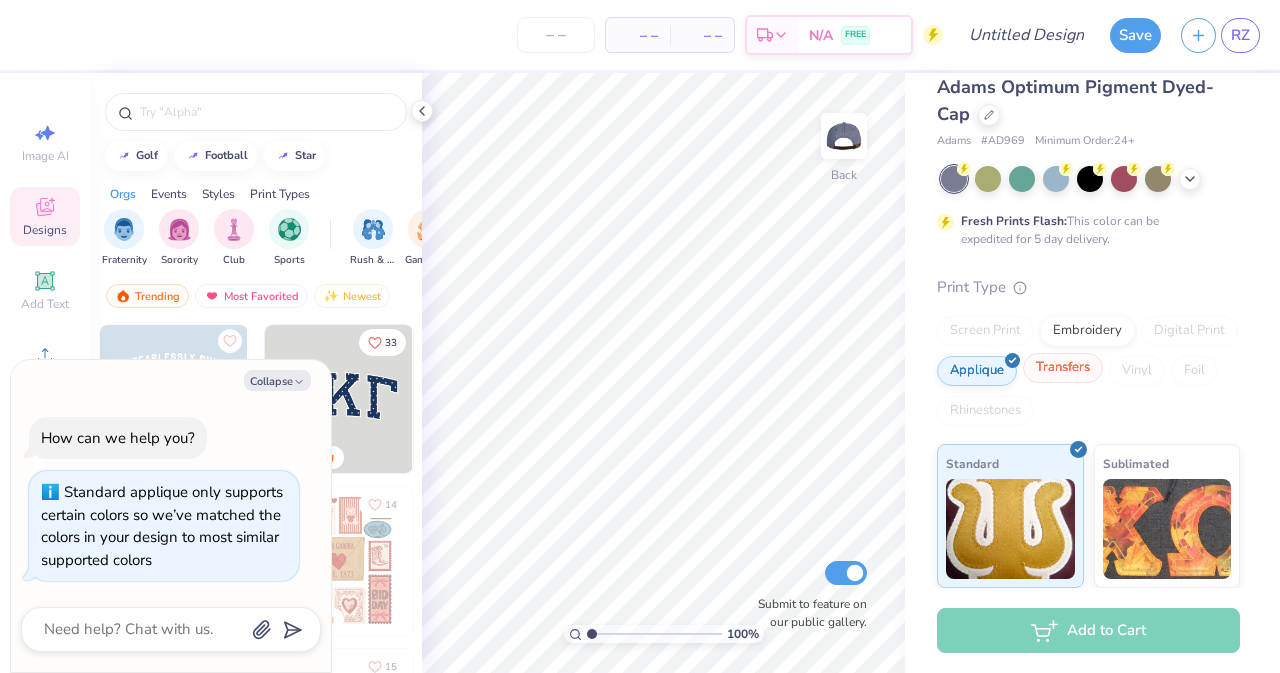click on "Transfers" at bounding box center [1063, 368] 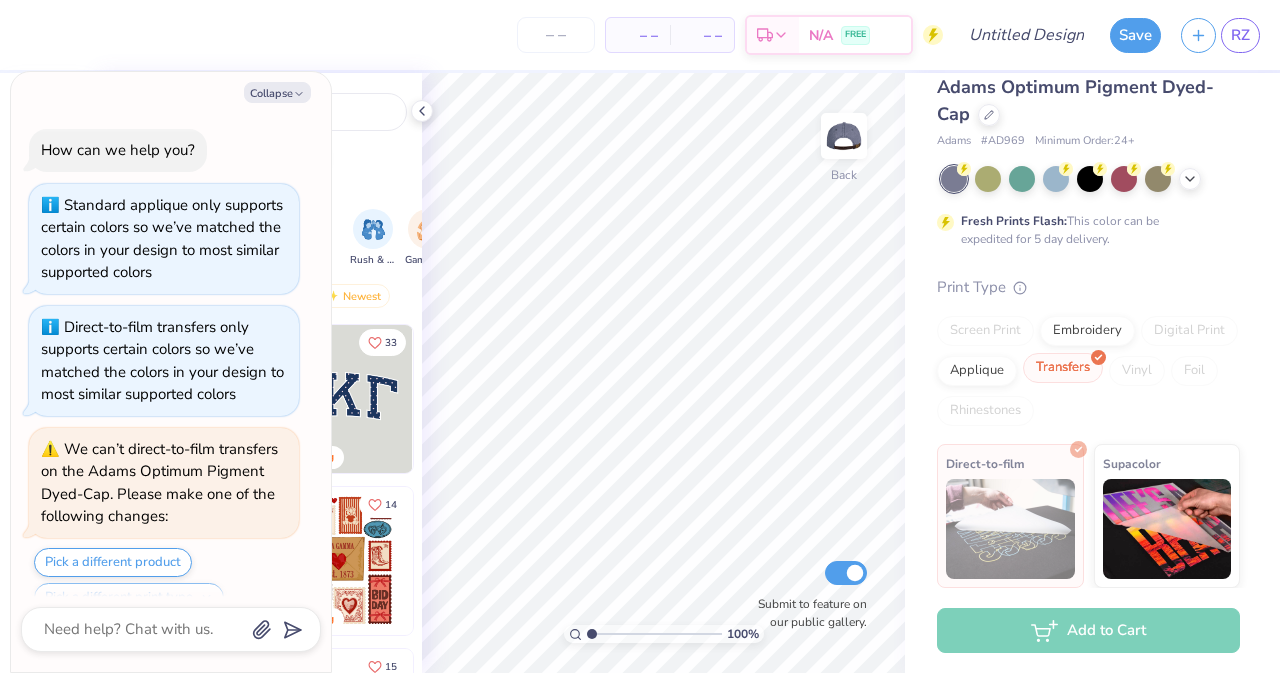 scroll, scrollTop: 422, scrollLeft: 0, axis: vertical 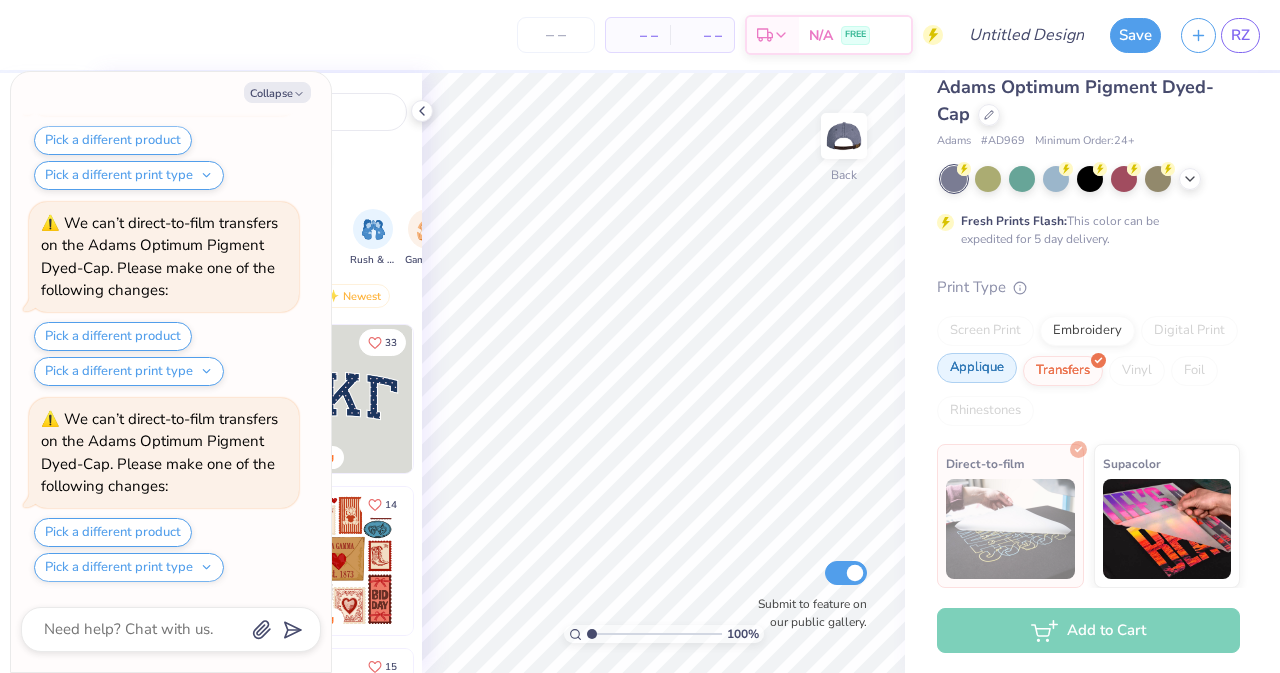 click on "Applique" at bounding box center [977, 368] 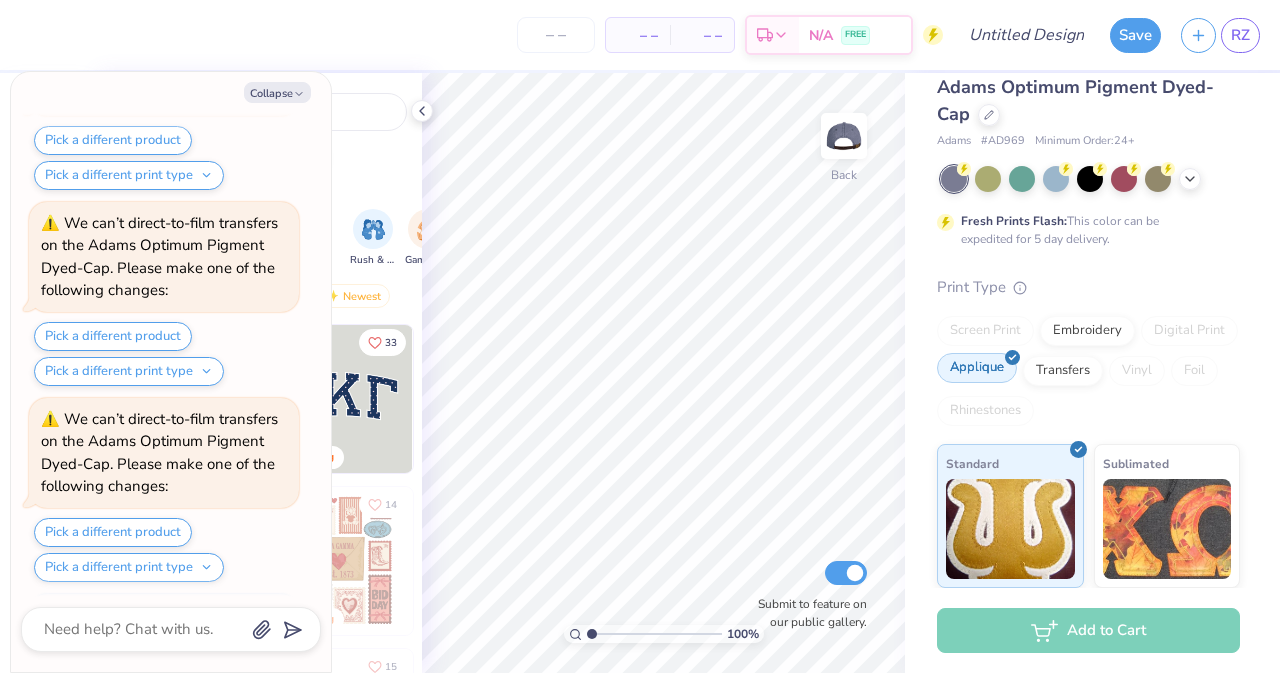 scroll, scrollTop: 544, scrollLeft: 0, axis: vertical 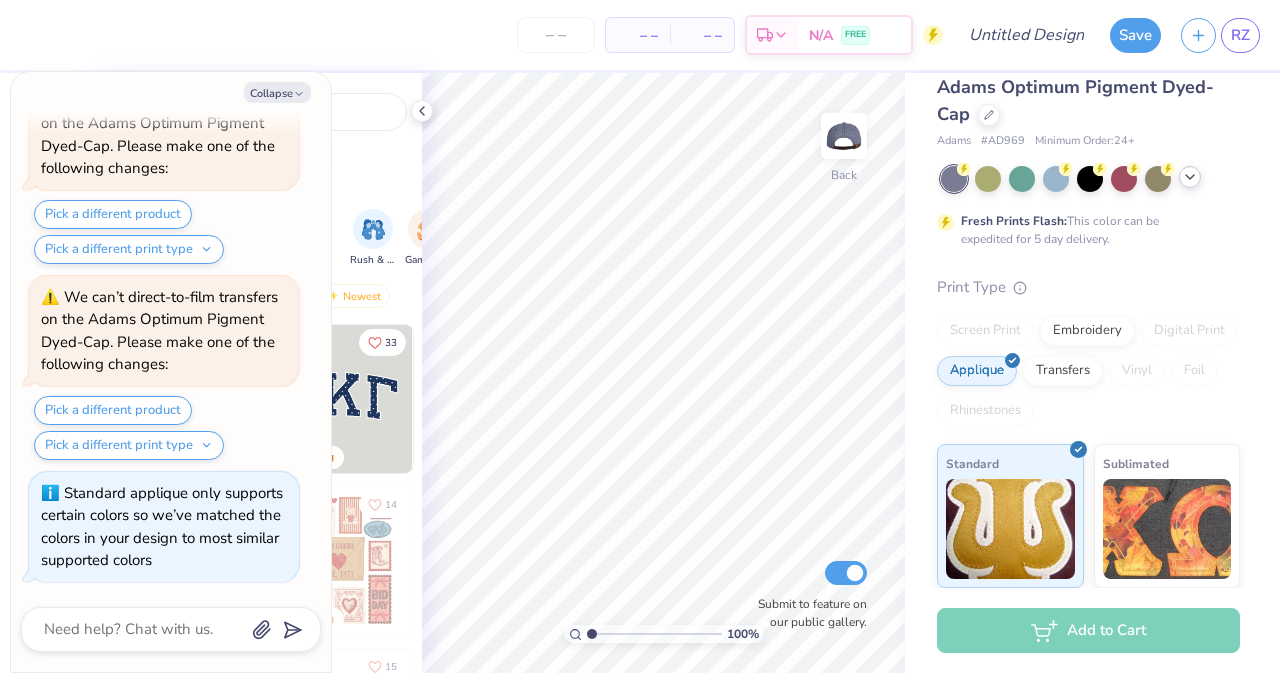 click 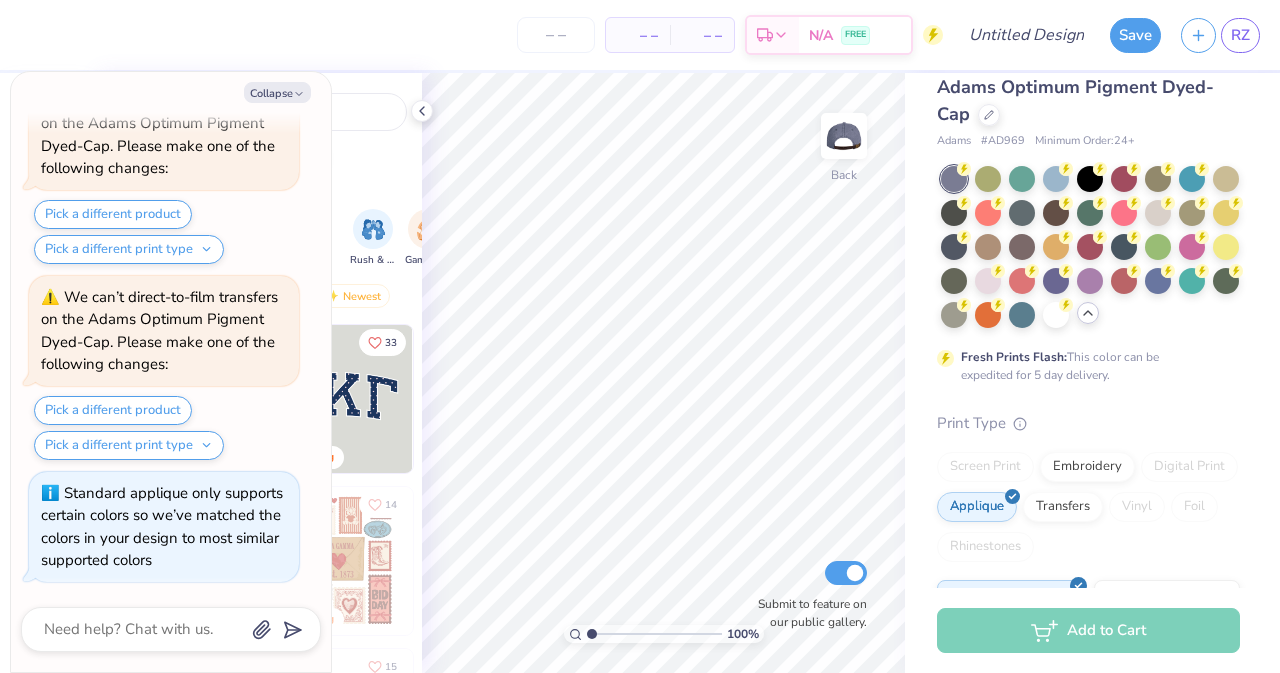 click 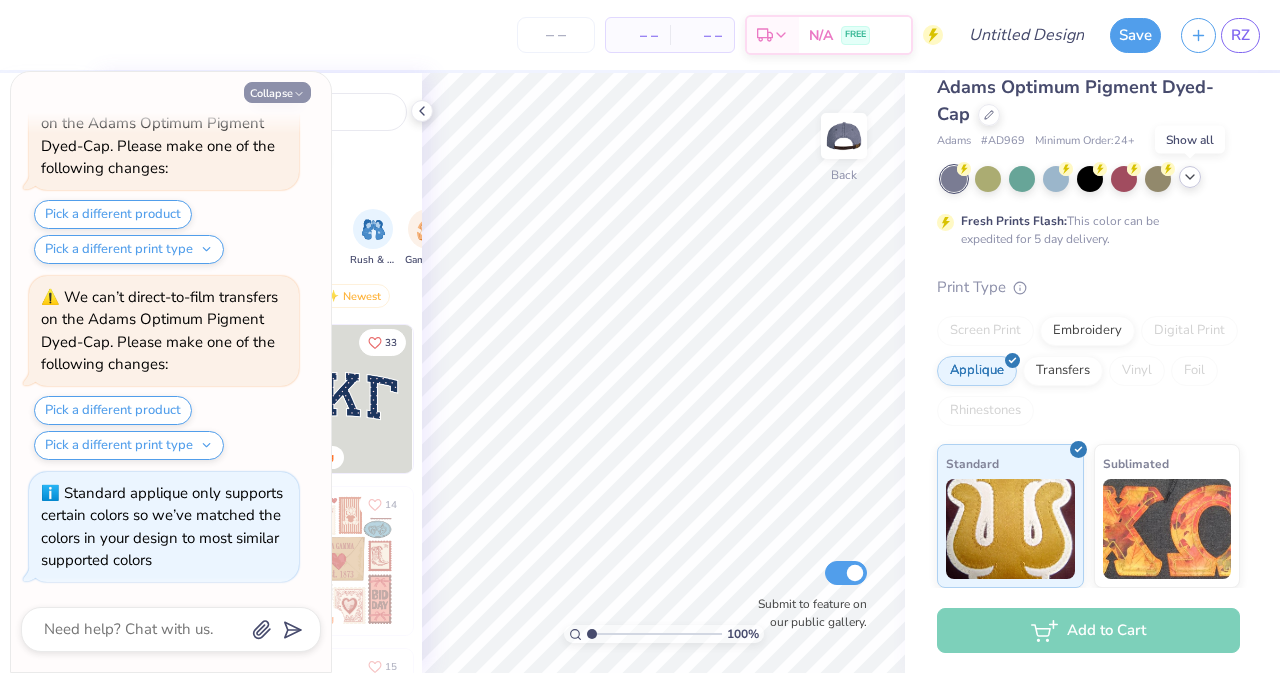 click on "Collapse" at bounding box center (277, 92) 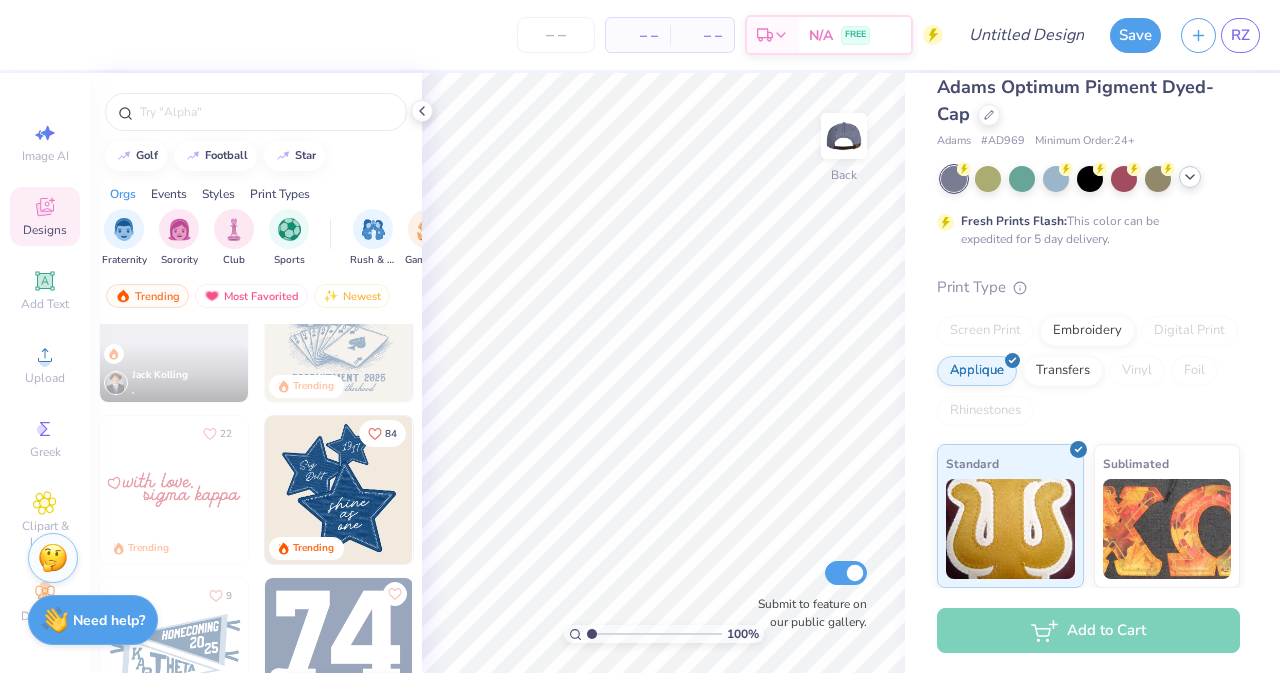 scroll, scrollTop: 1900, scrollLeft: 0, axis: vertical 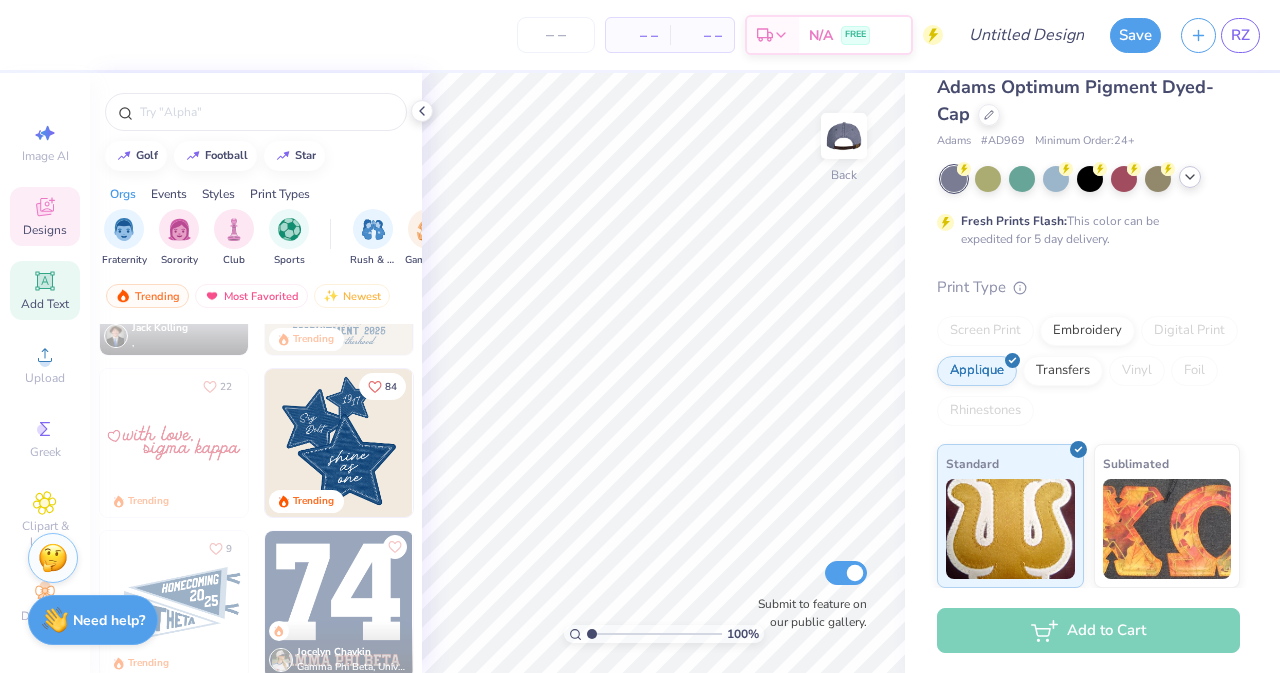 click 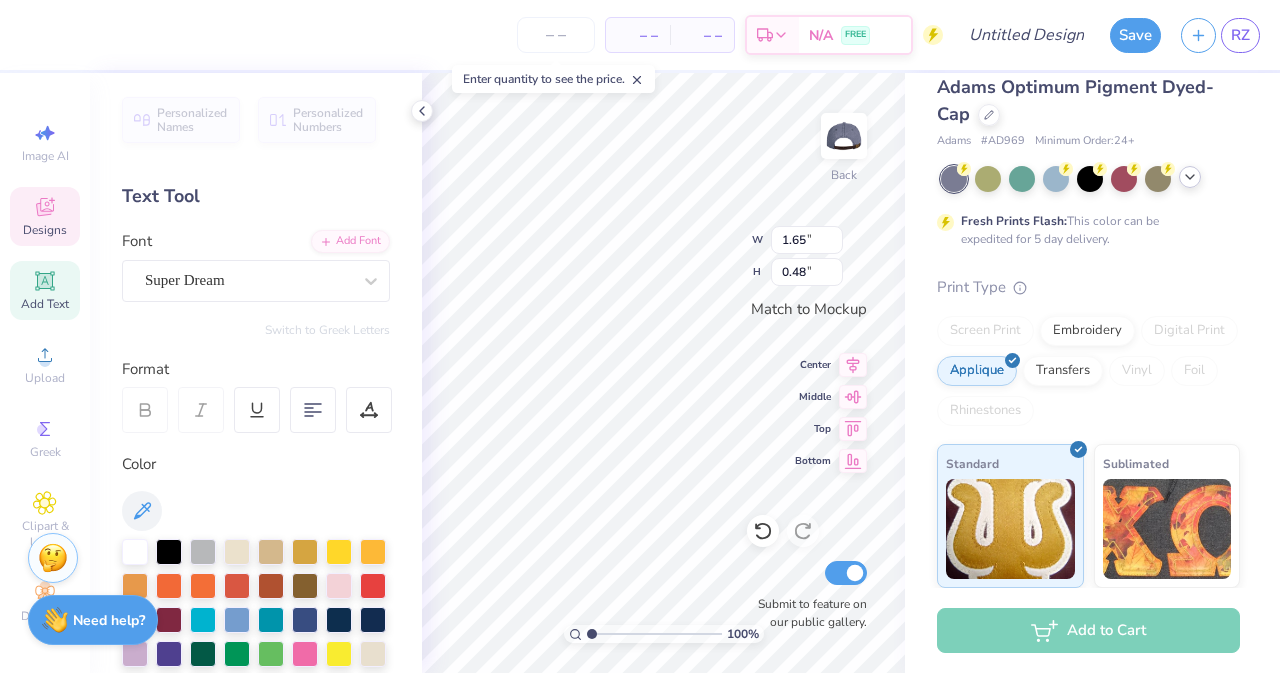 click 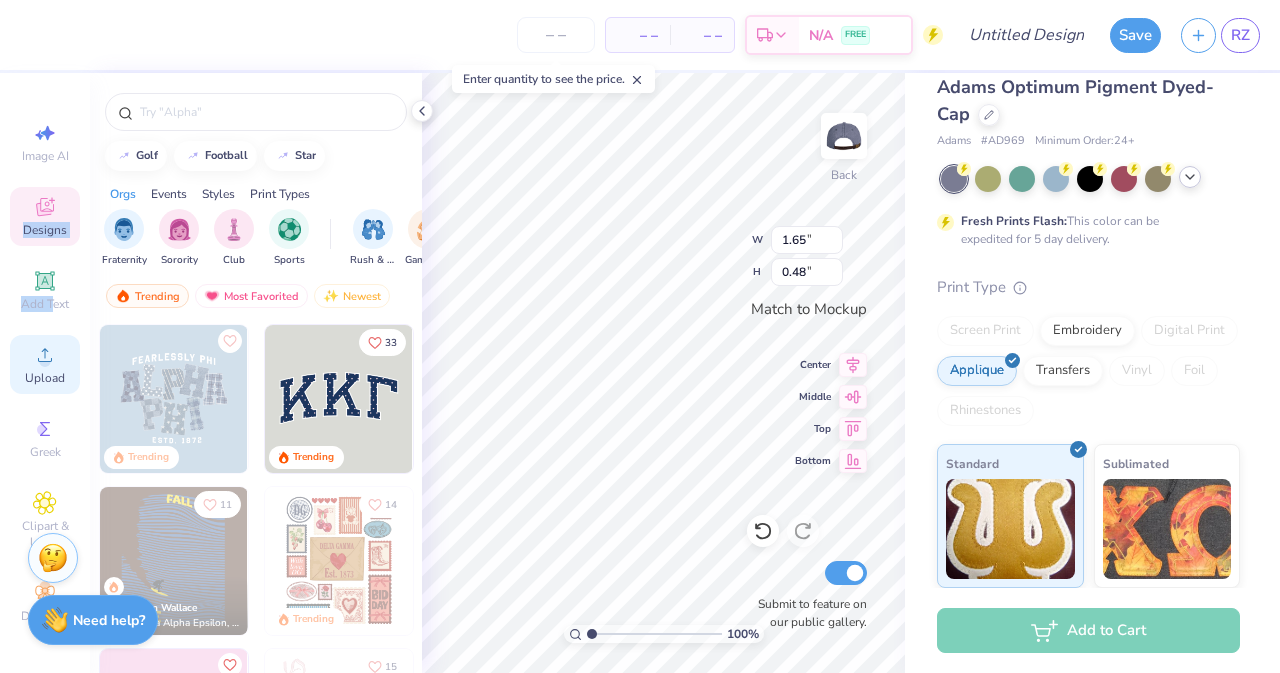 drag, startPoint x: 38, startPoint y: 217, endPoint x: 50, endPoint y: 351, distance: 134.53624 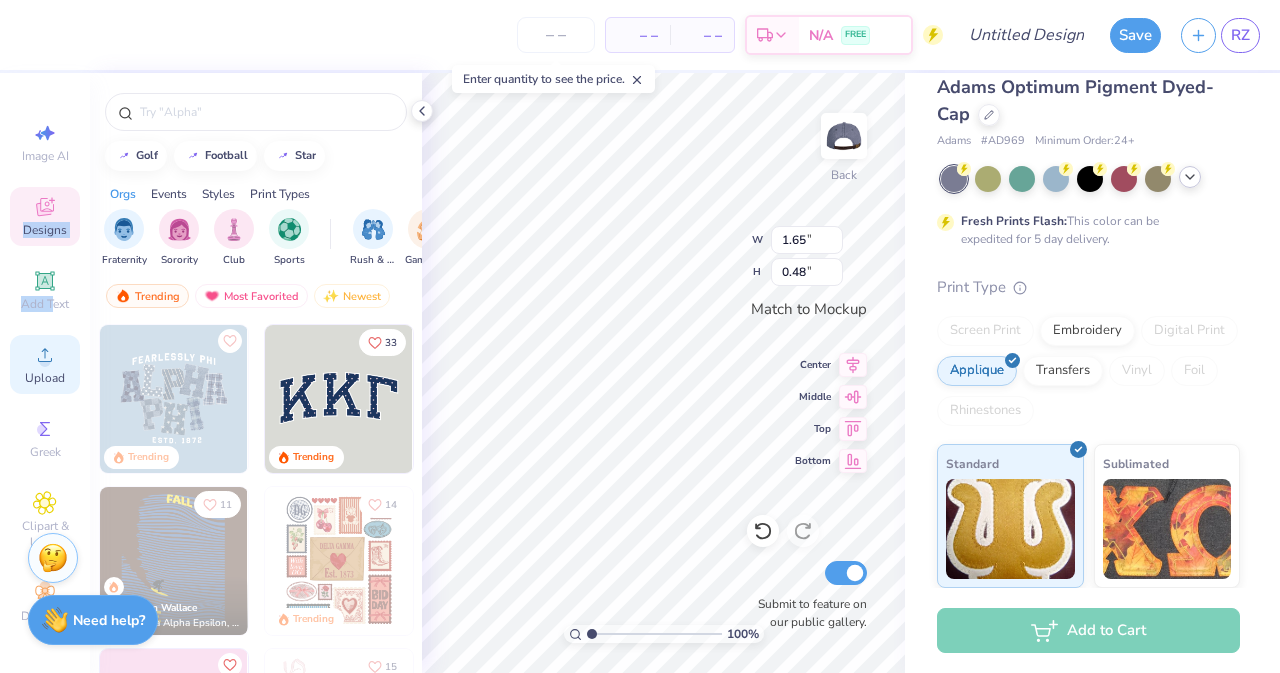 click on "Image AI Designs Add Text Upload Greek Clipart & logos Decorate" at bounding box center (45, 372) 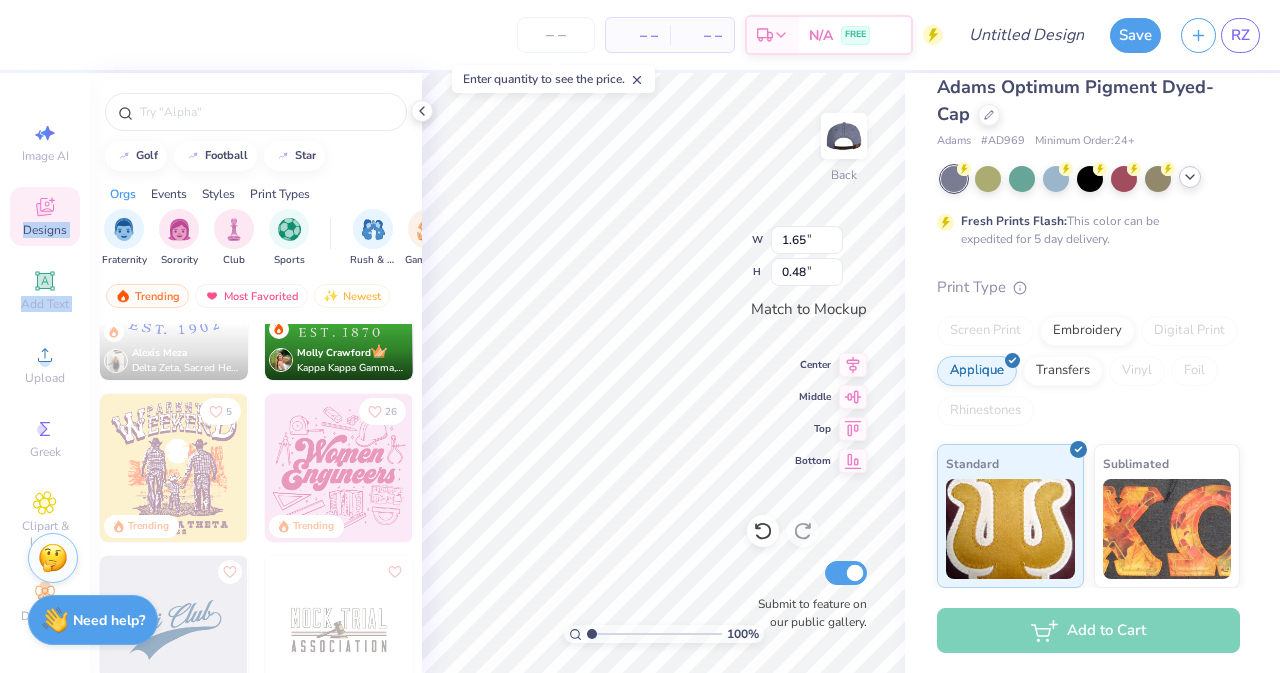 scroll, scrollTop: 5033, scrollLeft: 0, axis: vertical 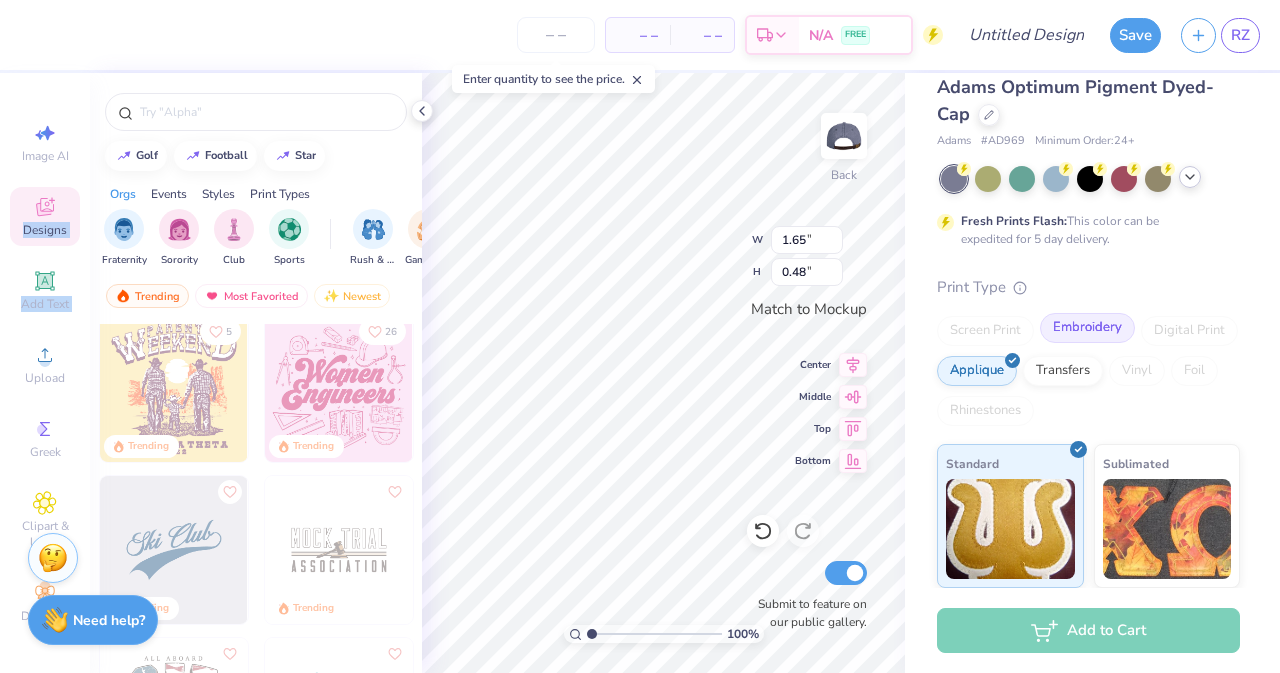 click on "Embroidery" at bounding box center (1087, 328) 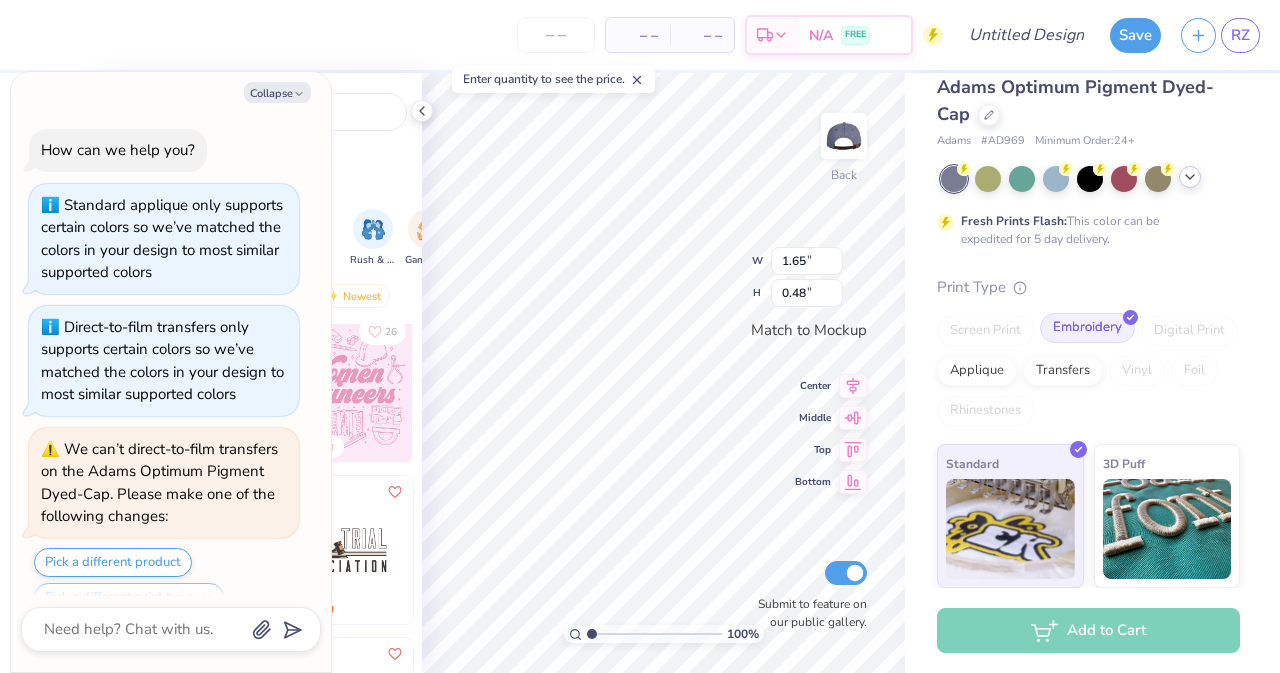 scroll, scrollTop: 666, scrollLeft: 0, axis: vertical 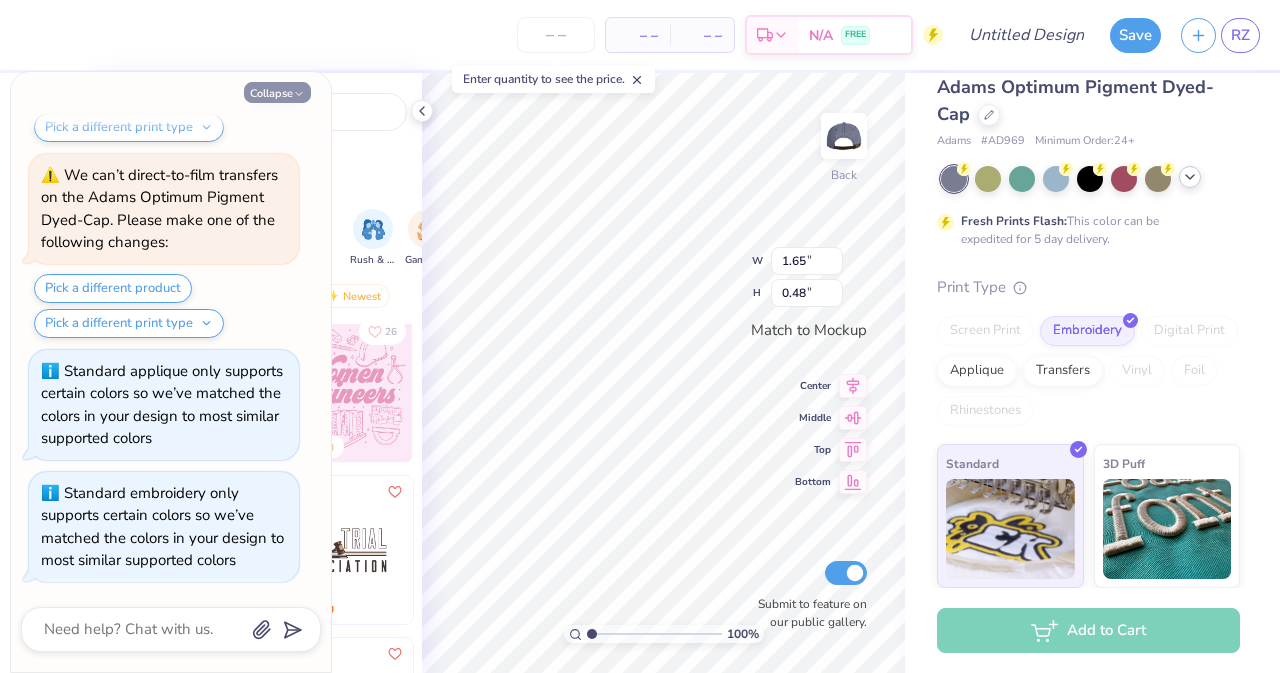 click on "Collapse" at bounding box center [277, 92] 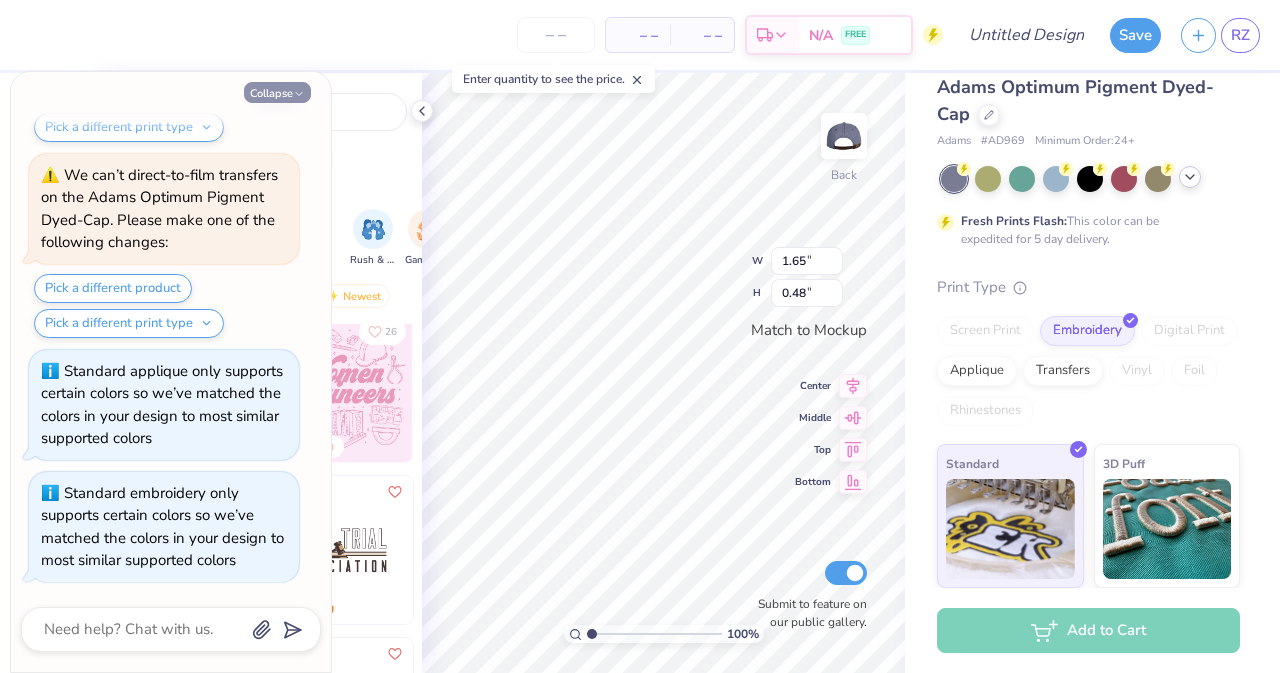 type on "x" 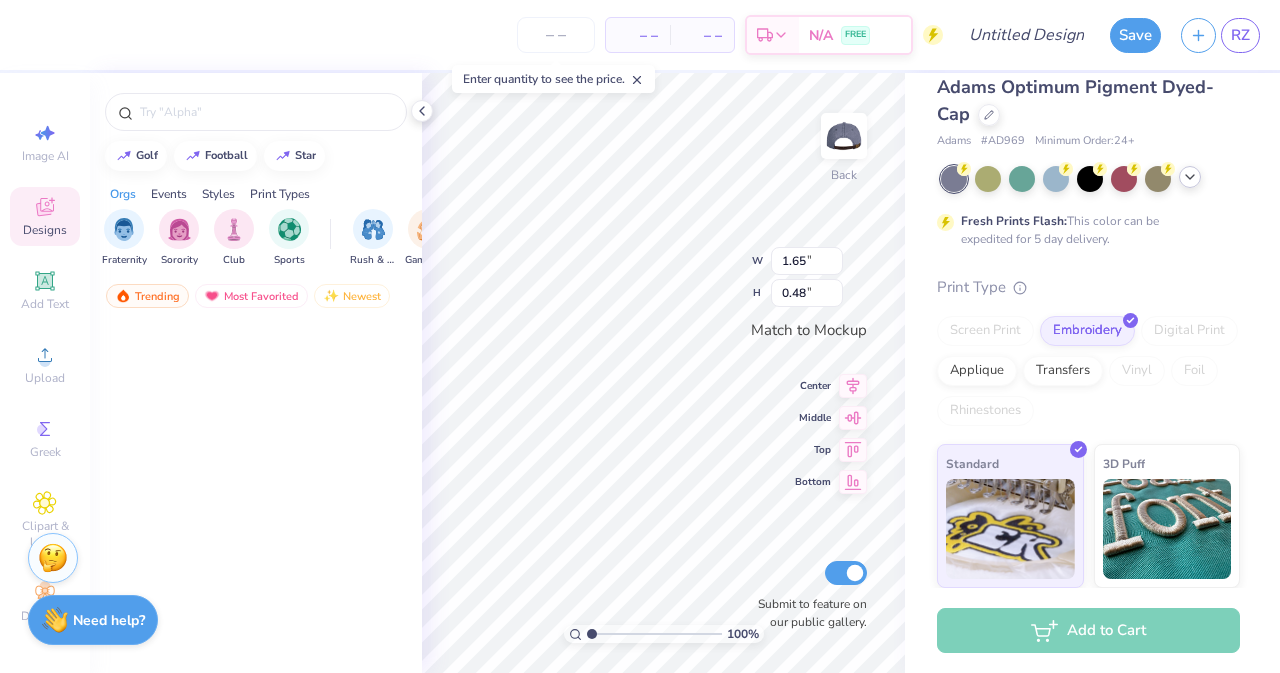 scroll, scrollTop: 4233, scrollLeft: 0, axis: vertical 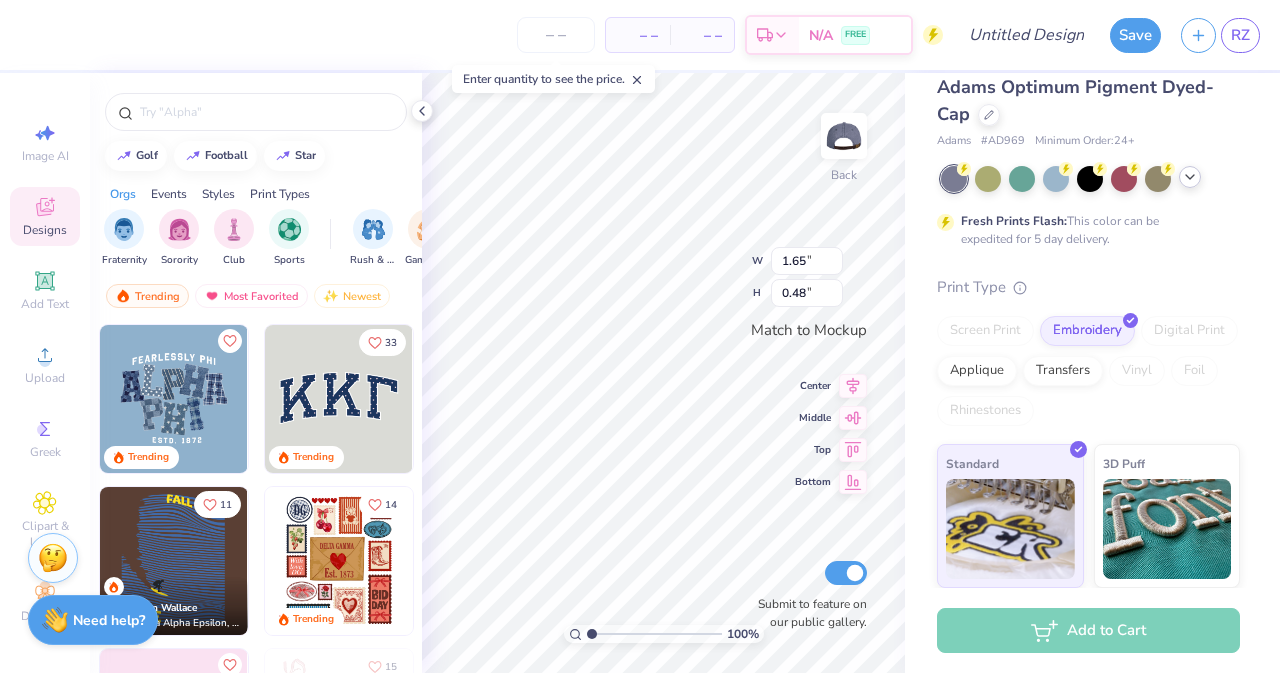 click at bounding box center [339, 399] 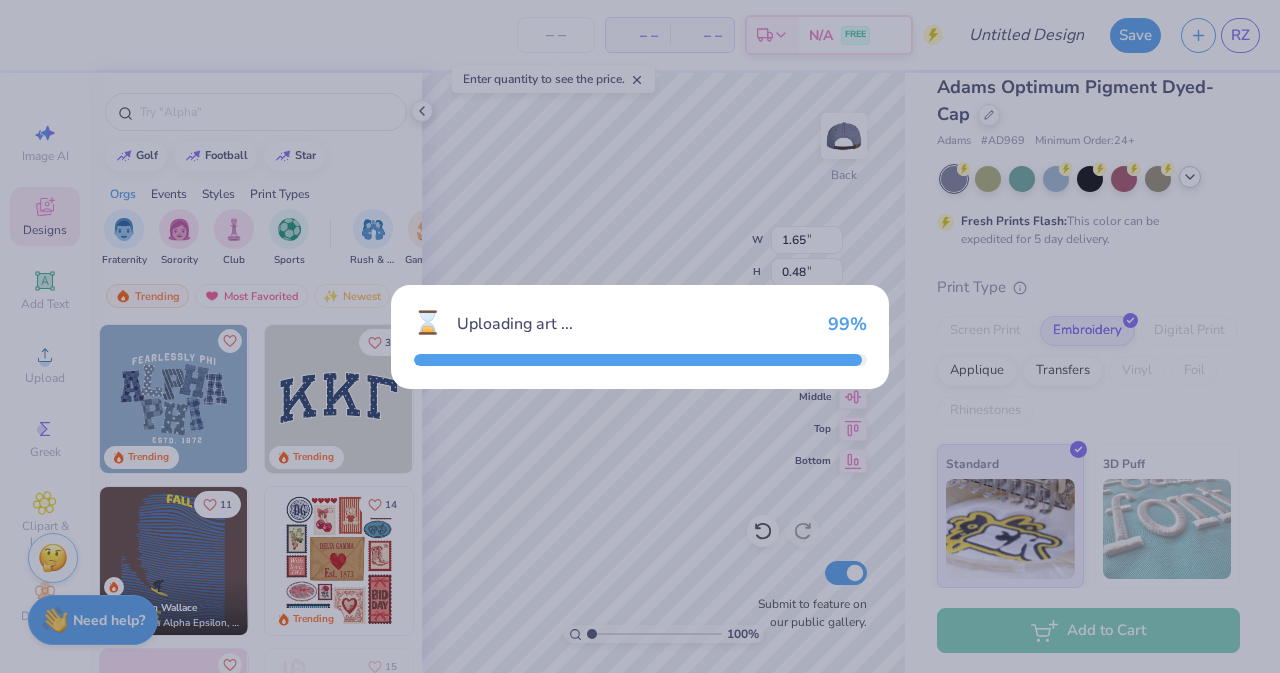 type on "3.08" 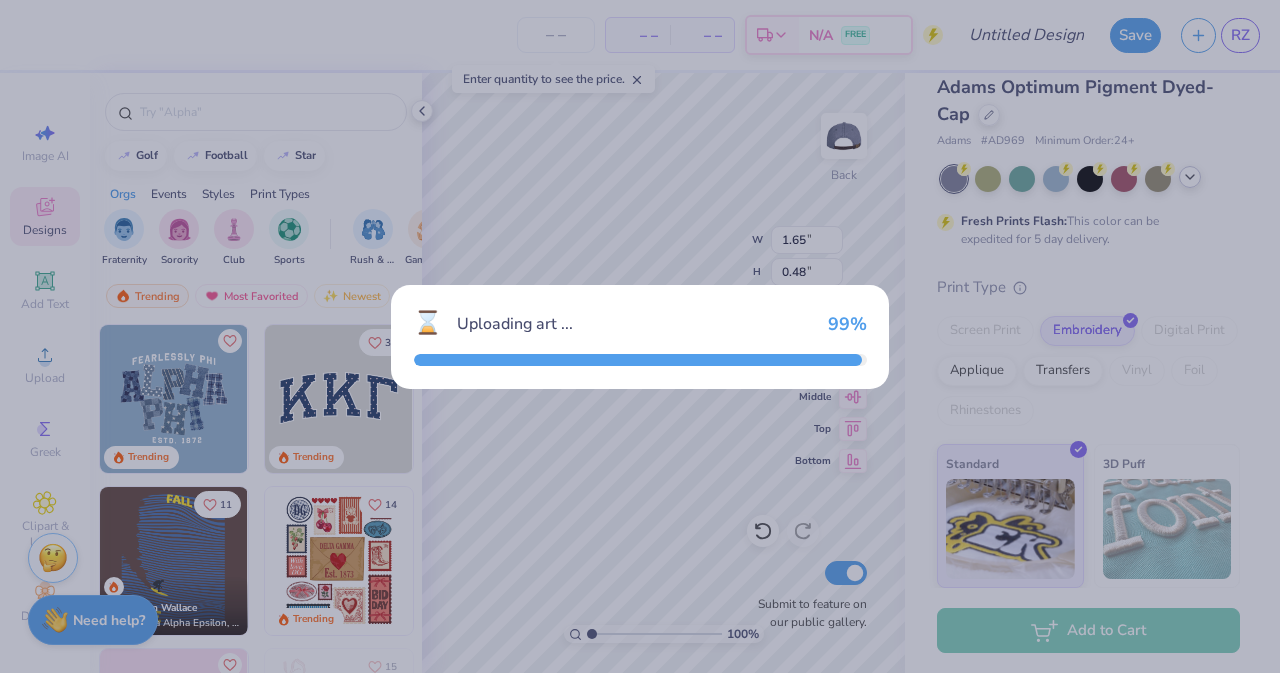 type on "1.35" 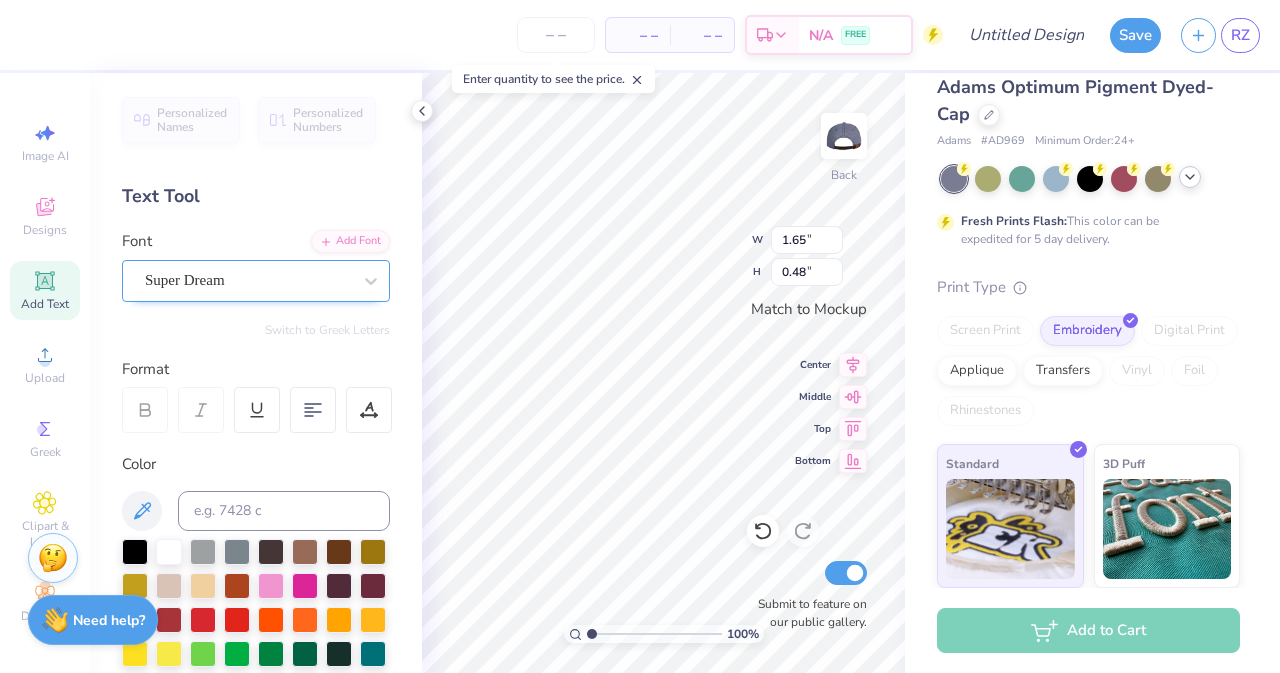click on "Super Dream" at bounding box center [248, 280] 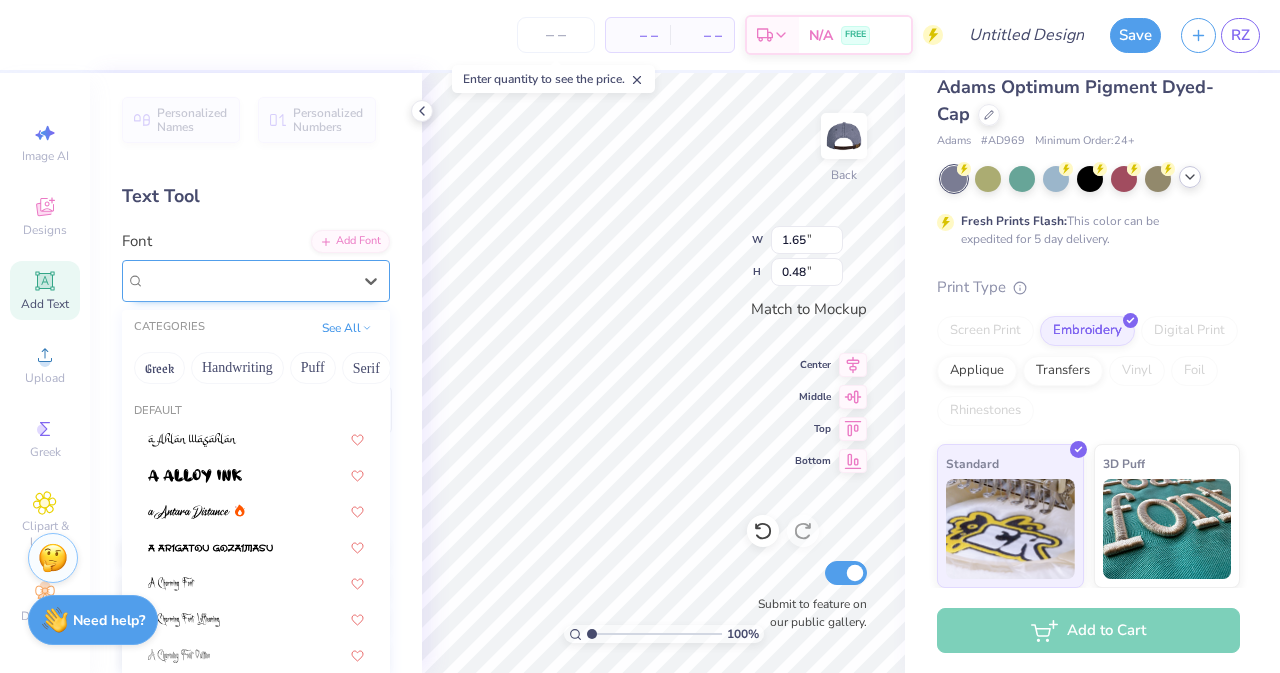 click on "Super Dream" at bounding box center [185, 280] 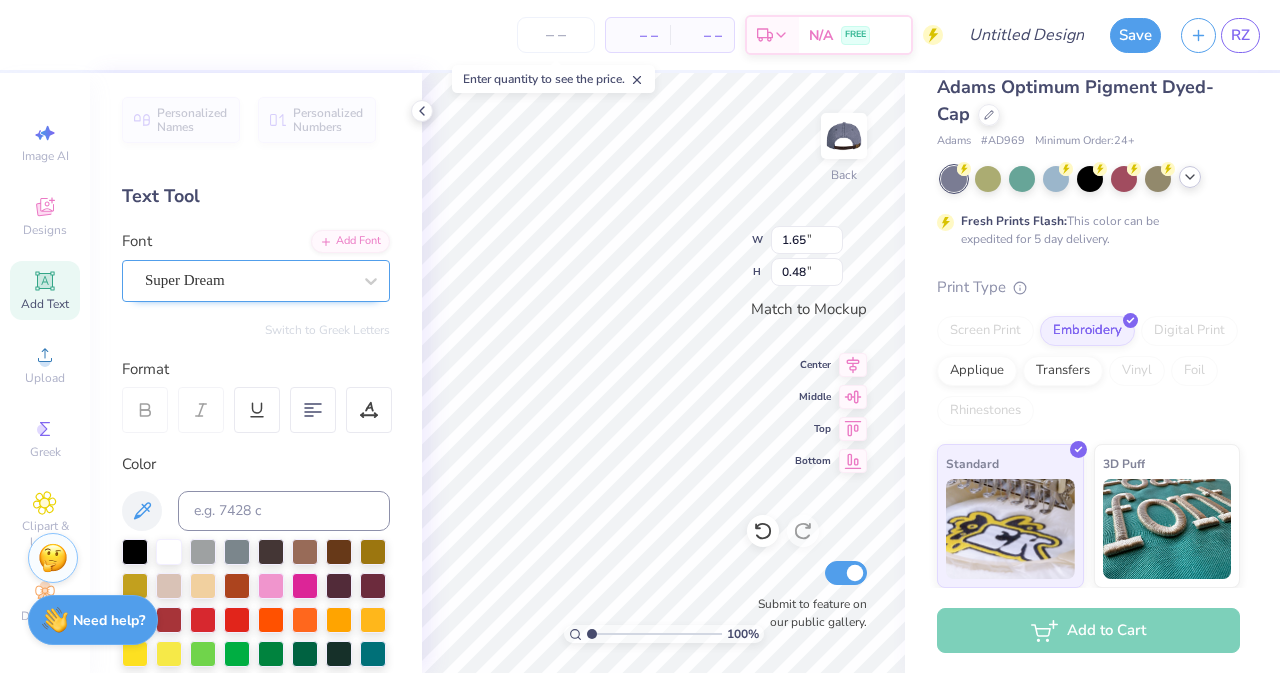 scroll, scrollTop: 16, scrollLeft: 3, axis: both 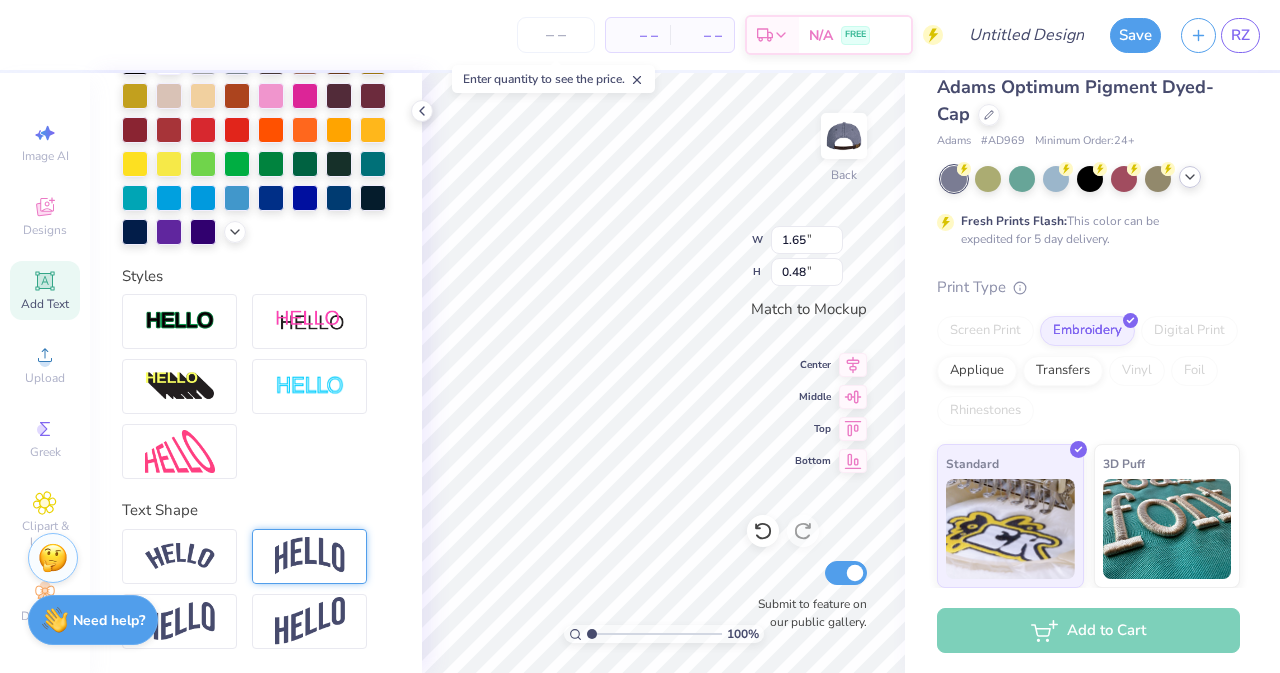 type on "General Member" 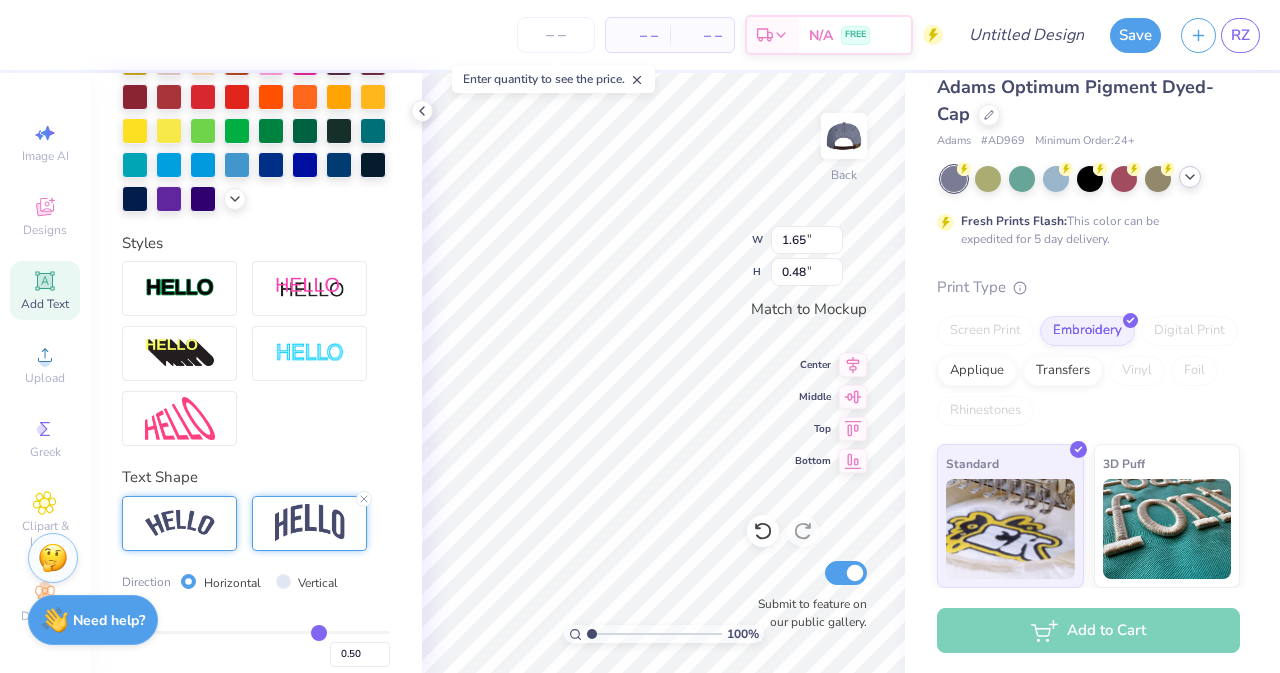 click at bounding box center [180, 523] 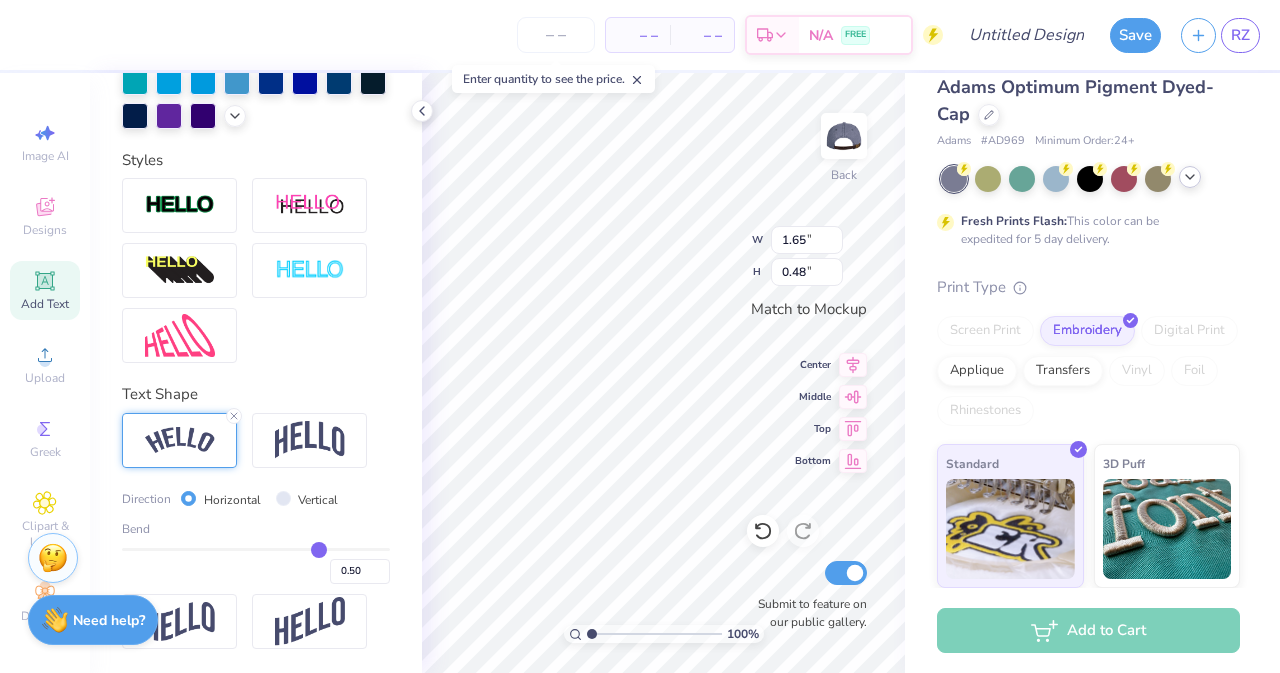 scroll, scrollTop: 640, scrollLeft: 0, axis: vertical 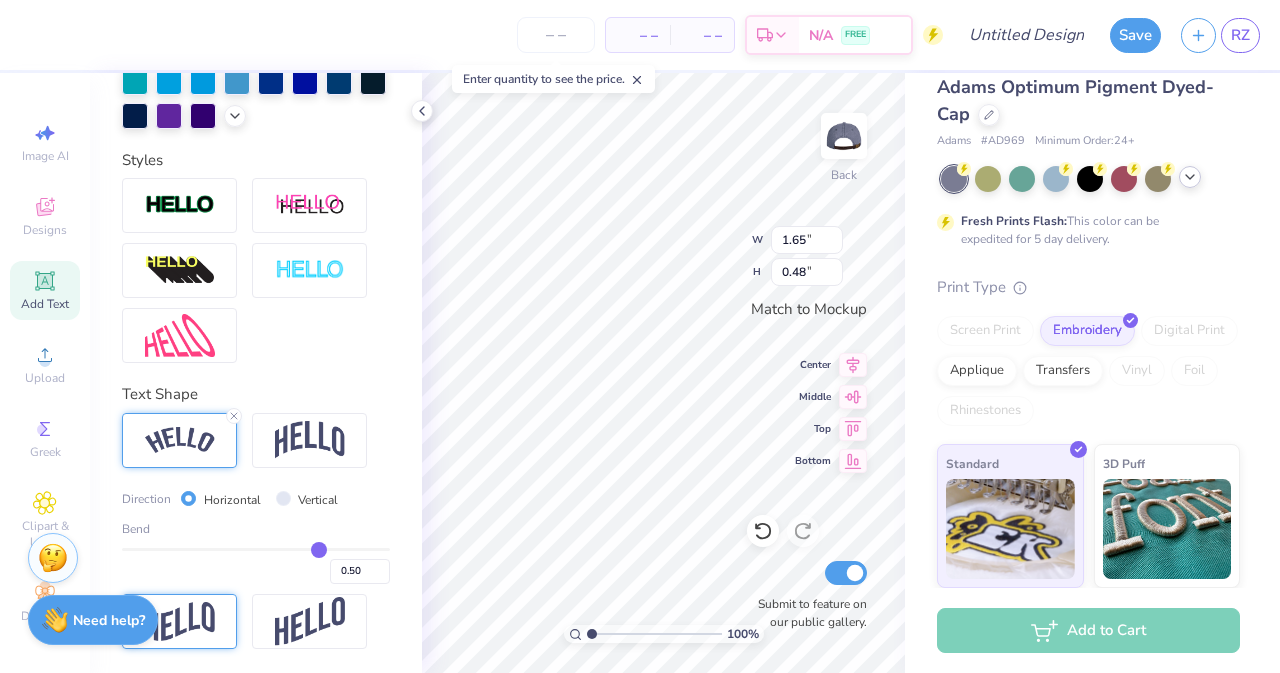 click at bounding box center [179, 621] 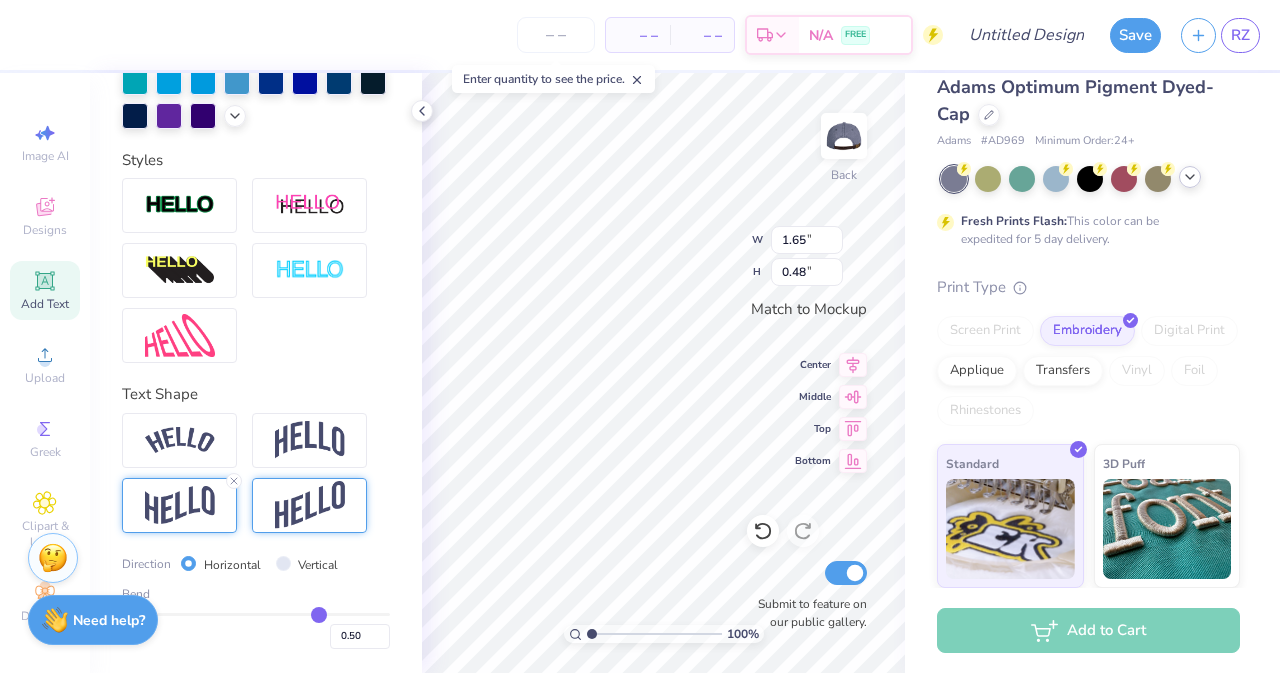 click at bounding box center (310, 505) 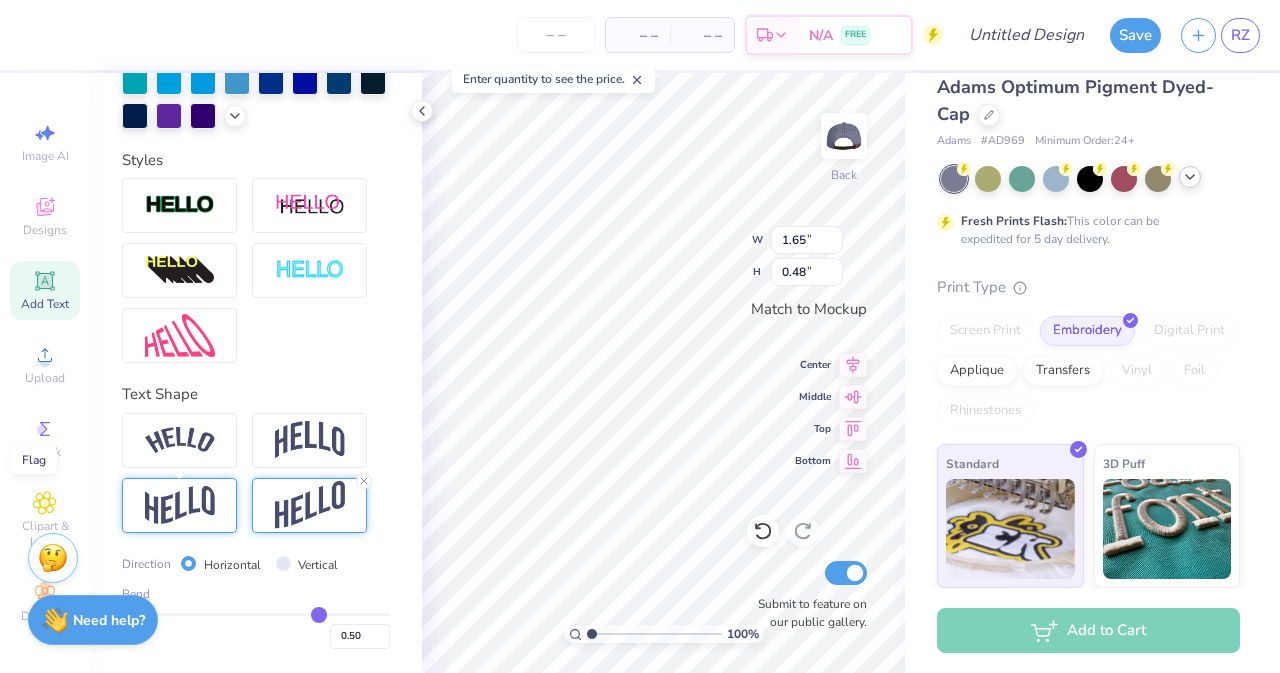 click at bounding box center [180, 505] 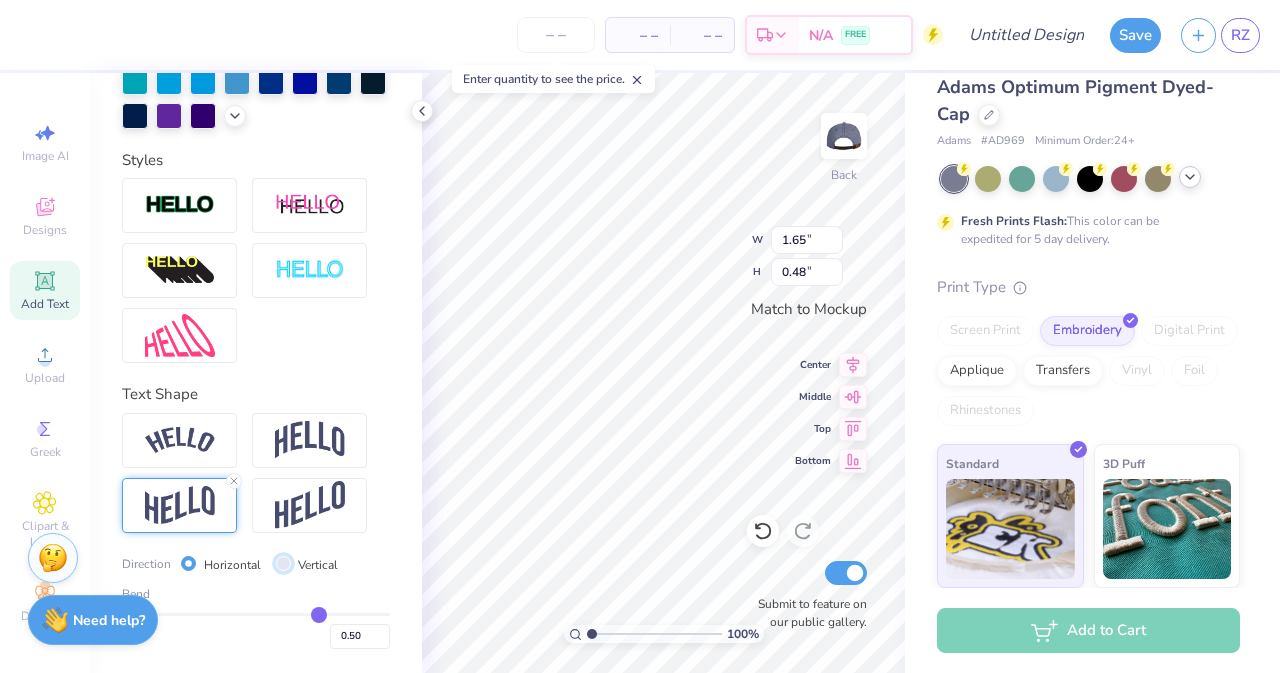 click on "Vertical" at bounding box center (283, 563) 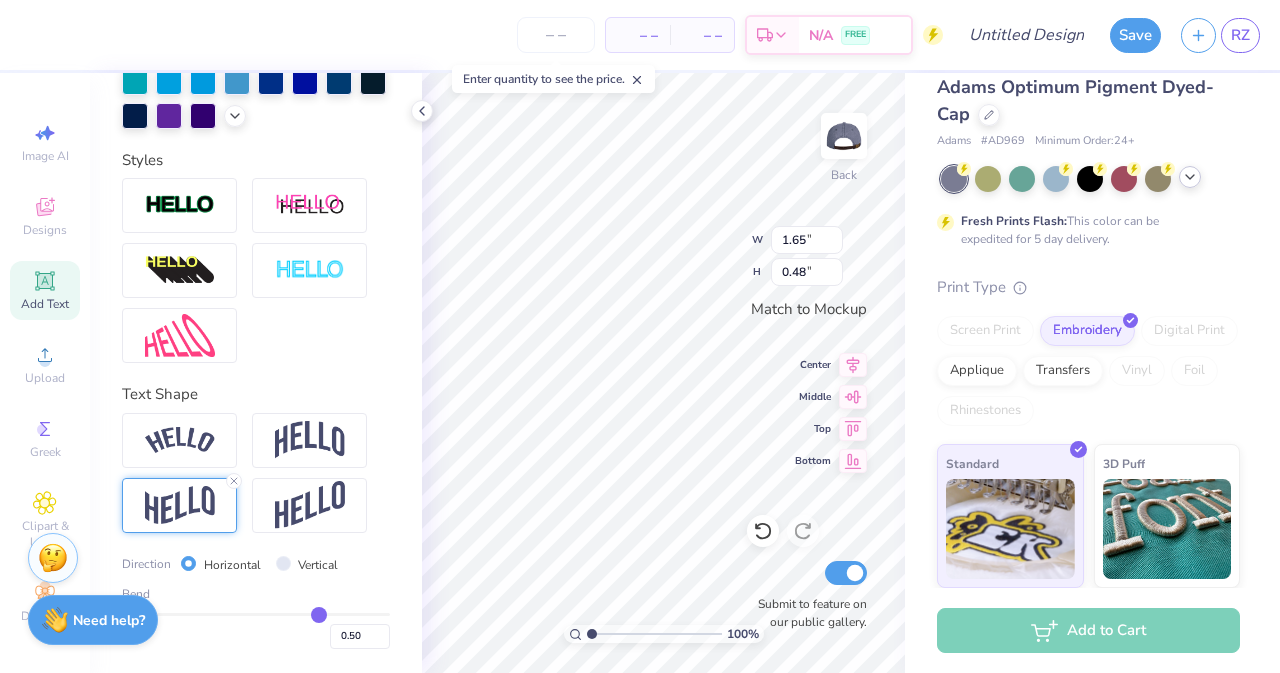 radio on "true" 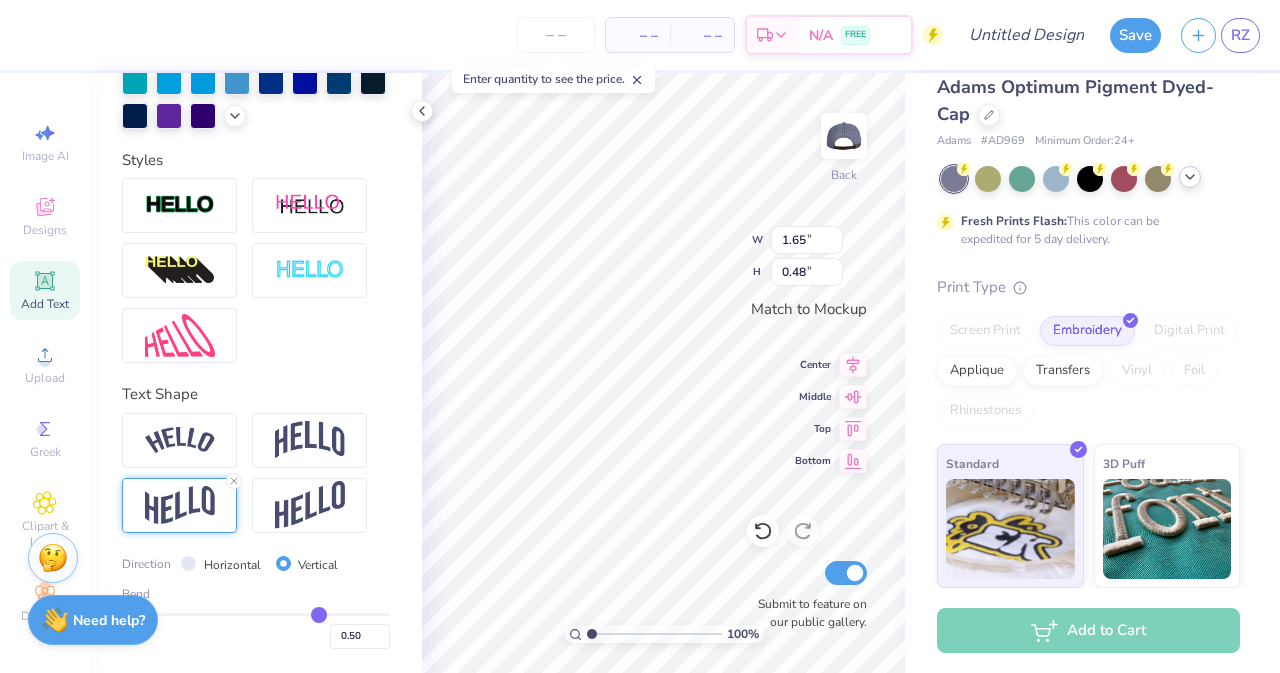 click on "Horizontal" at bounding box center [232, 565] 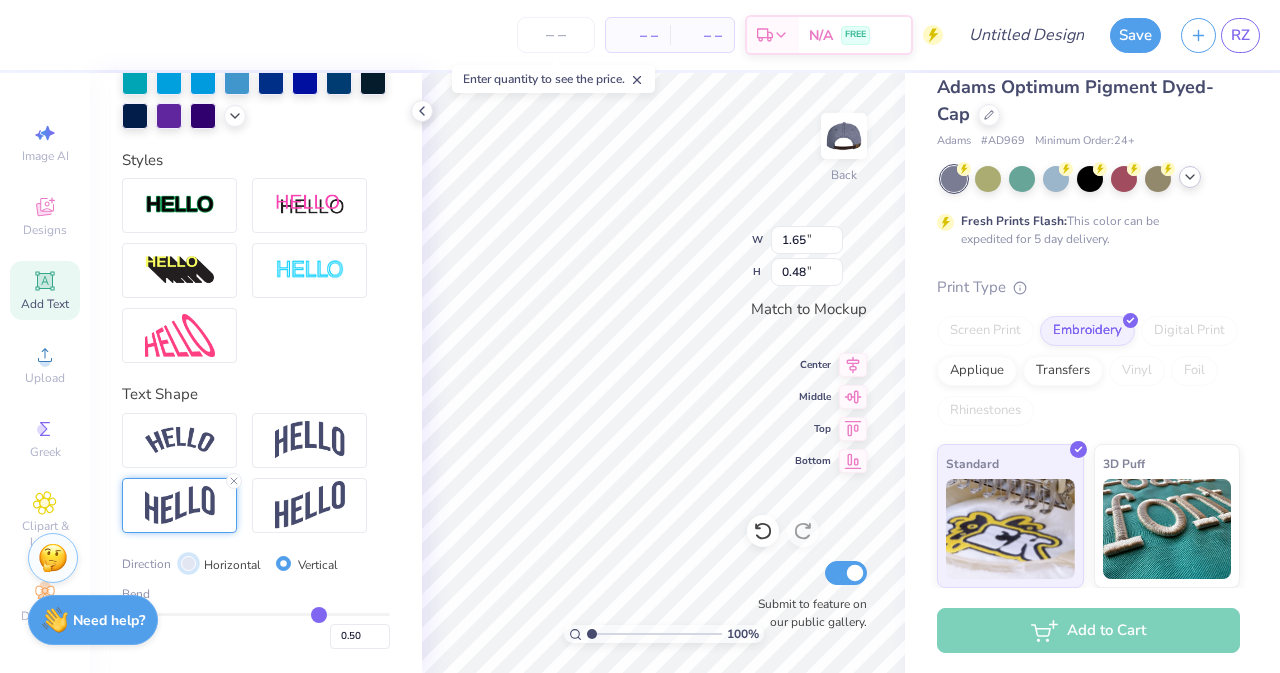 click on "Horizontal" at bounding box center [188, 563] 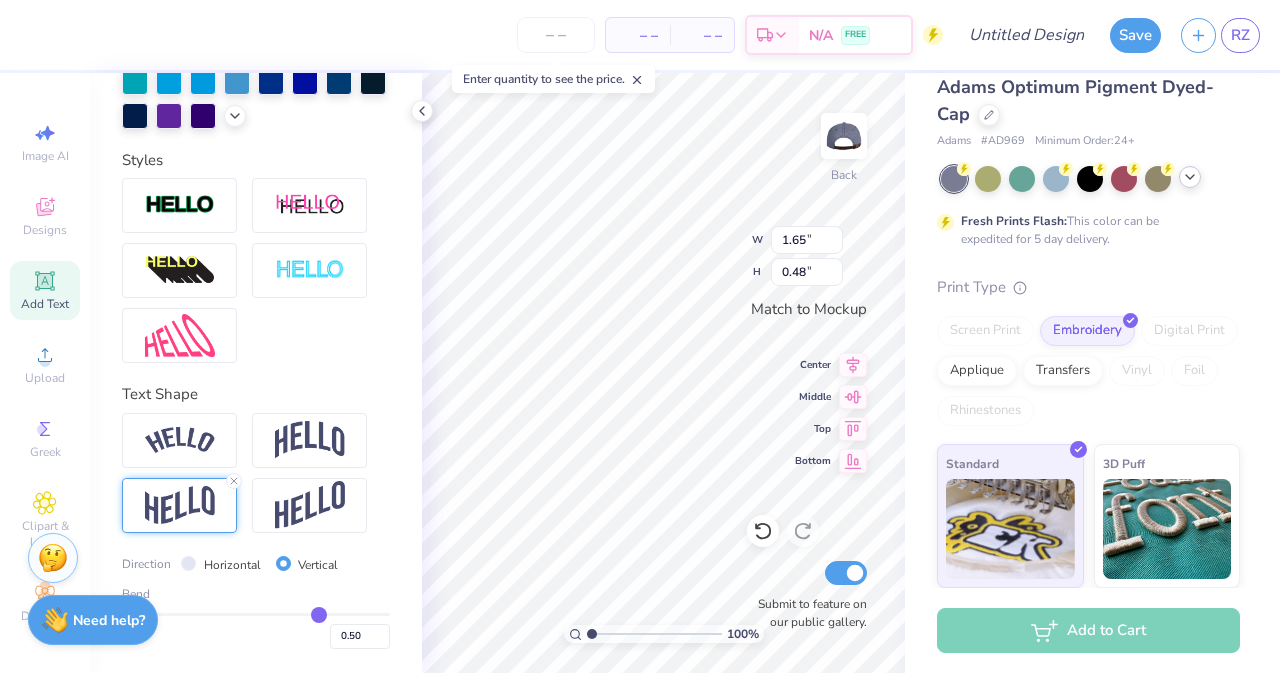 radio on "true" 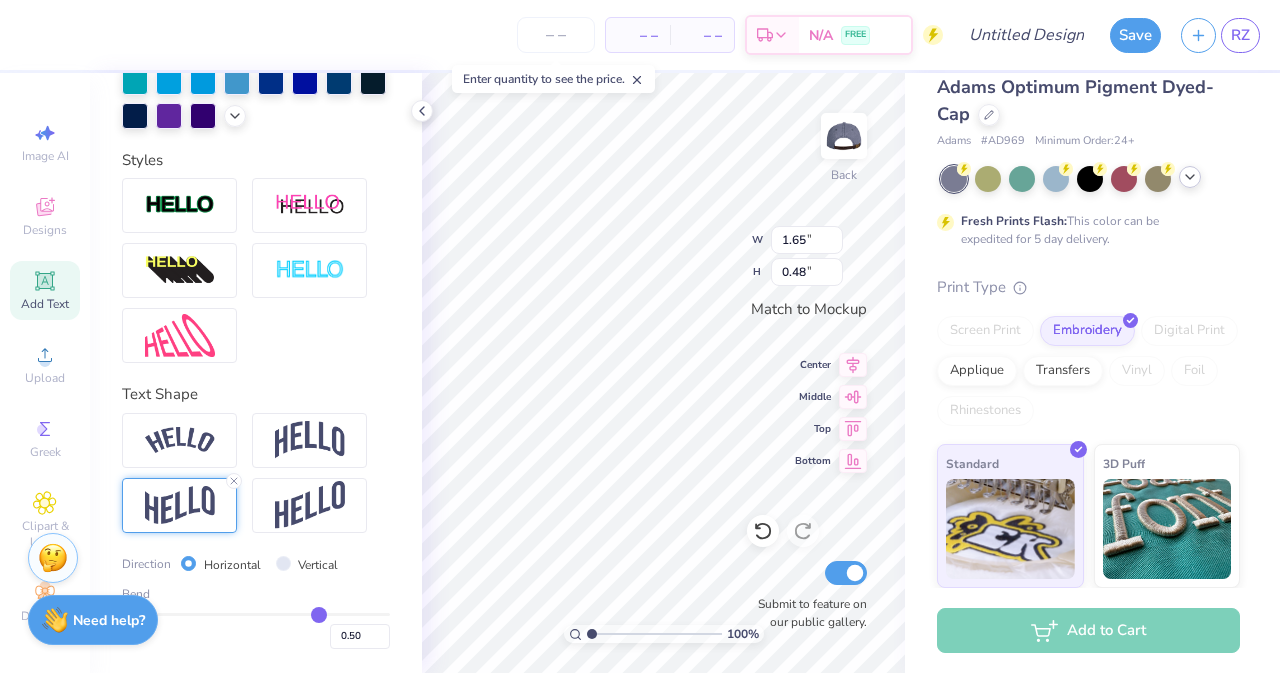 type on "0.49" 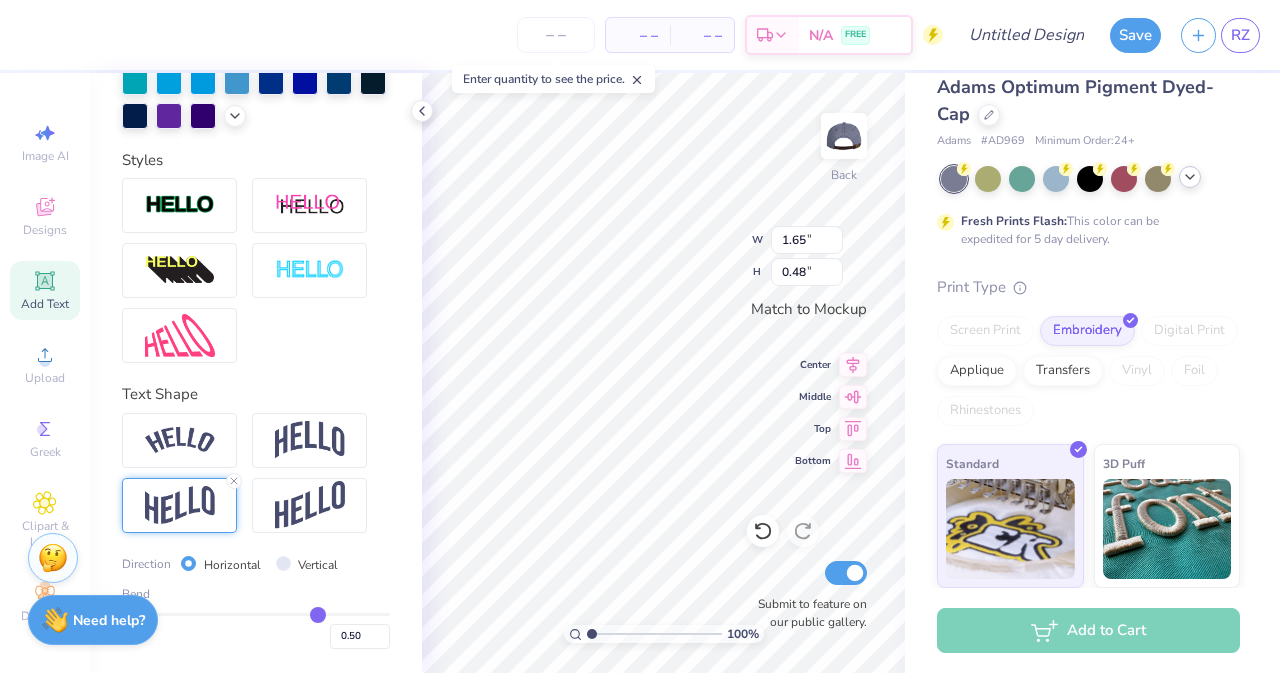 type on "0.49" 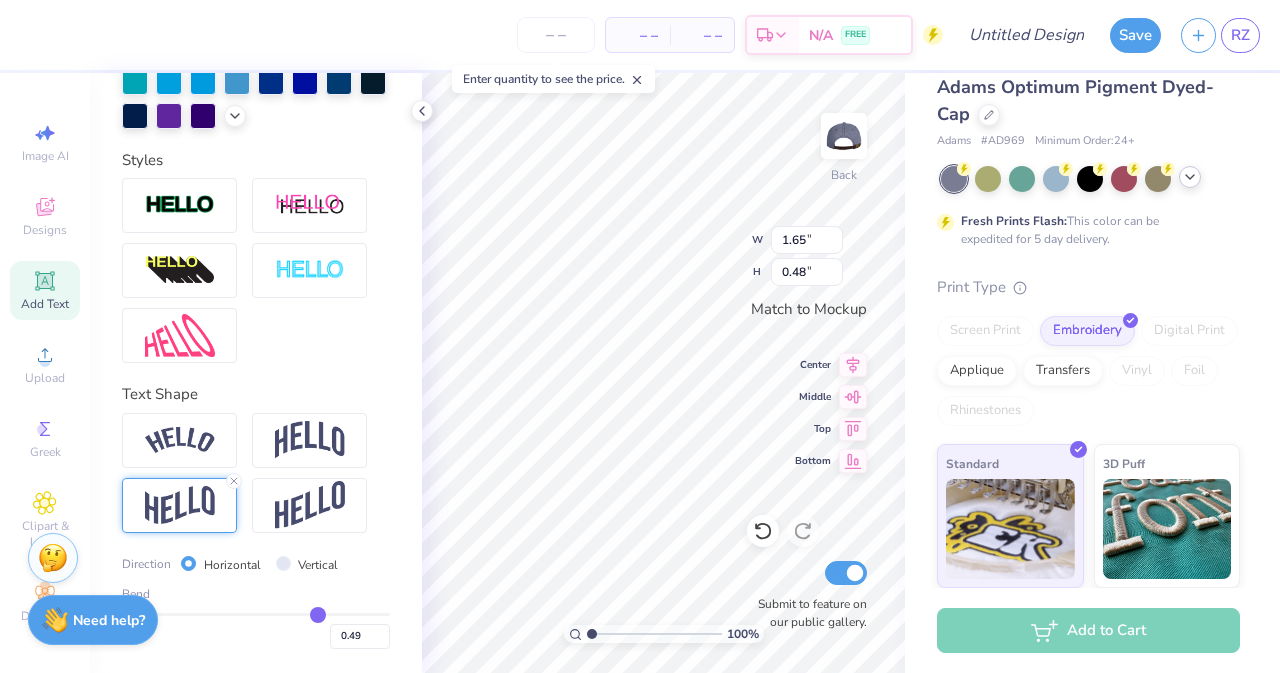 type on "0.51" 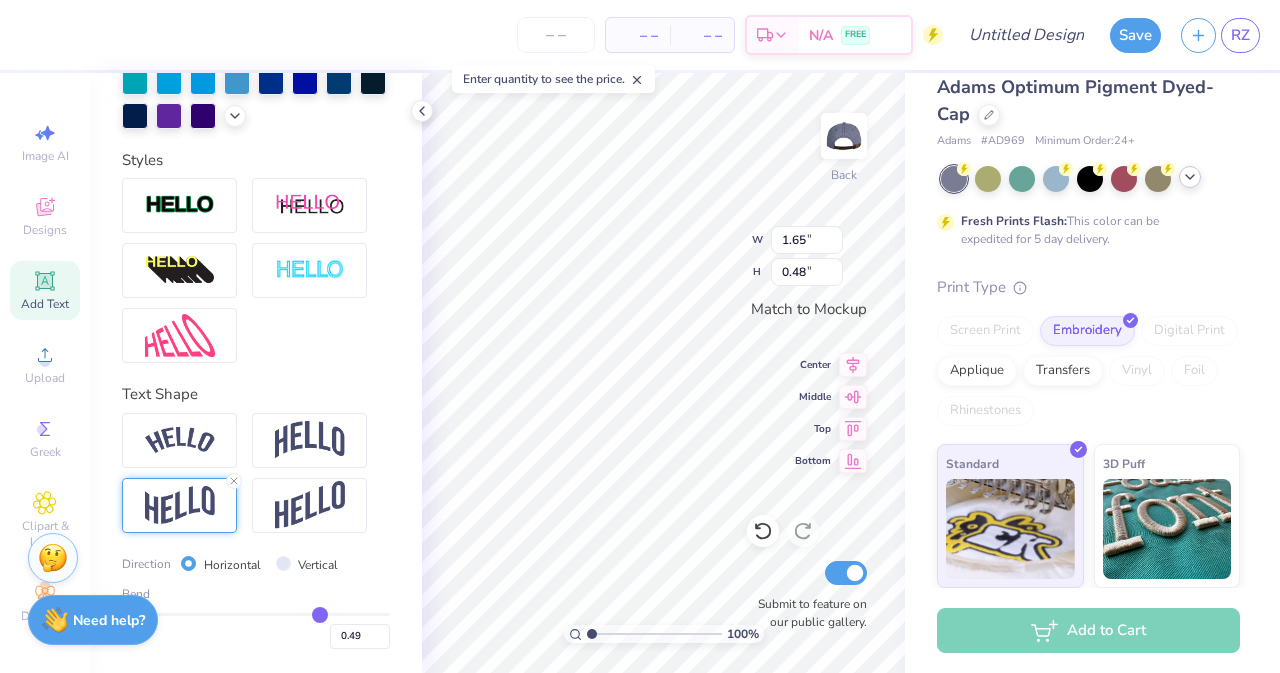 type on "0.51" 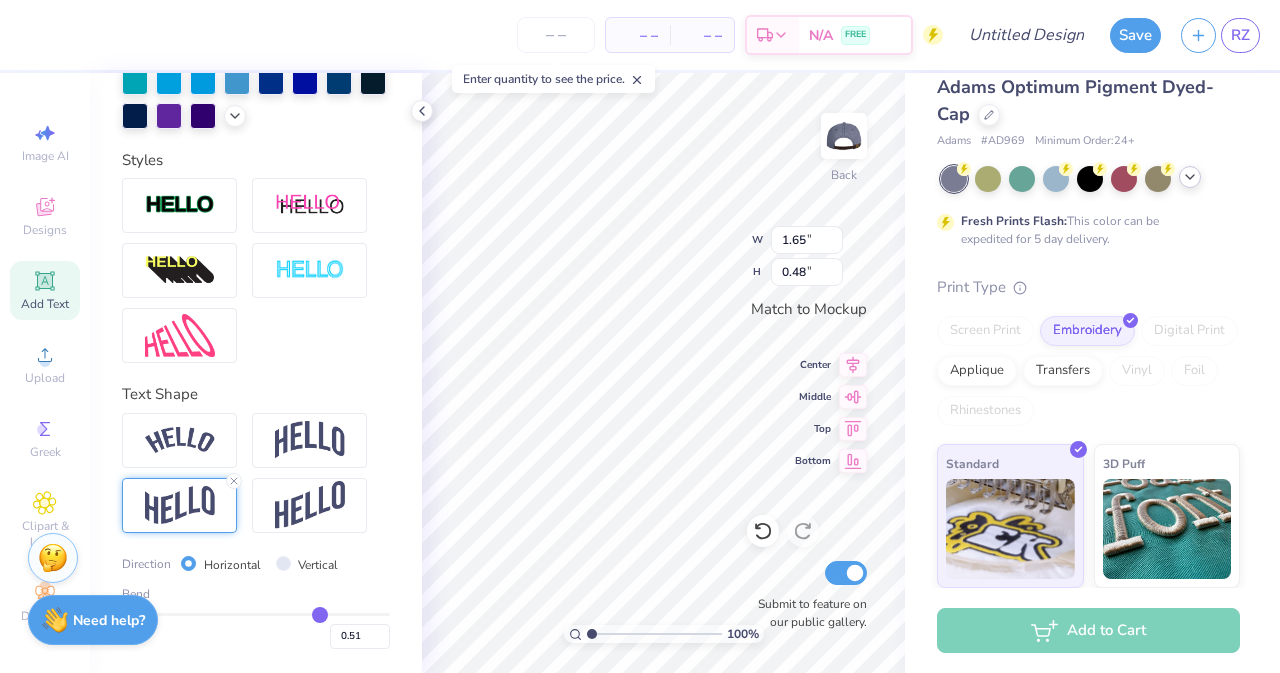 type on "0.52" 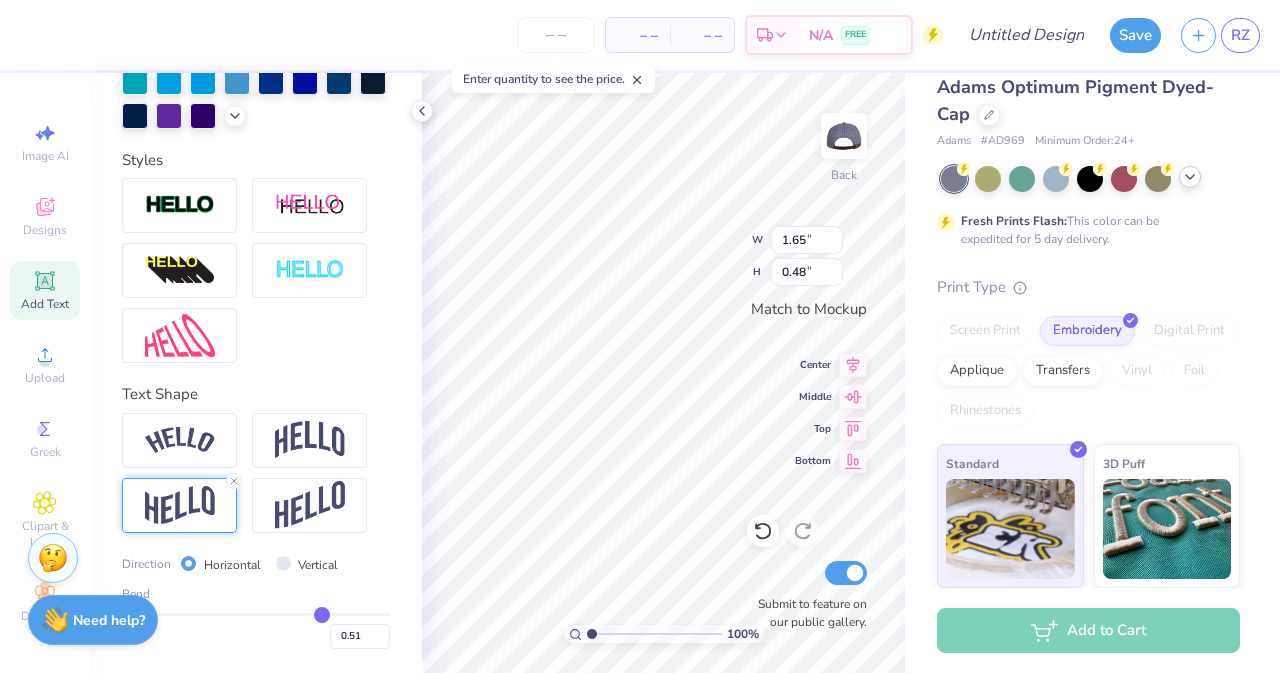 type on "0.52" 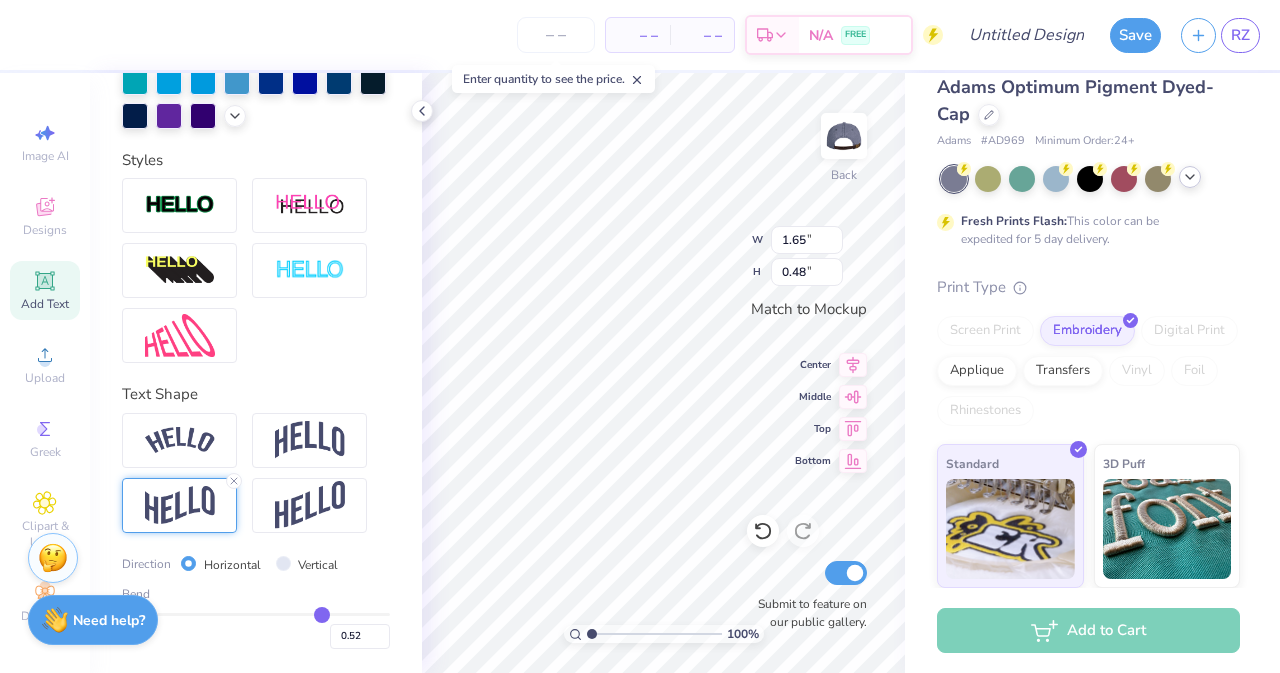 type on "0.53" 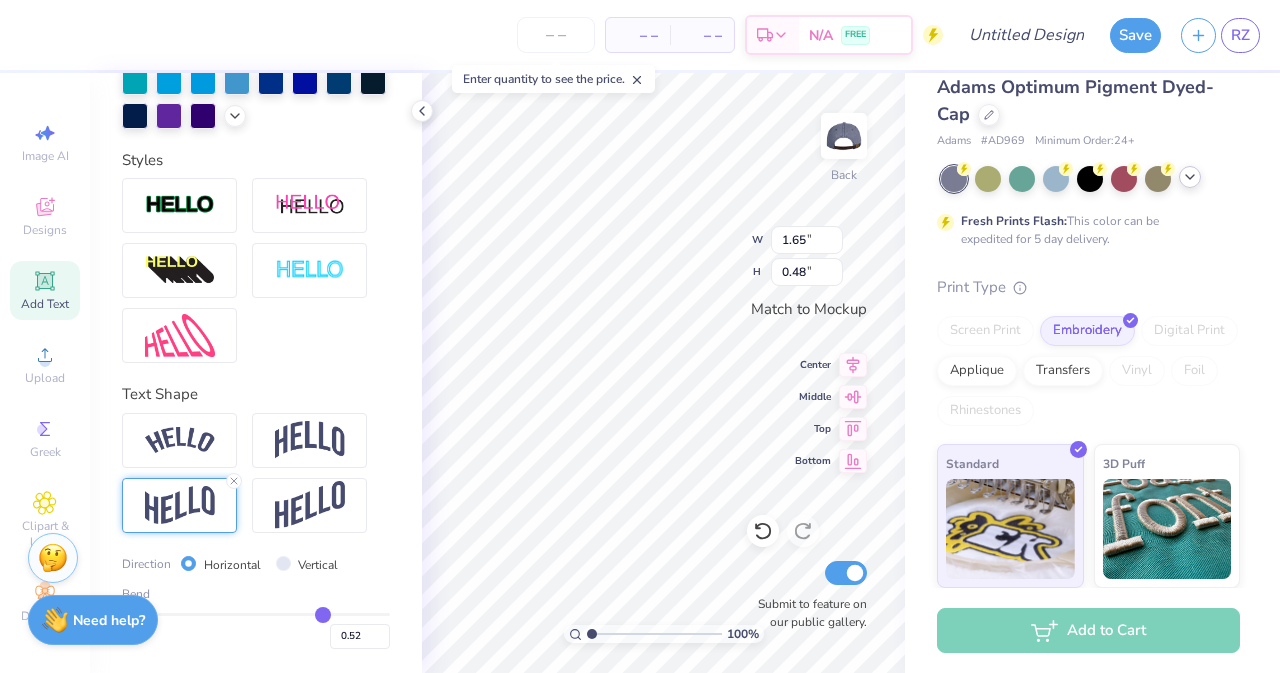 type on "0.53" 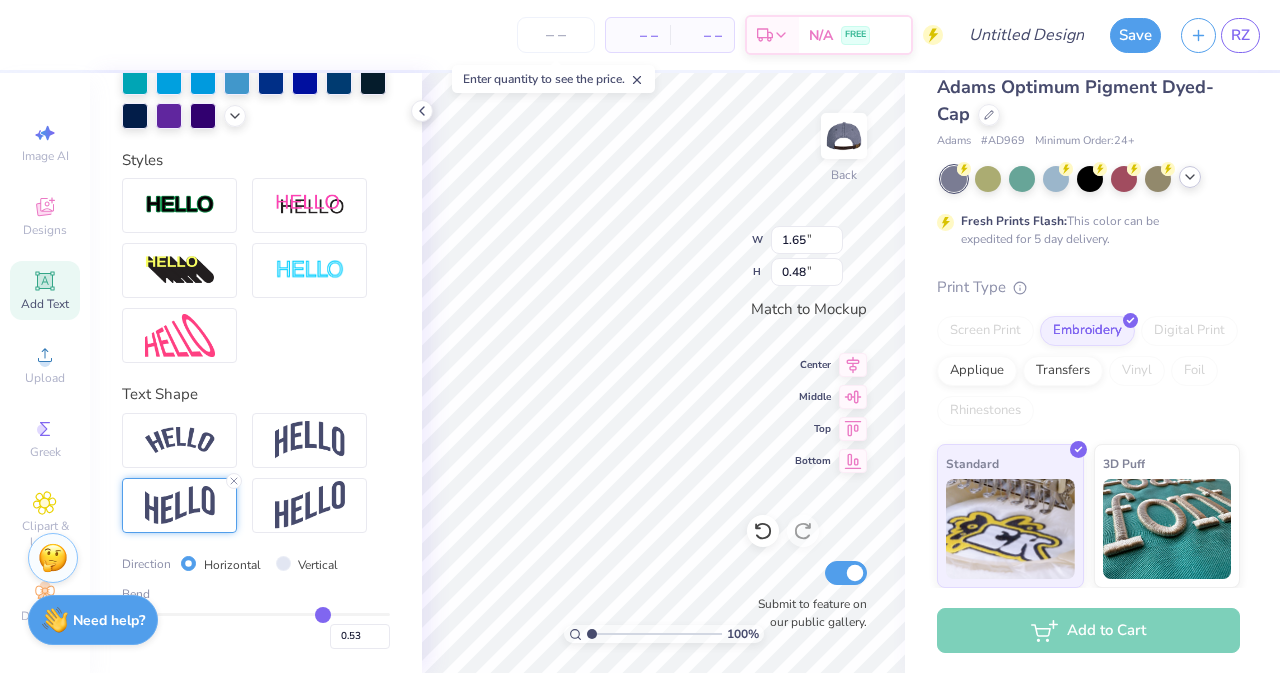 type on "0.54" 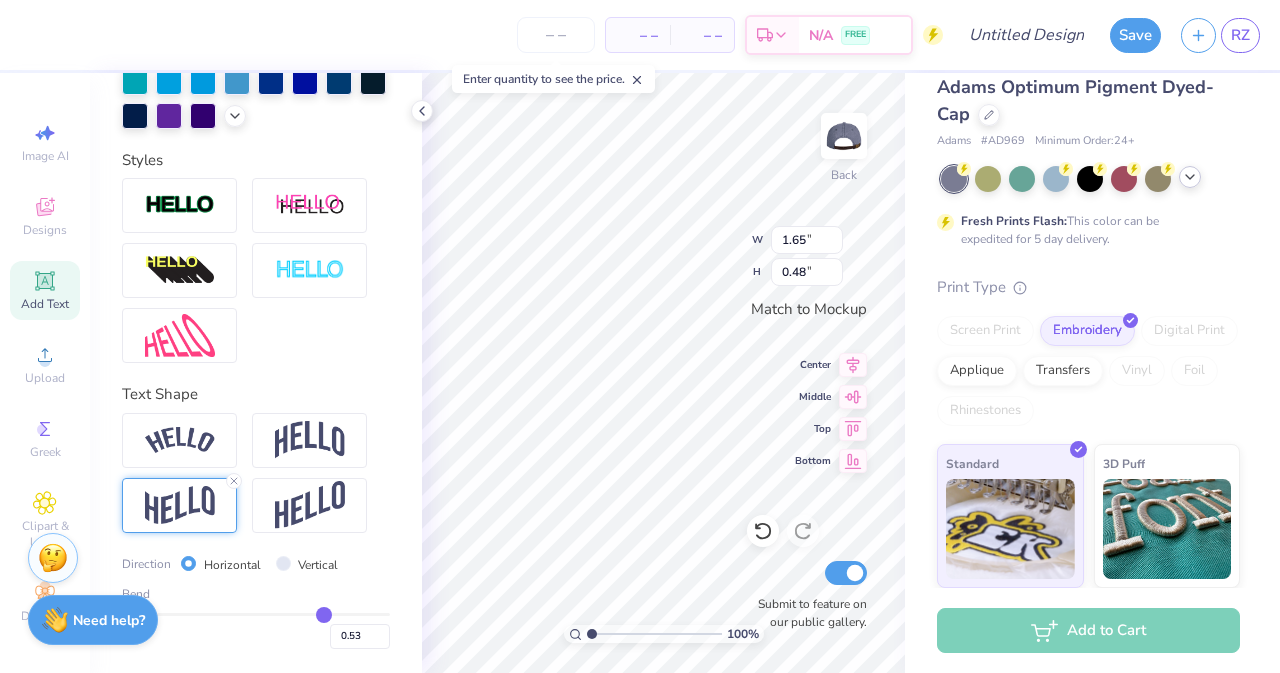 type on "0.54" 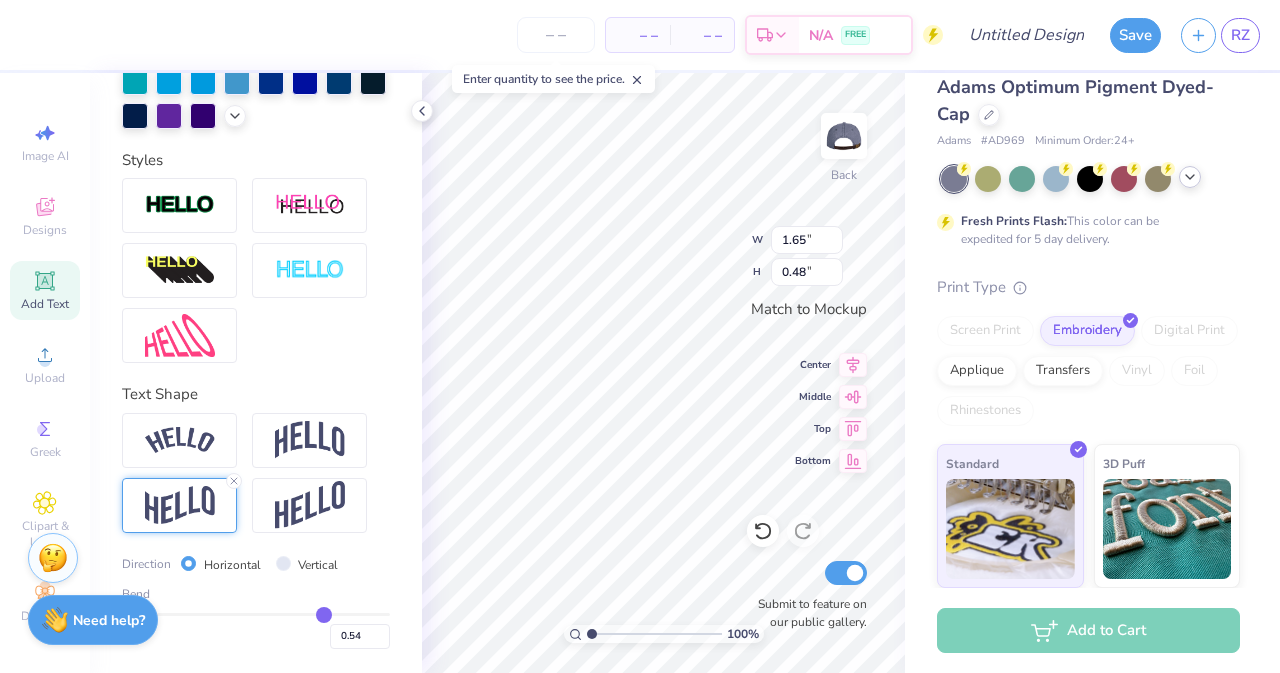type on "0.55" 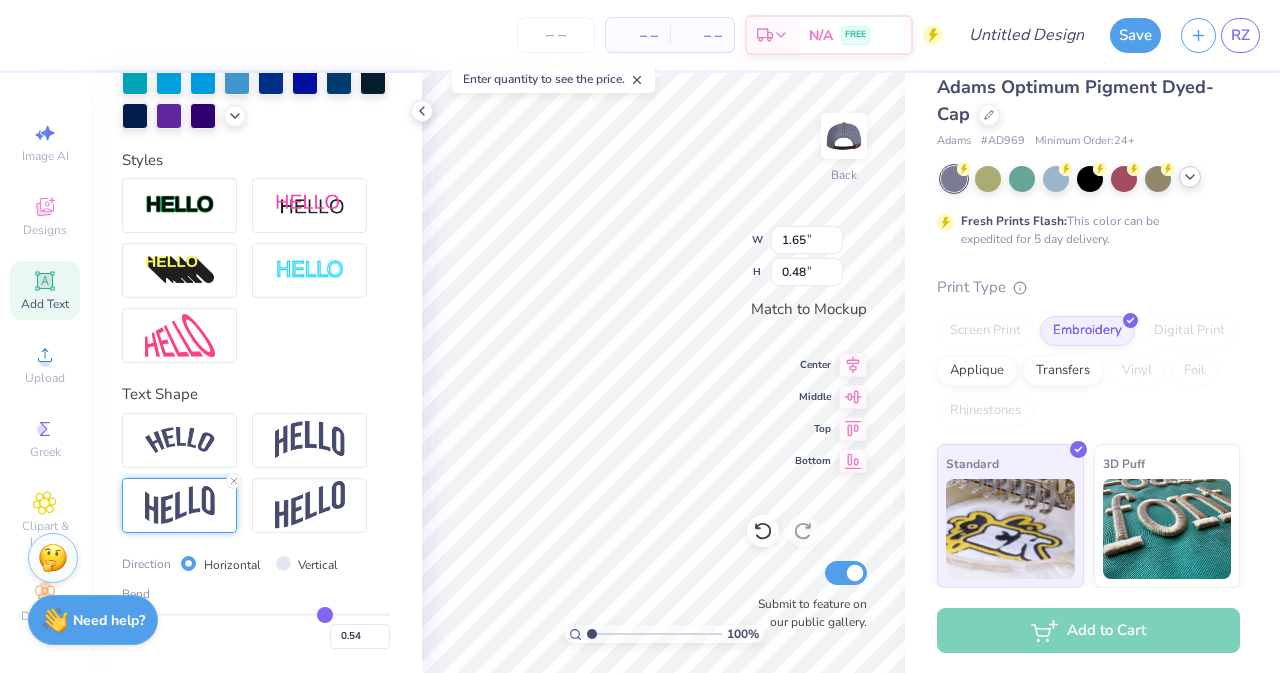 type on "0.55" 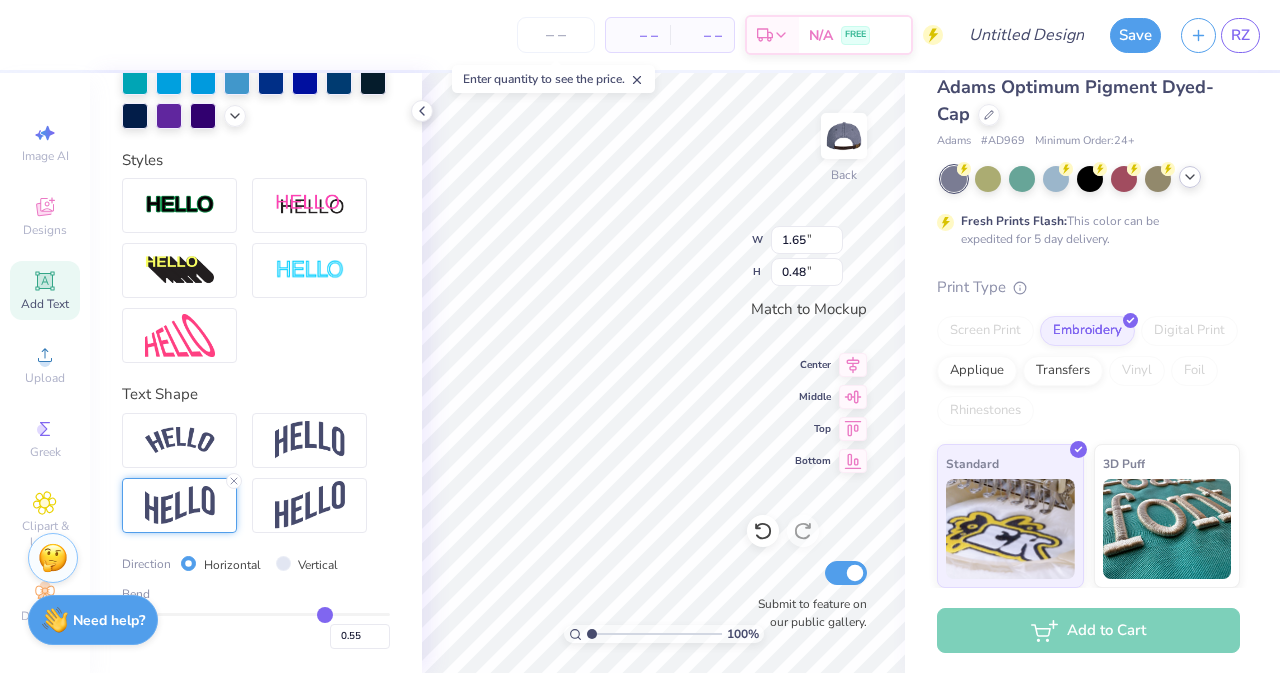 type on "0.56" 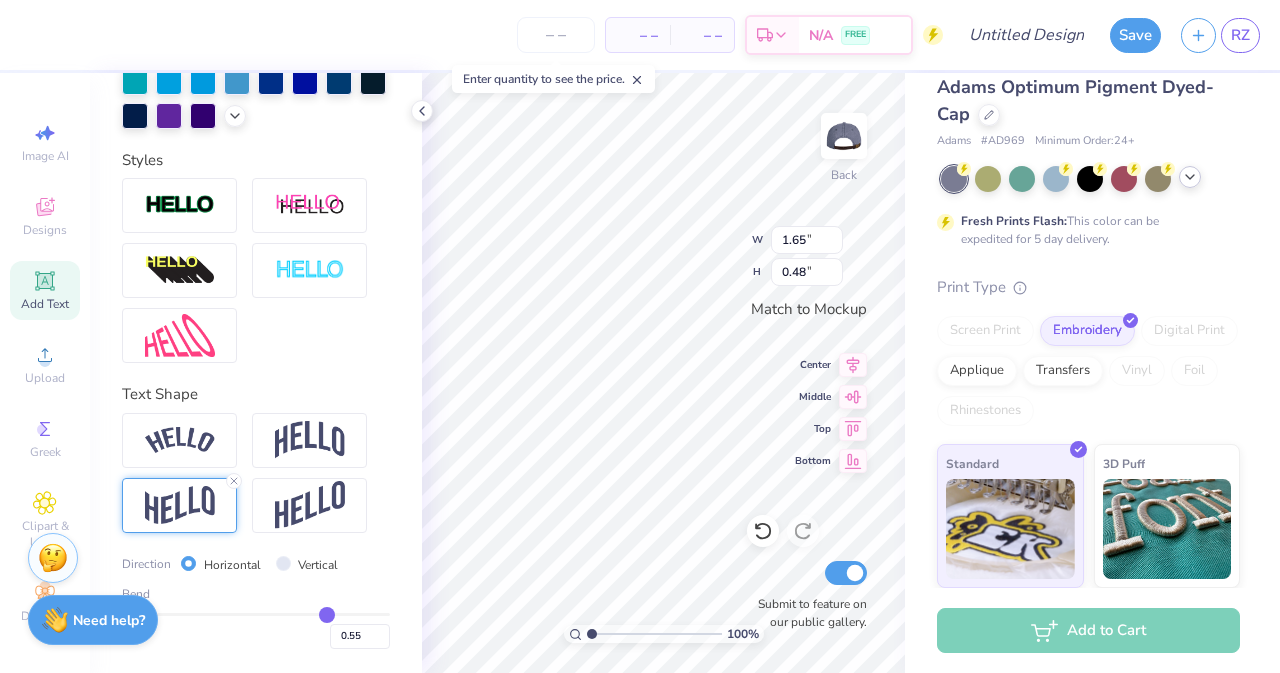type on "0.56" 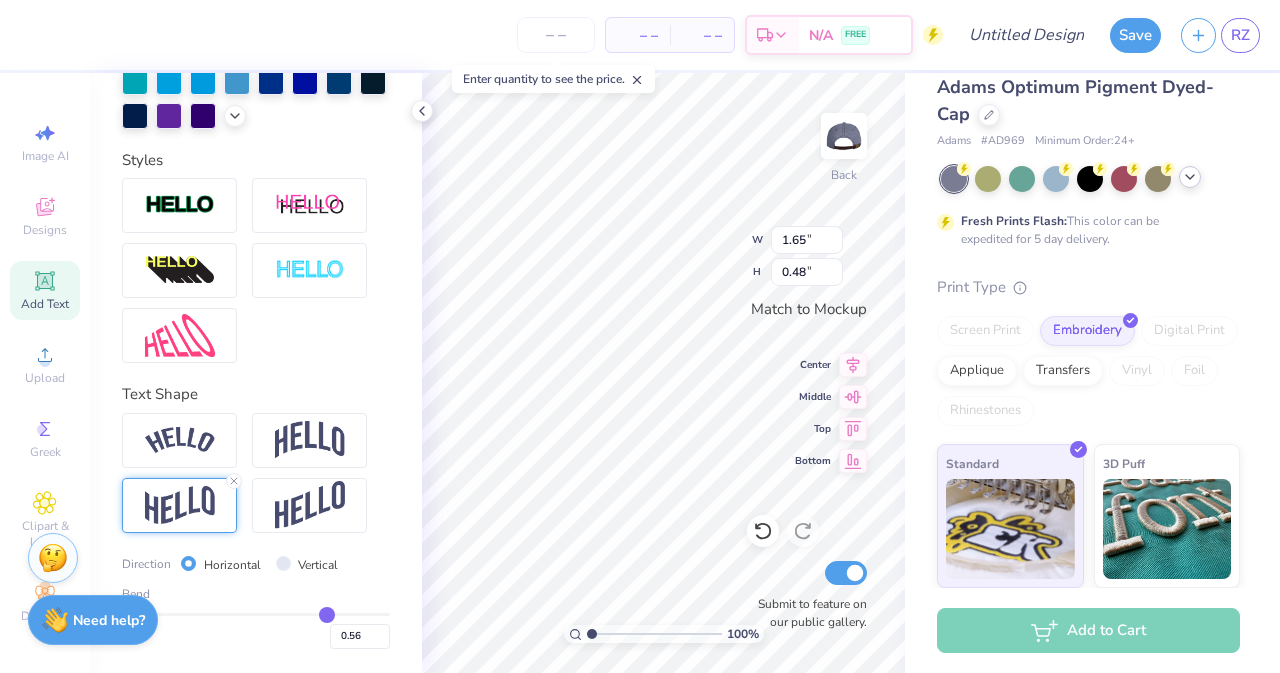type on "0.57" 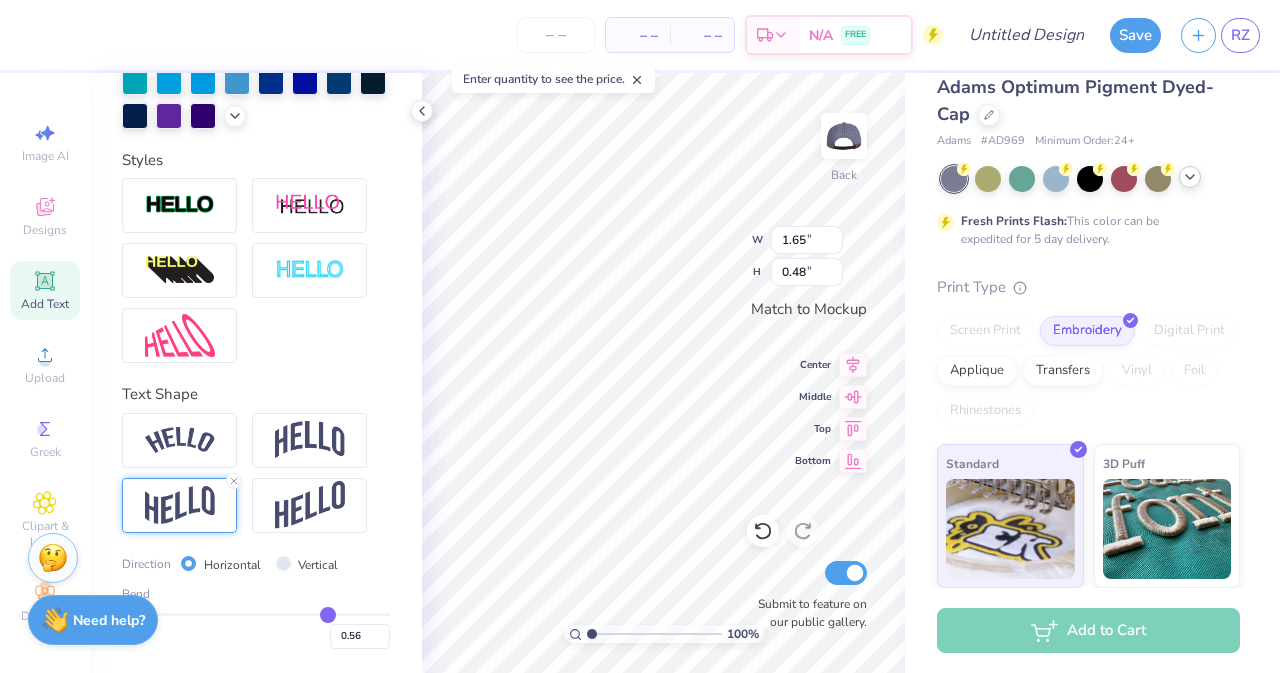 type on "0.57" 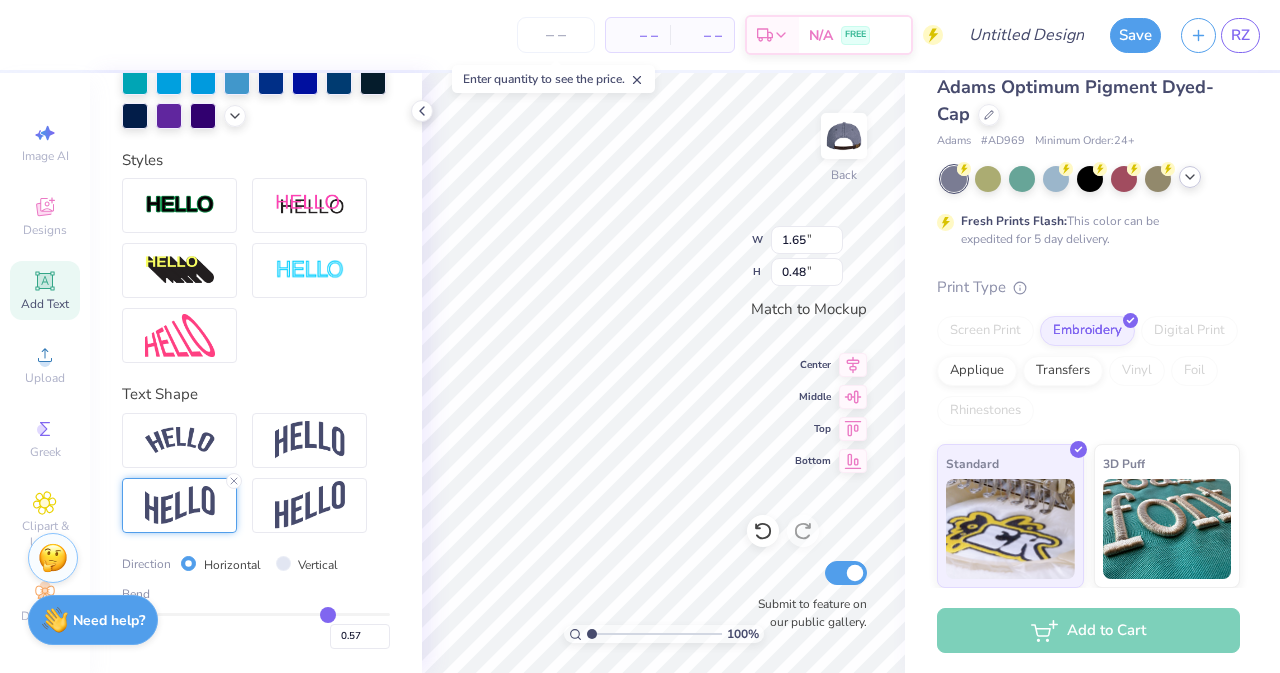 type on "0.58" 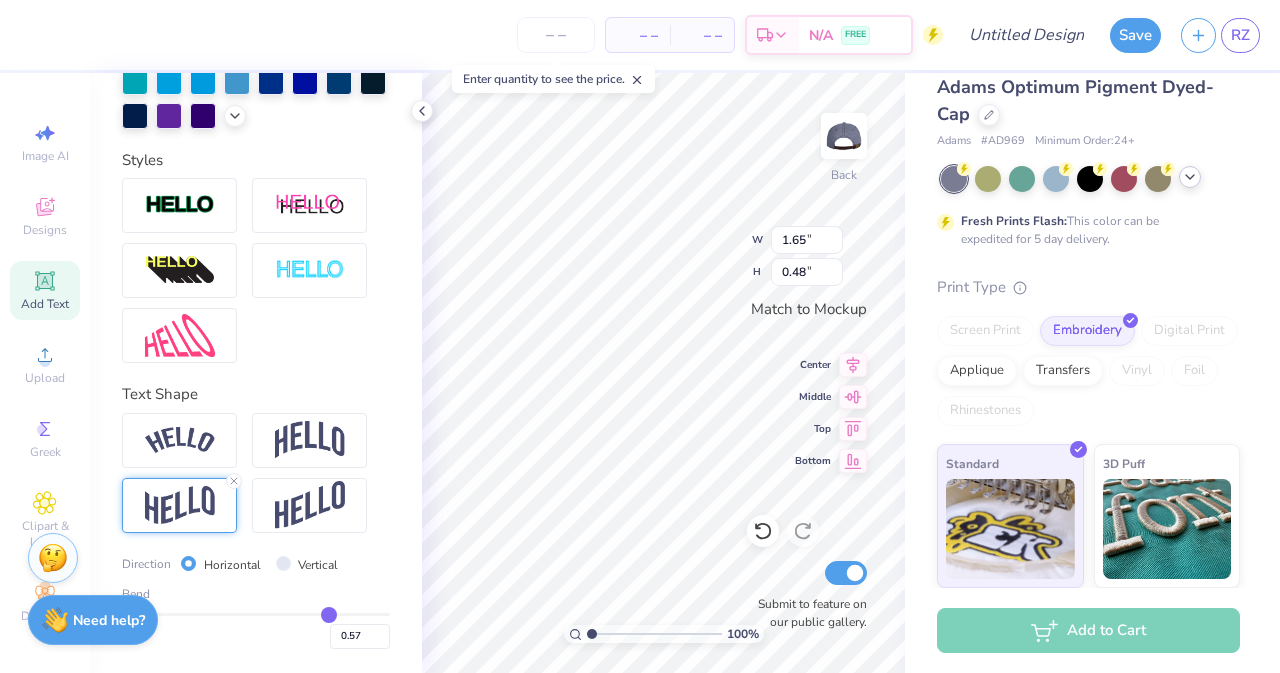 type on "0.58" 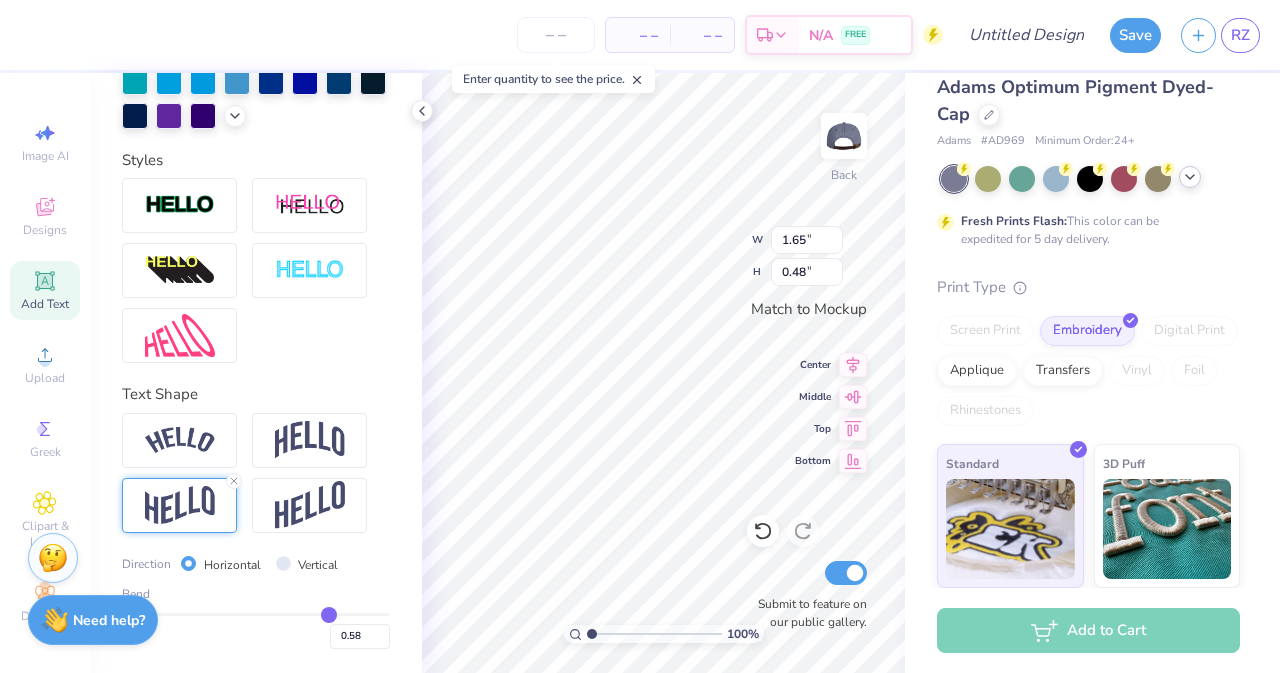 type on "0.59" 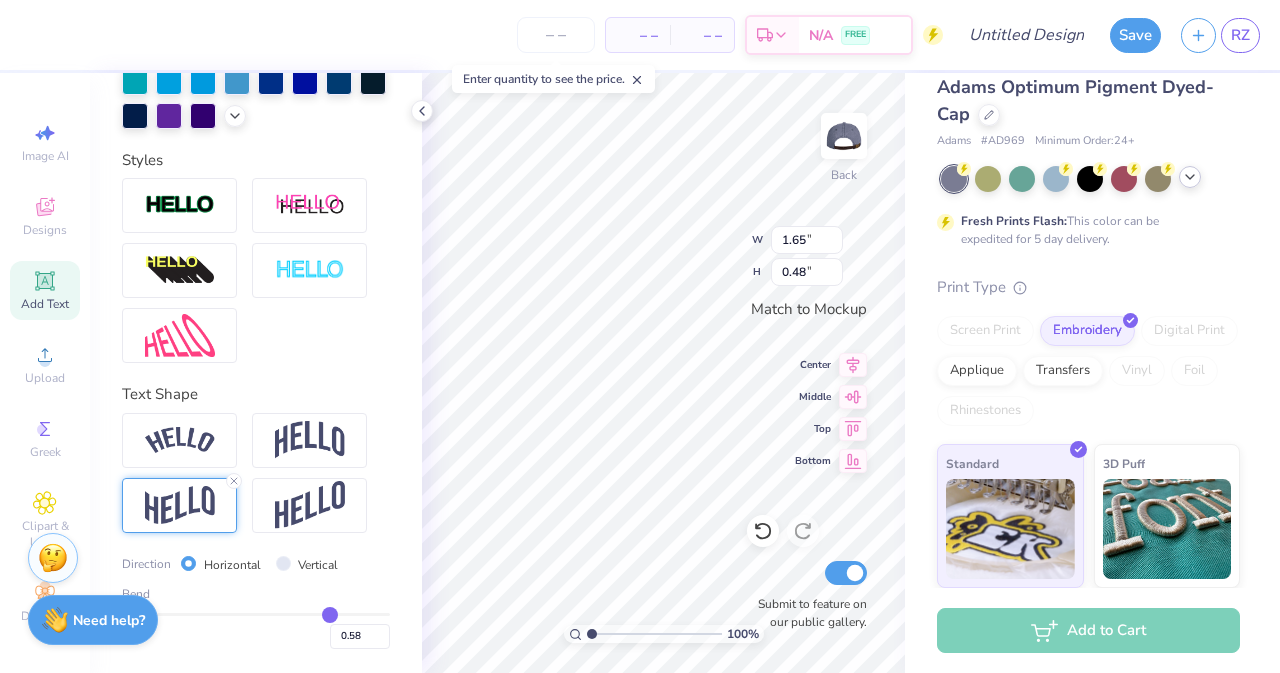 type on "0.59" 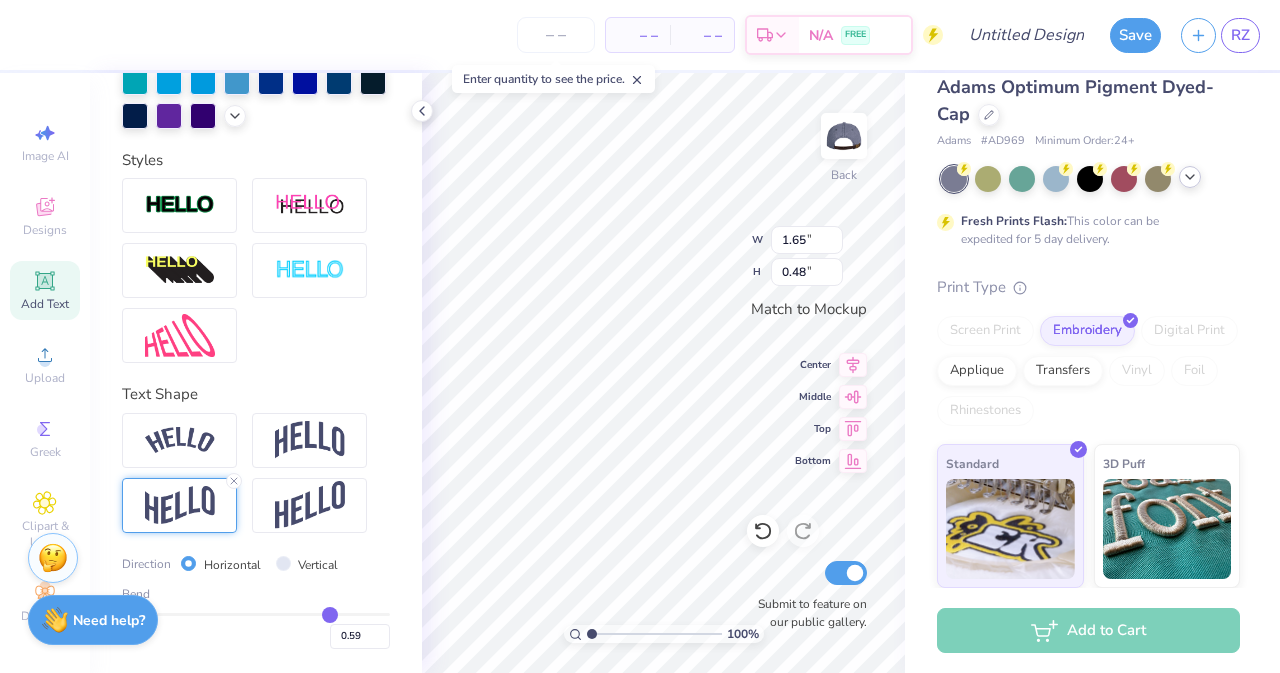 type on "0.6" 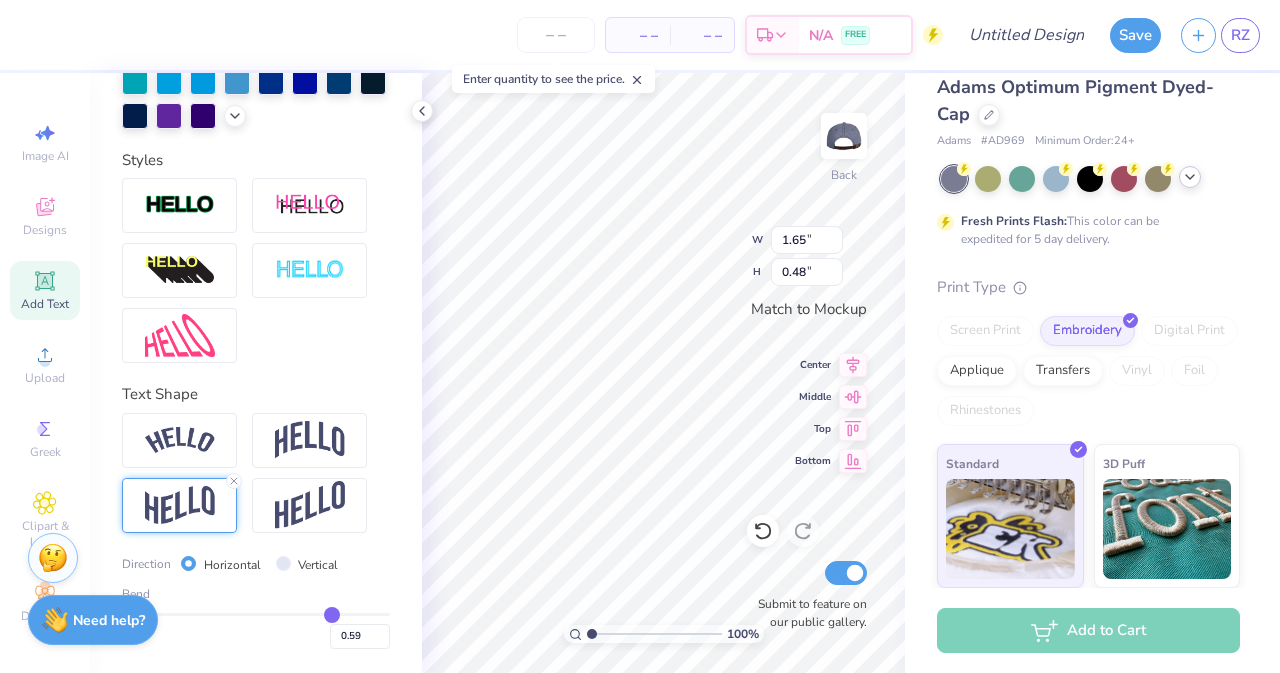 type on "0.60" 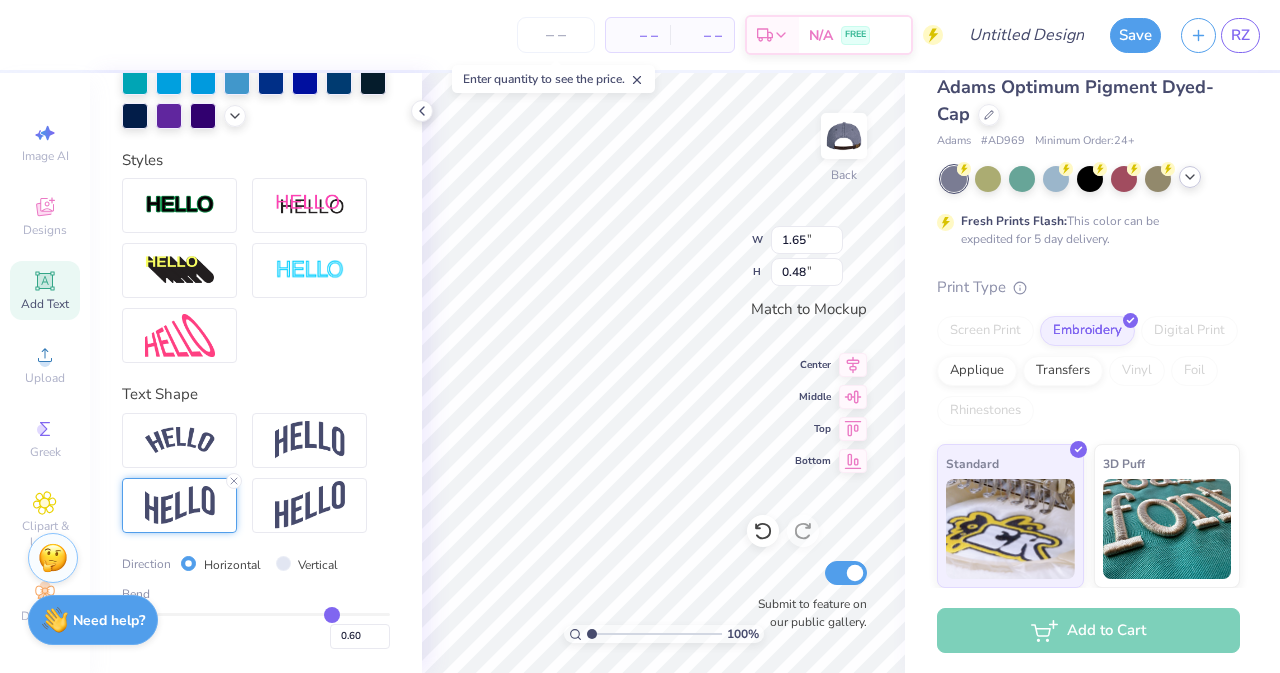 type on "0.61" 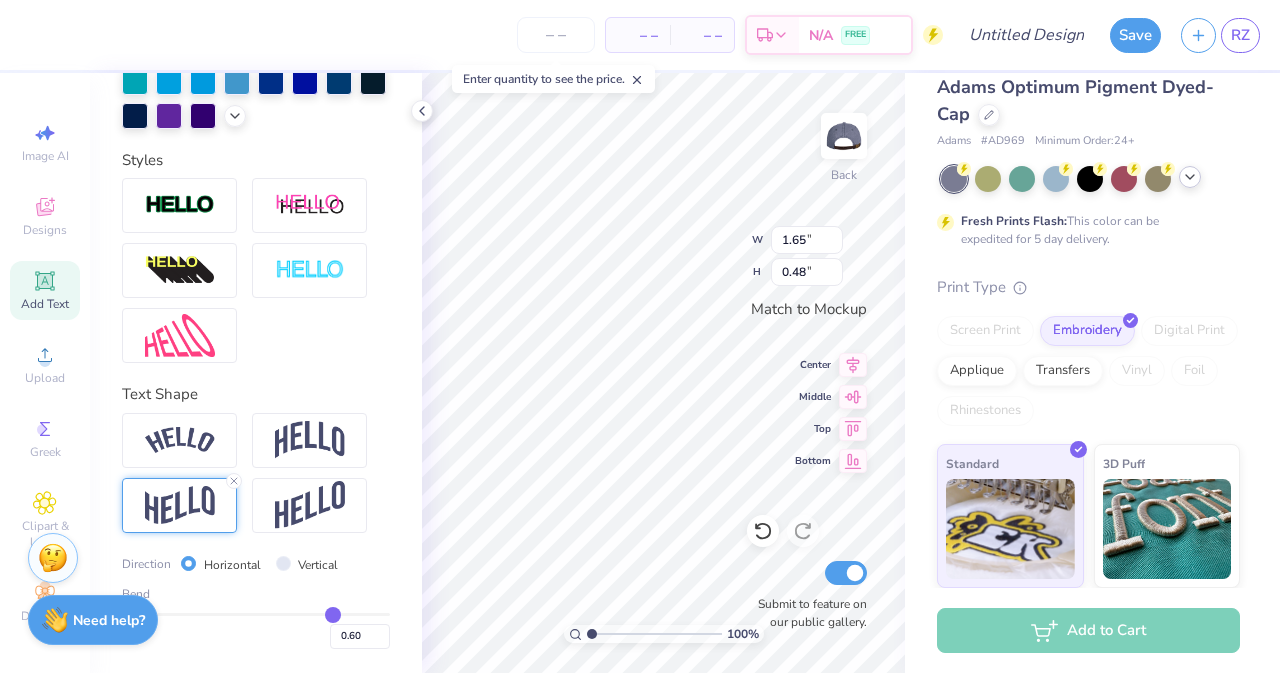type on "0.61" 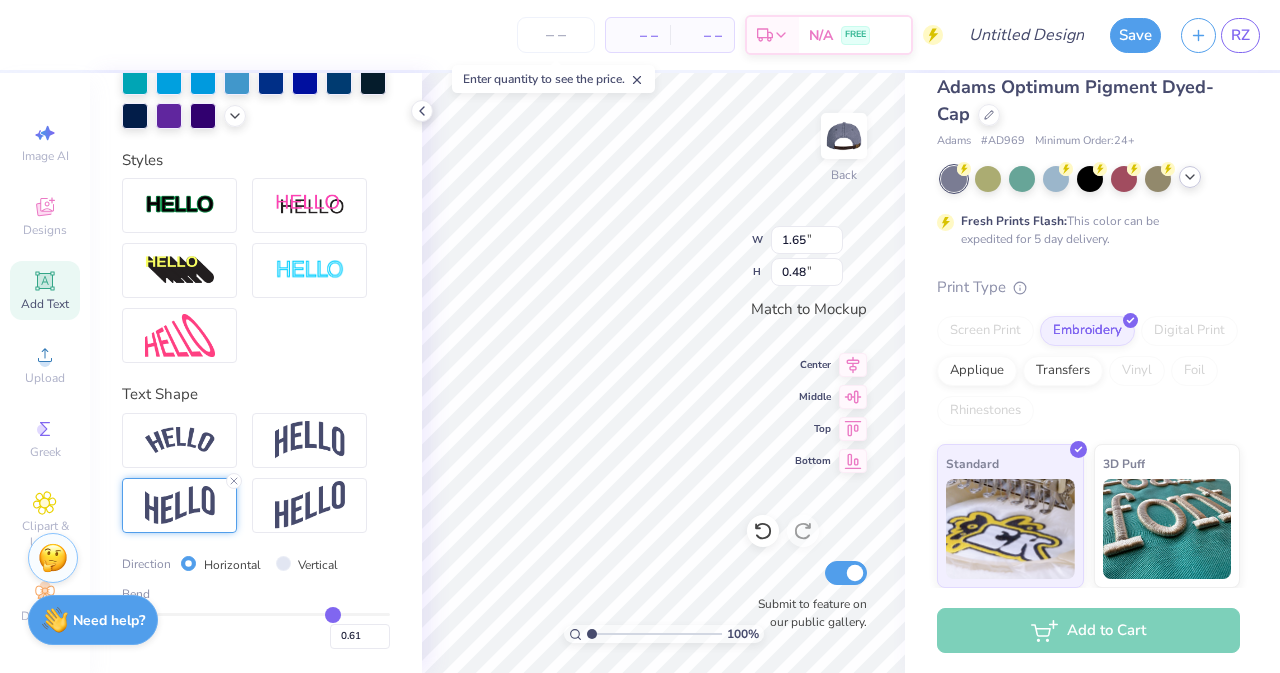 type on "0.62" 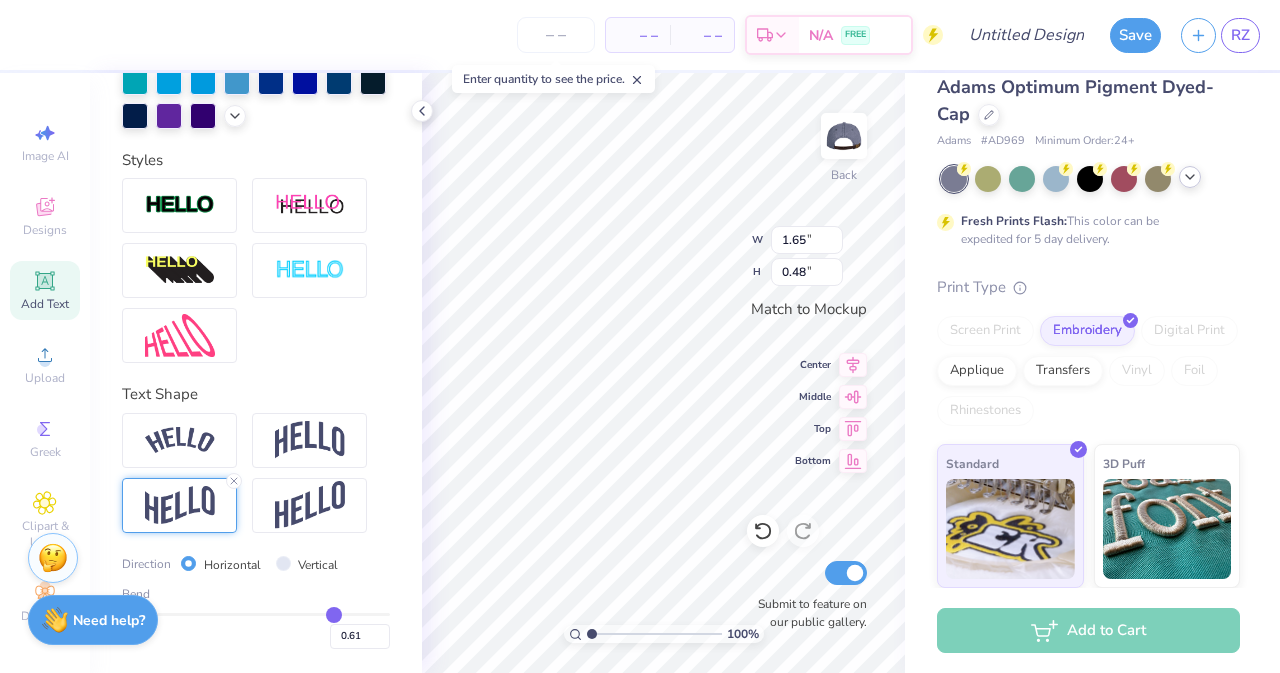 type on "0.62" 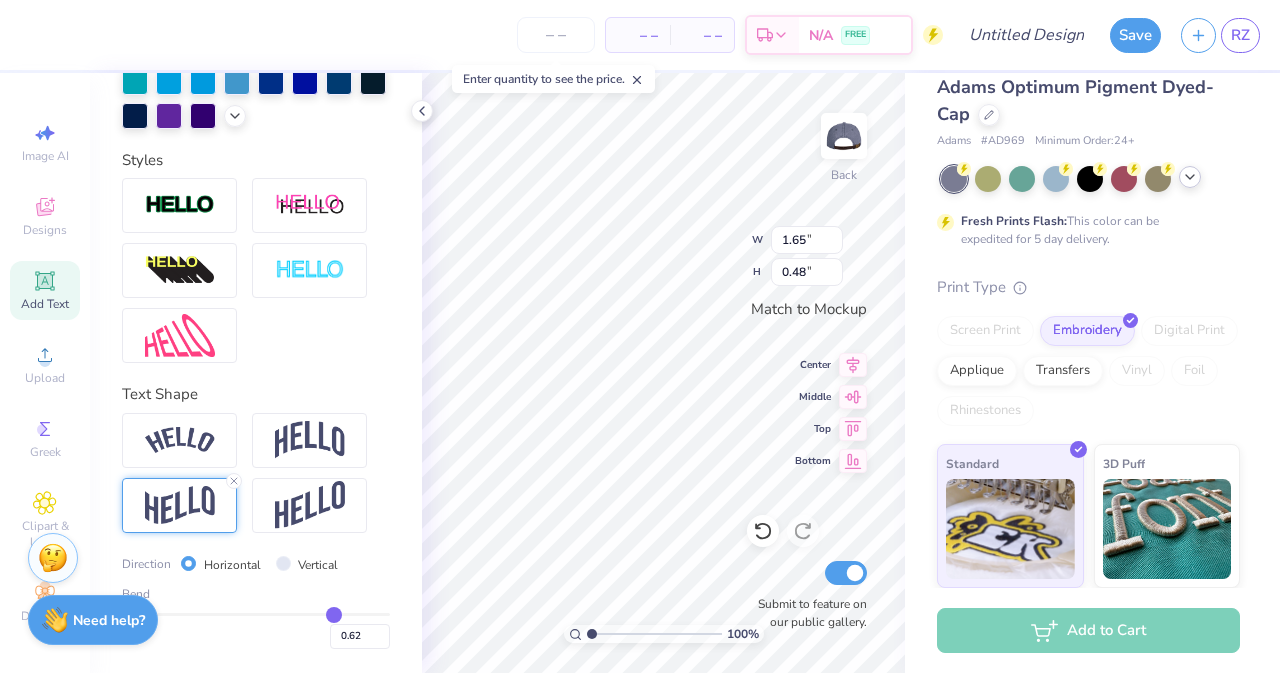 drag, startPoint x: 304, startPoint y: 614, endPoint x: 322, endPoint y: 615, distance: 18.027756 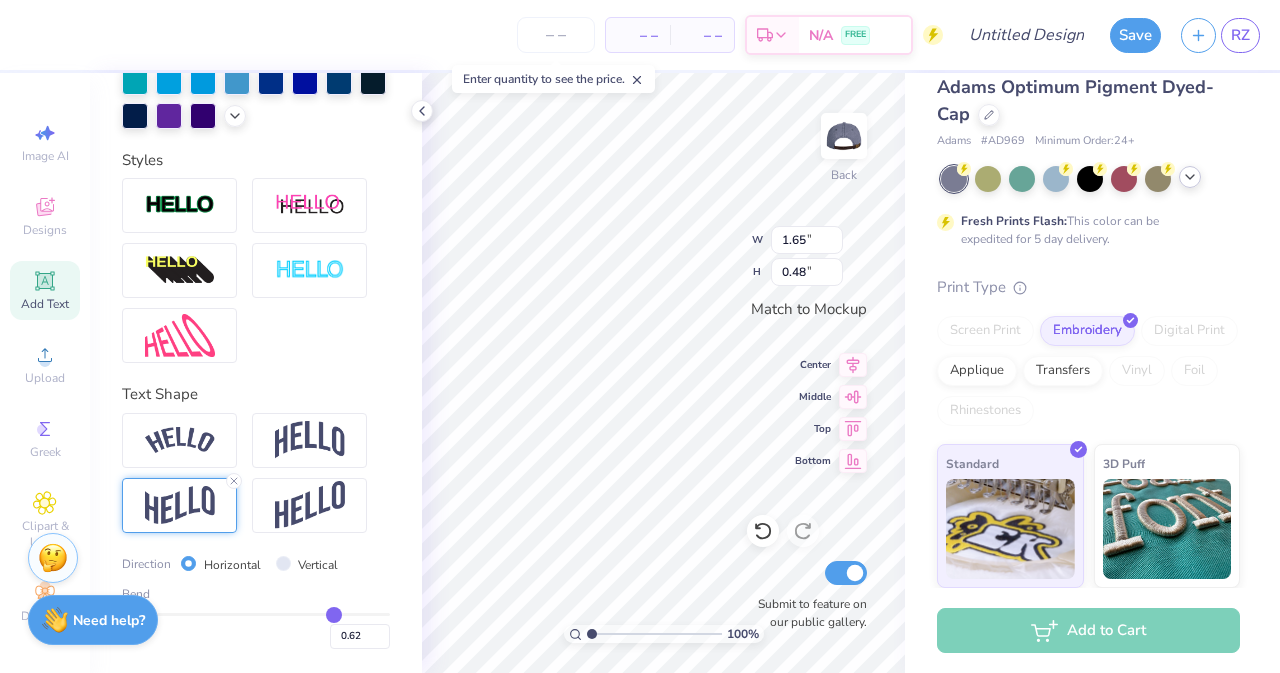 click at bounding box center [256, 614] 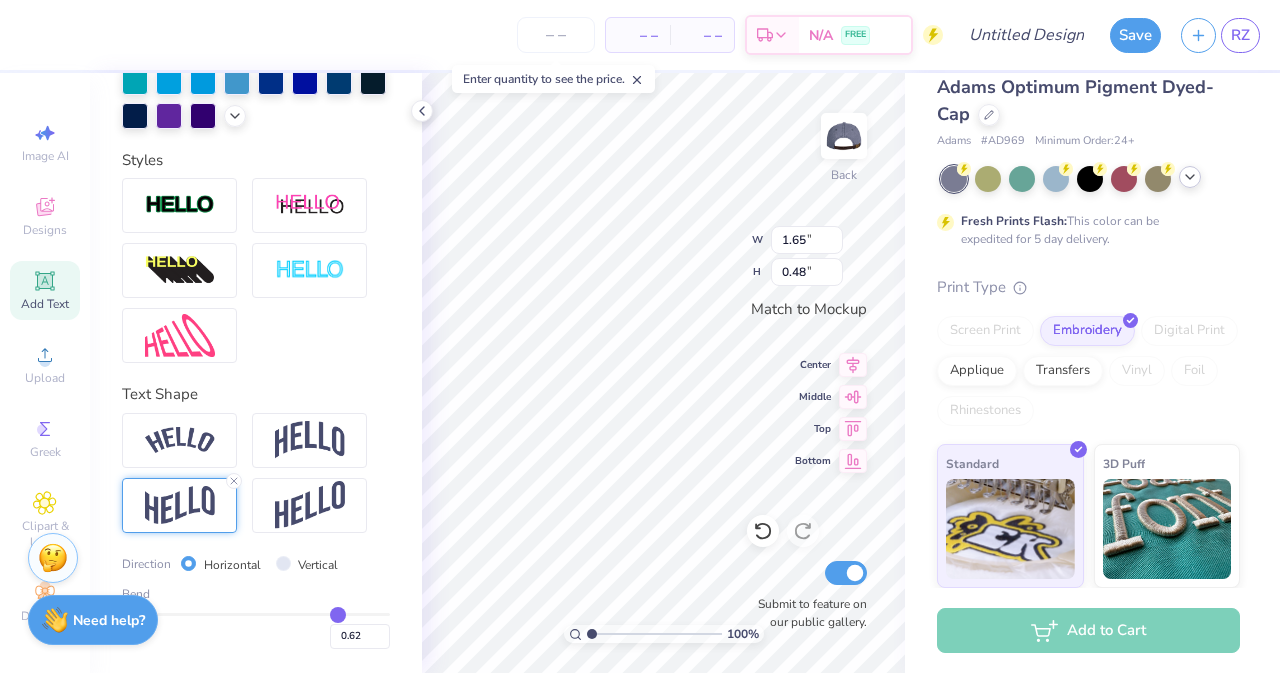 type on "0.65" 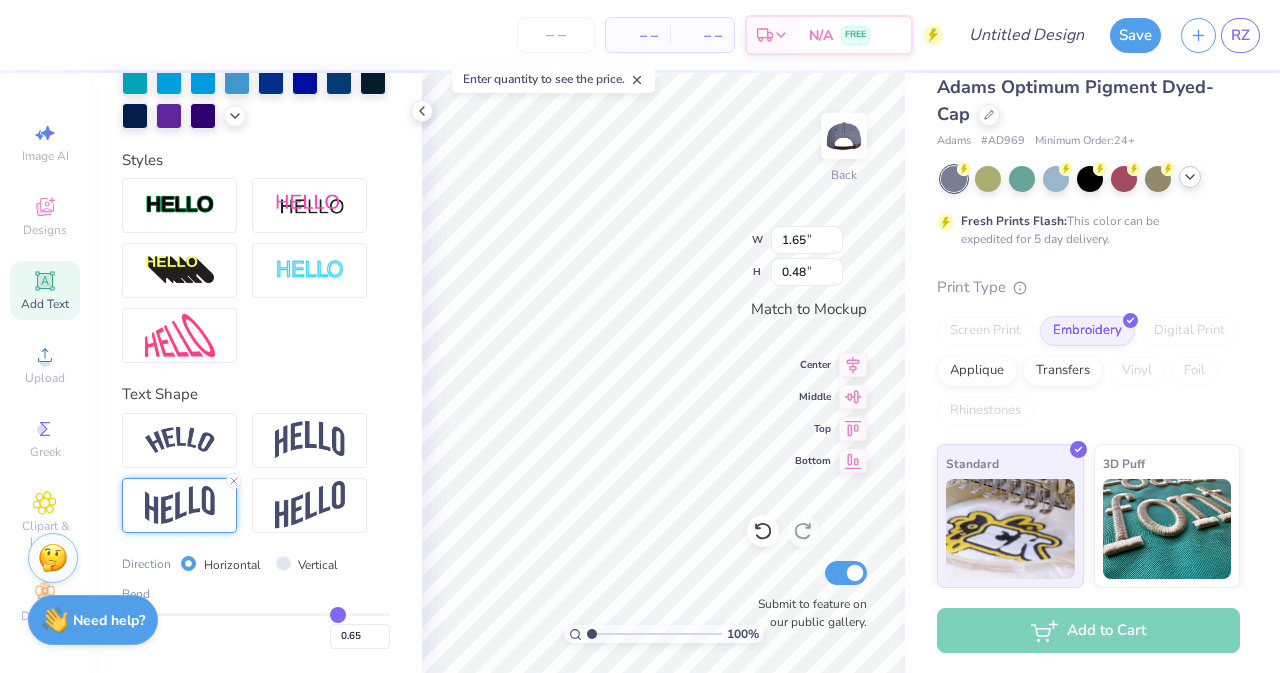 type on "0.67" 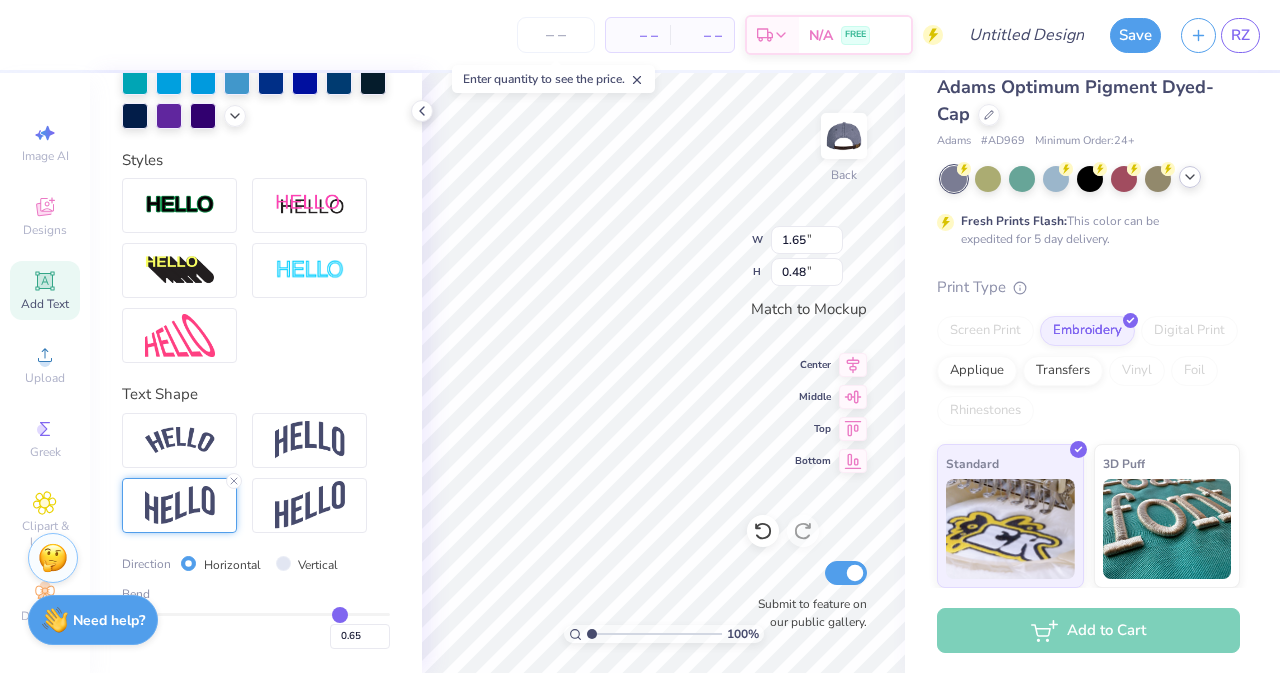 type on "0.67" 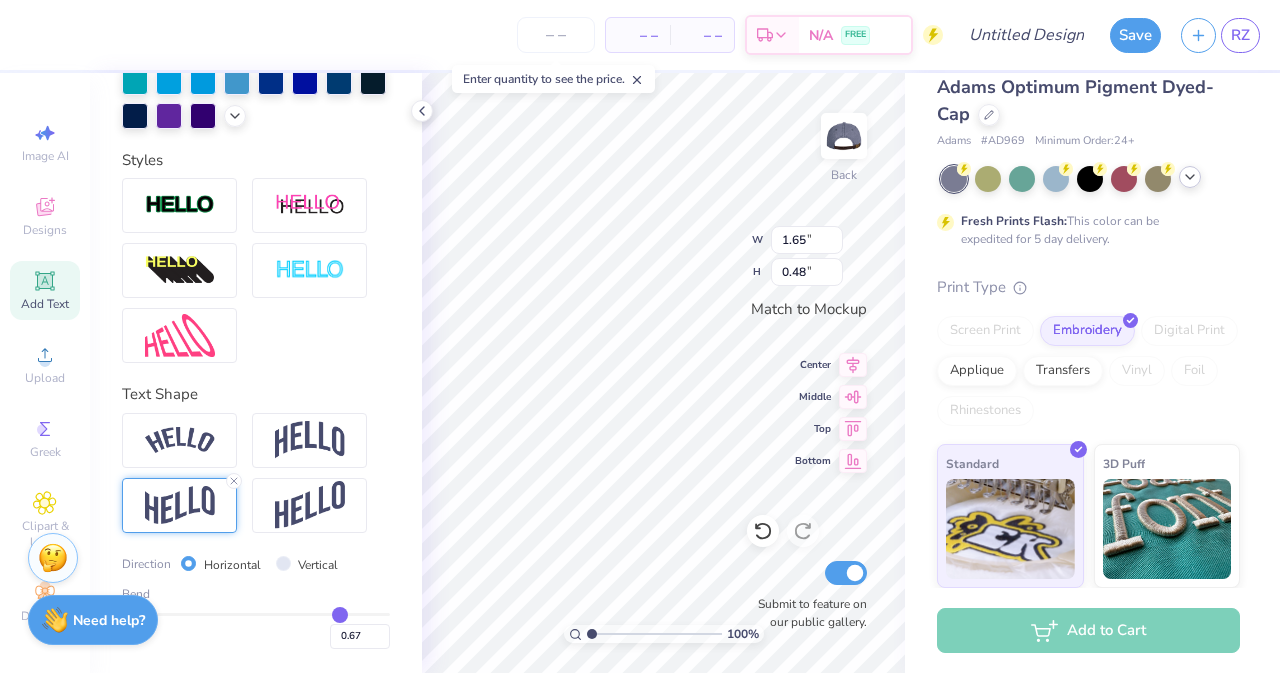 type on "0.68" 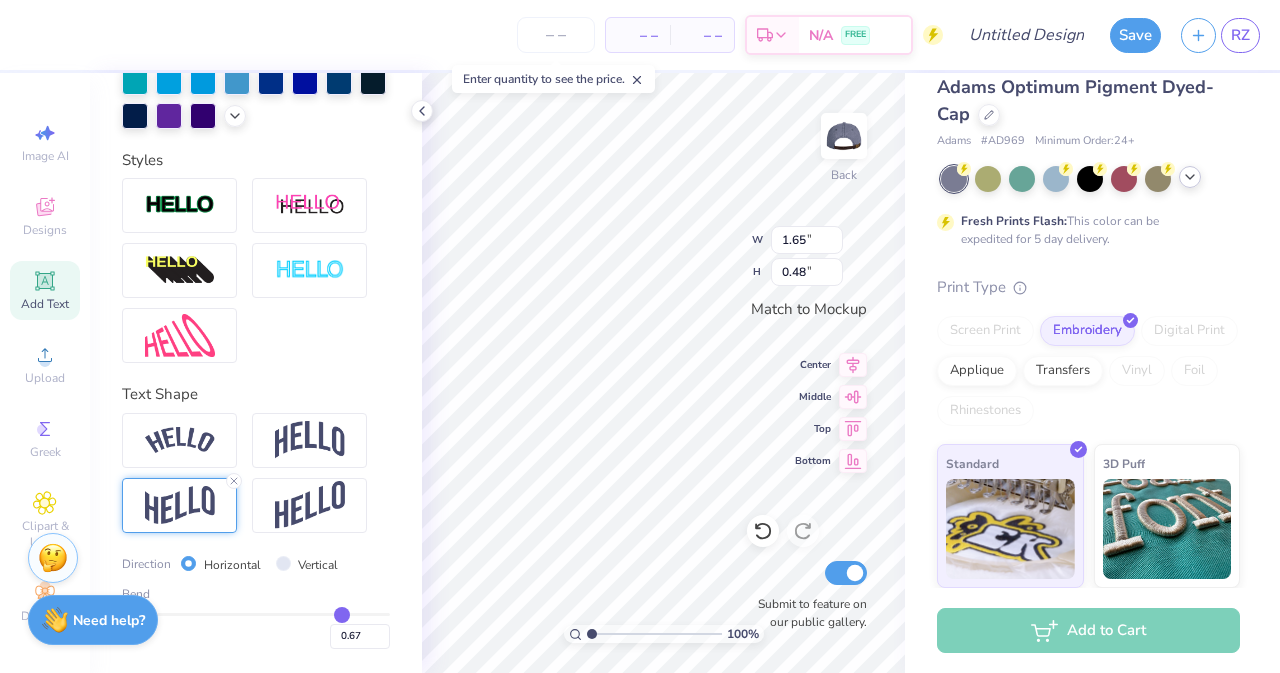 type on "0.68" 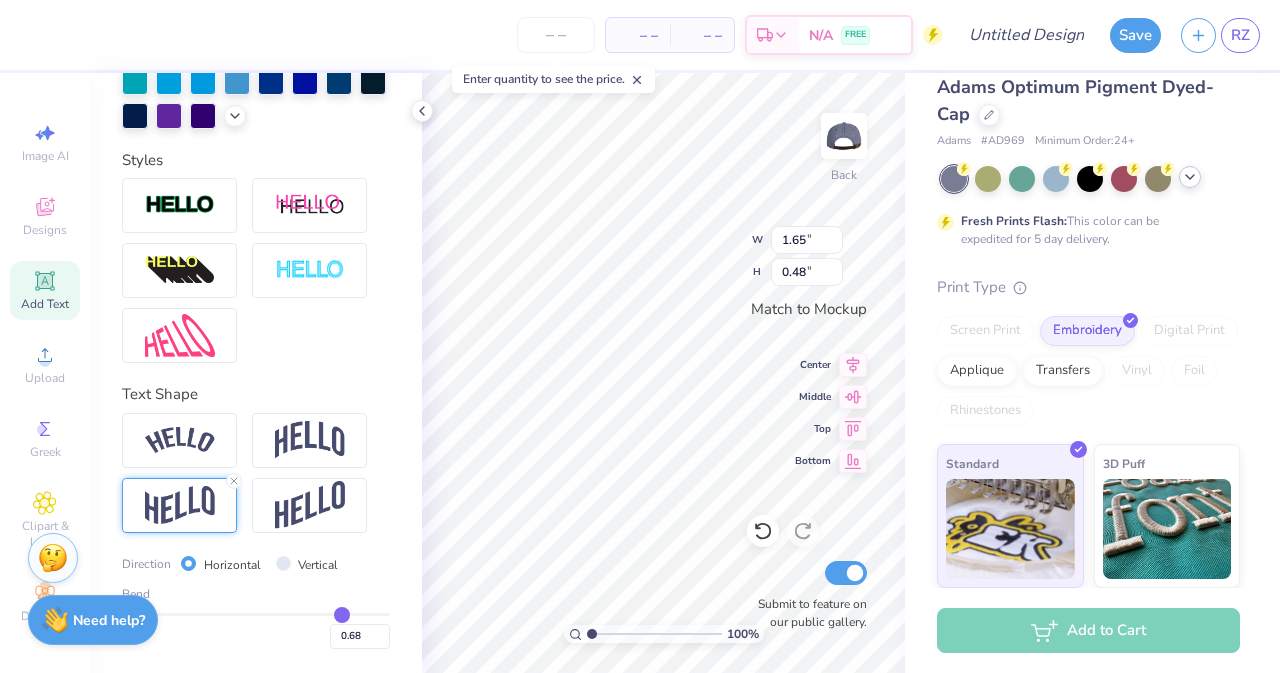 type on "0.7" 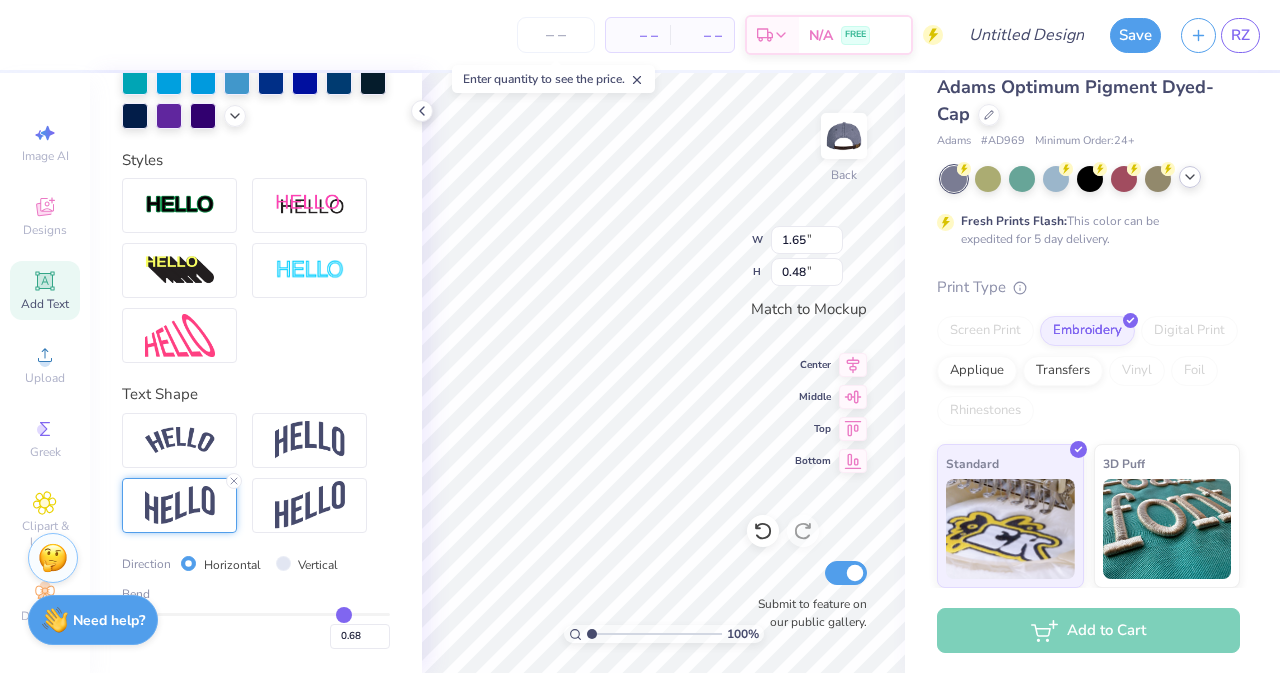 type on "0.70" 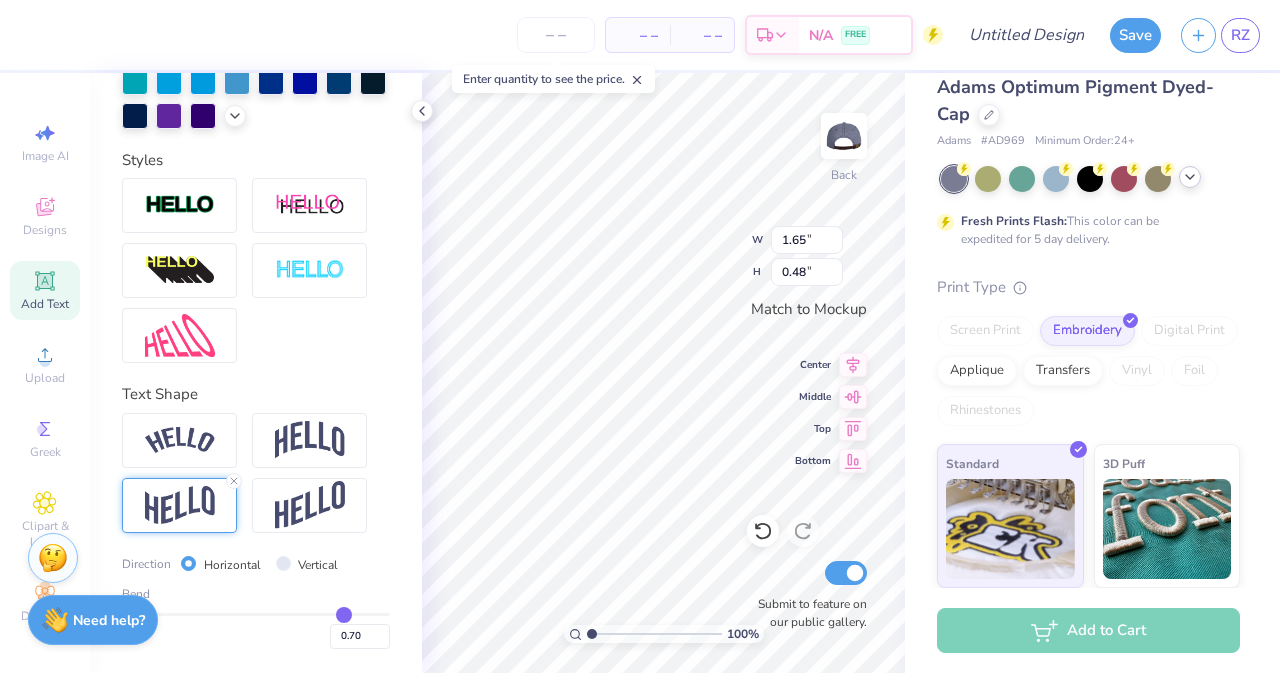 type on "0.71" 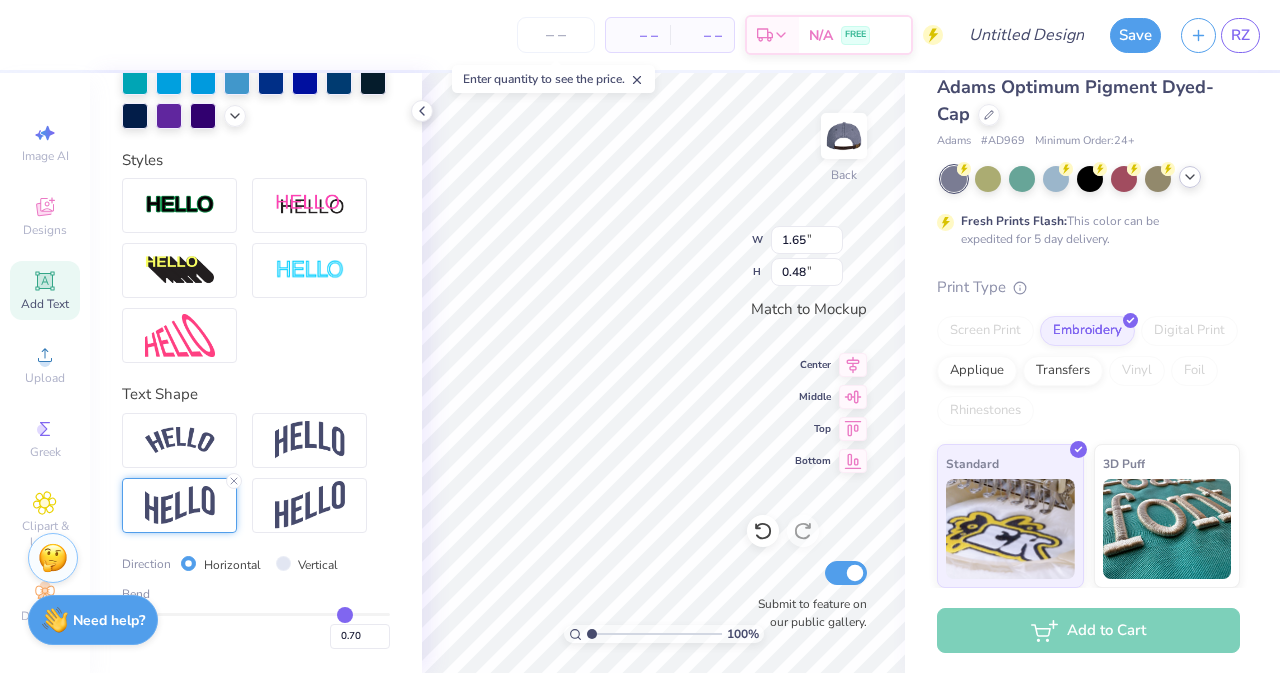 type on "0.71" 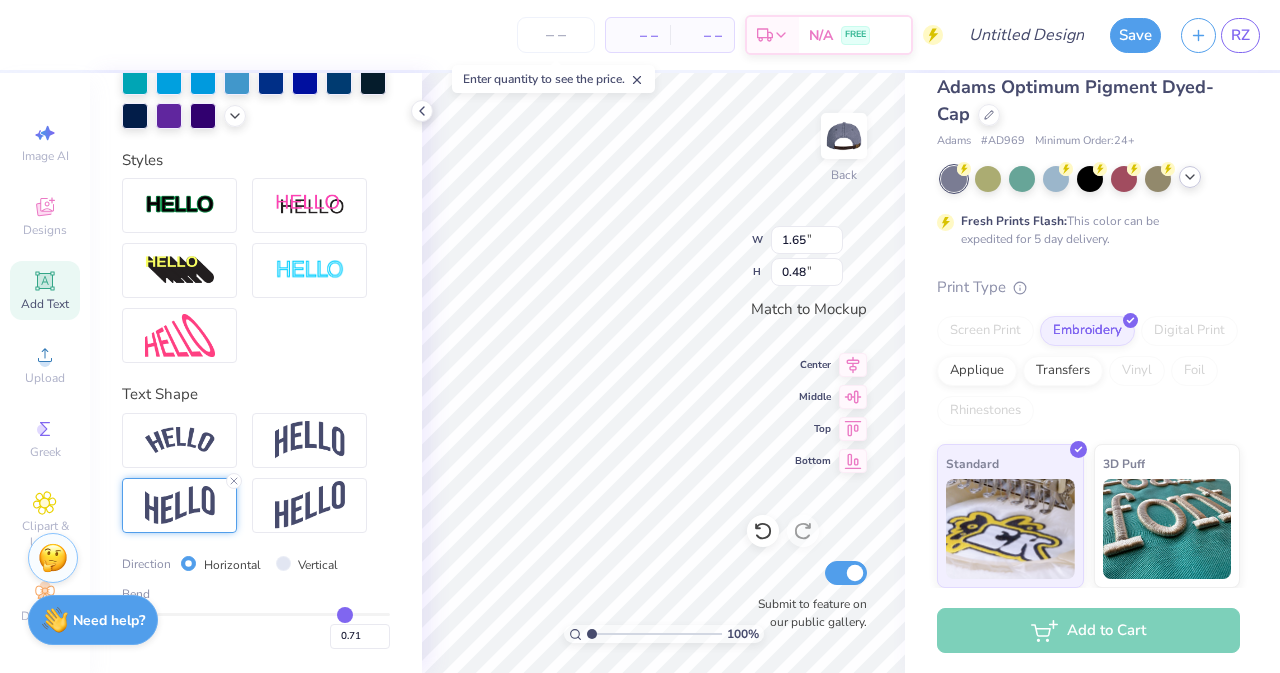 type on "0.73" 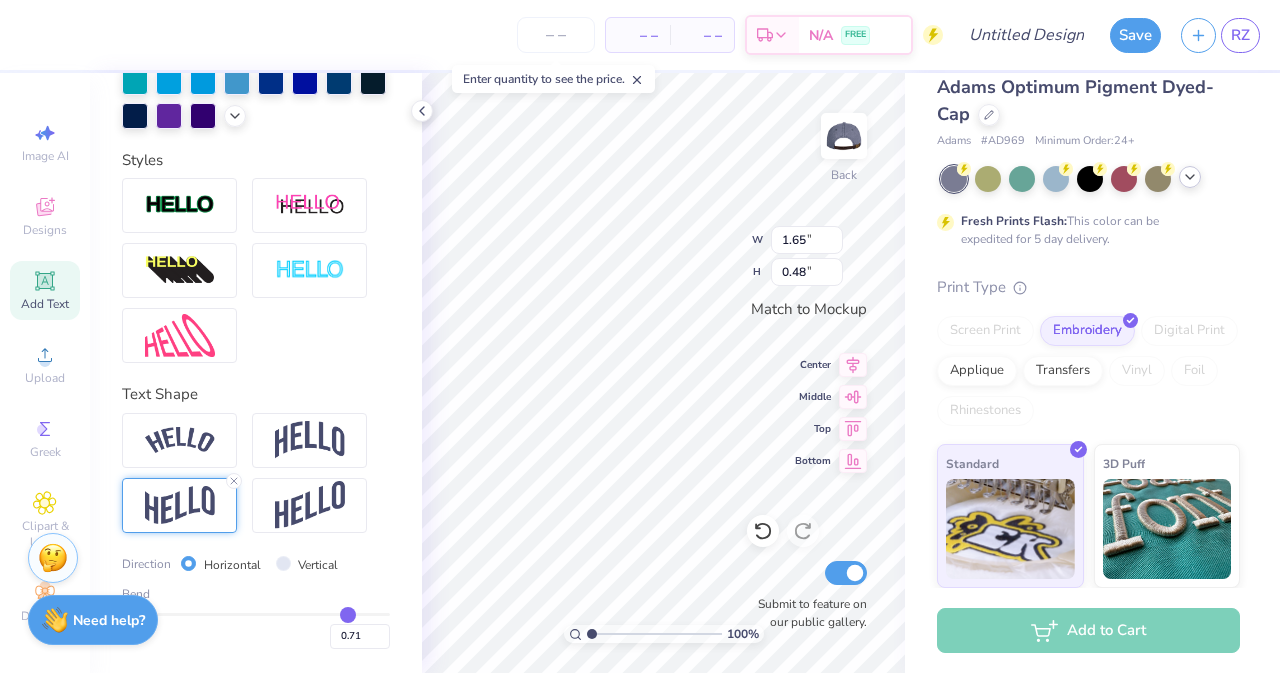 type on "0.73" 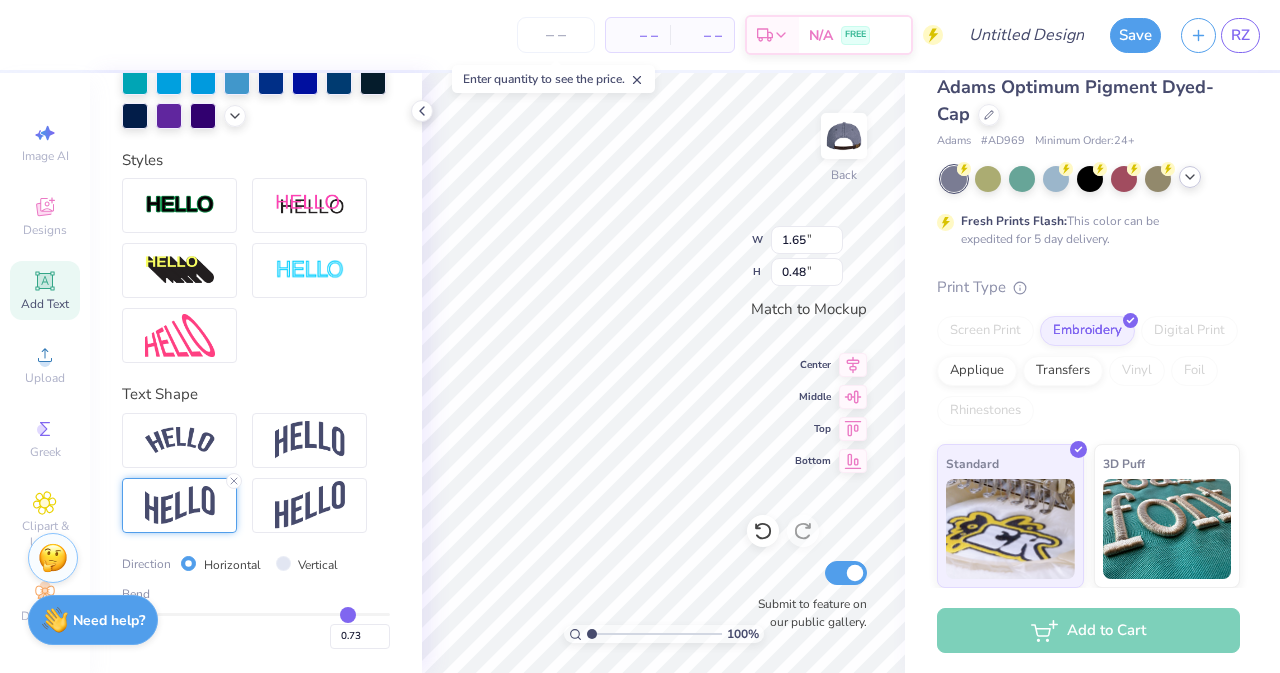 type on "0.75" 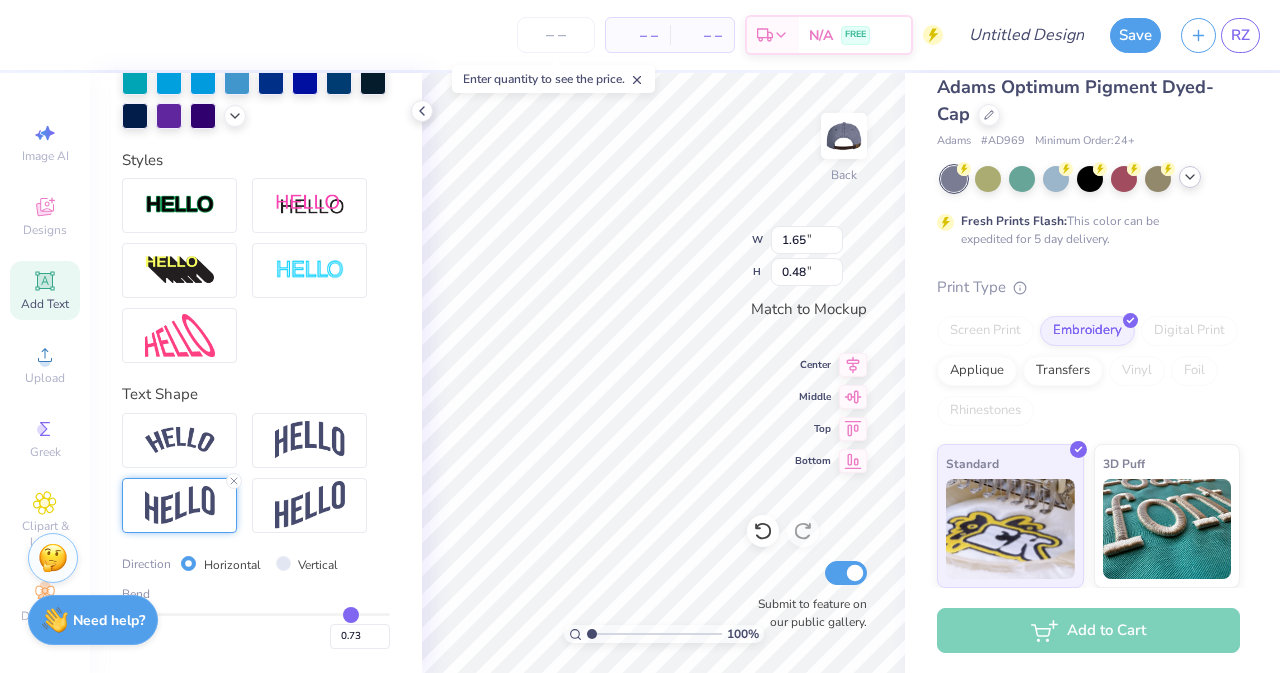 type on "0.75" 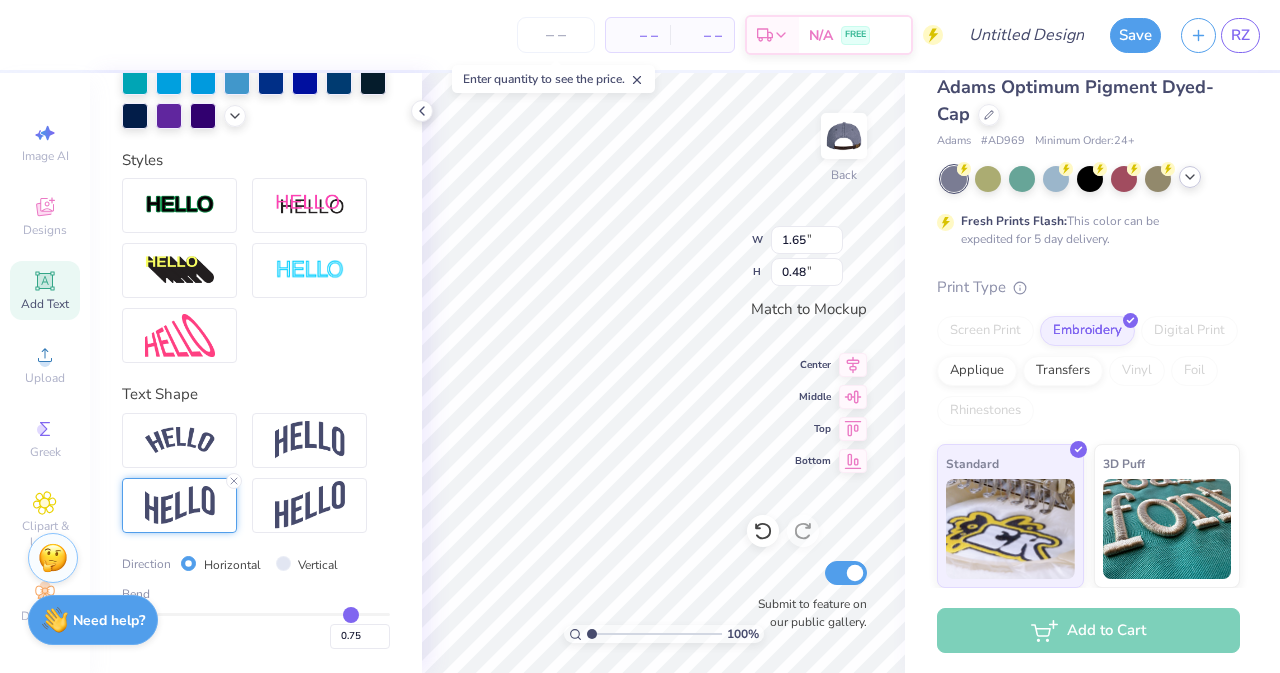 type on "0.76" 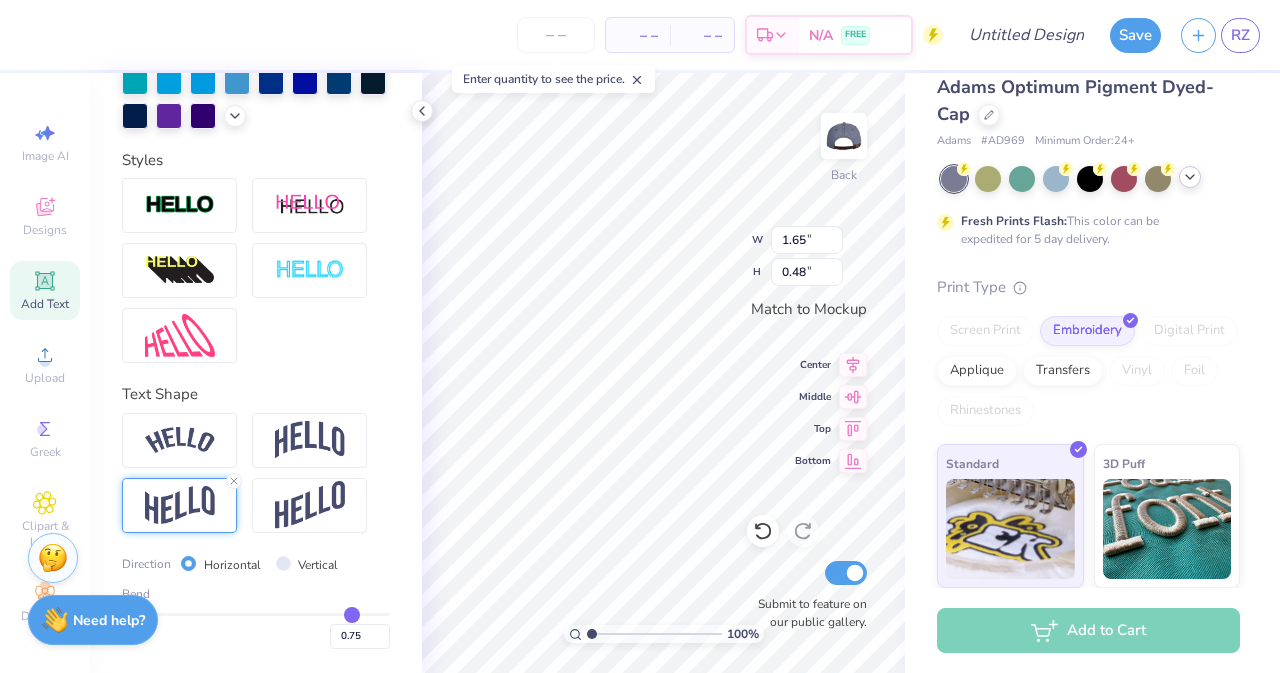 type on "0.76" 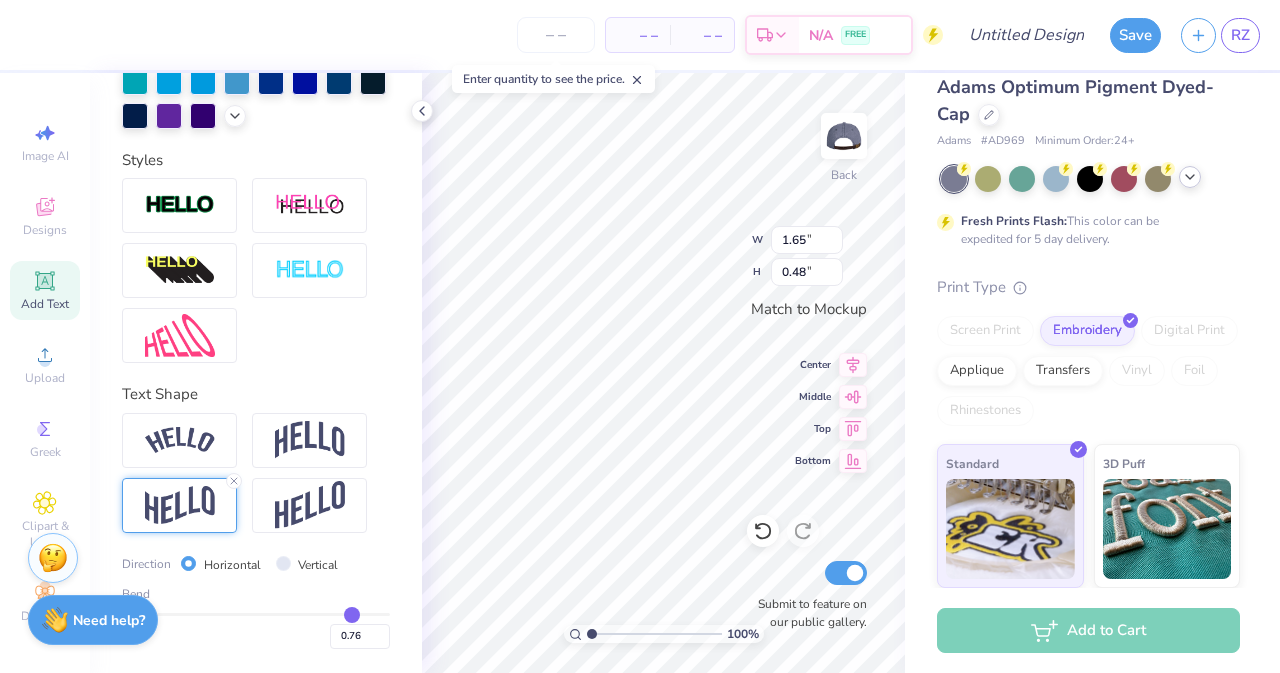 type on "0.77" 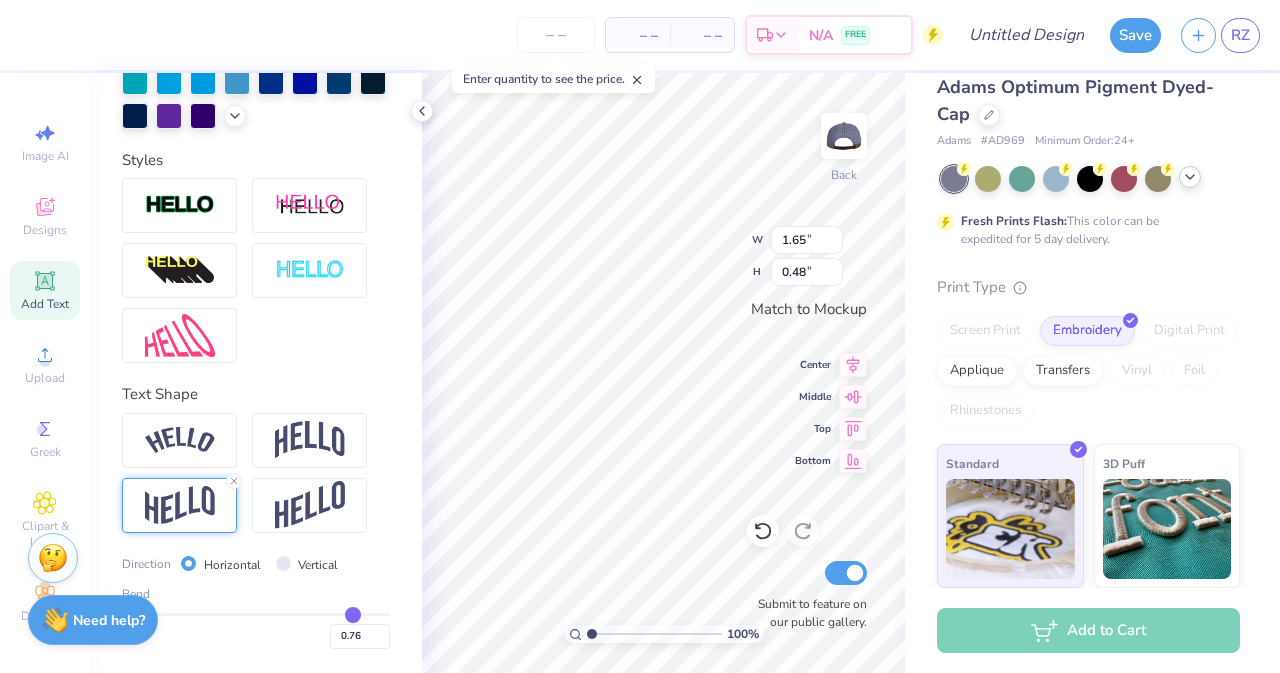 type on "0.77" 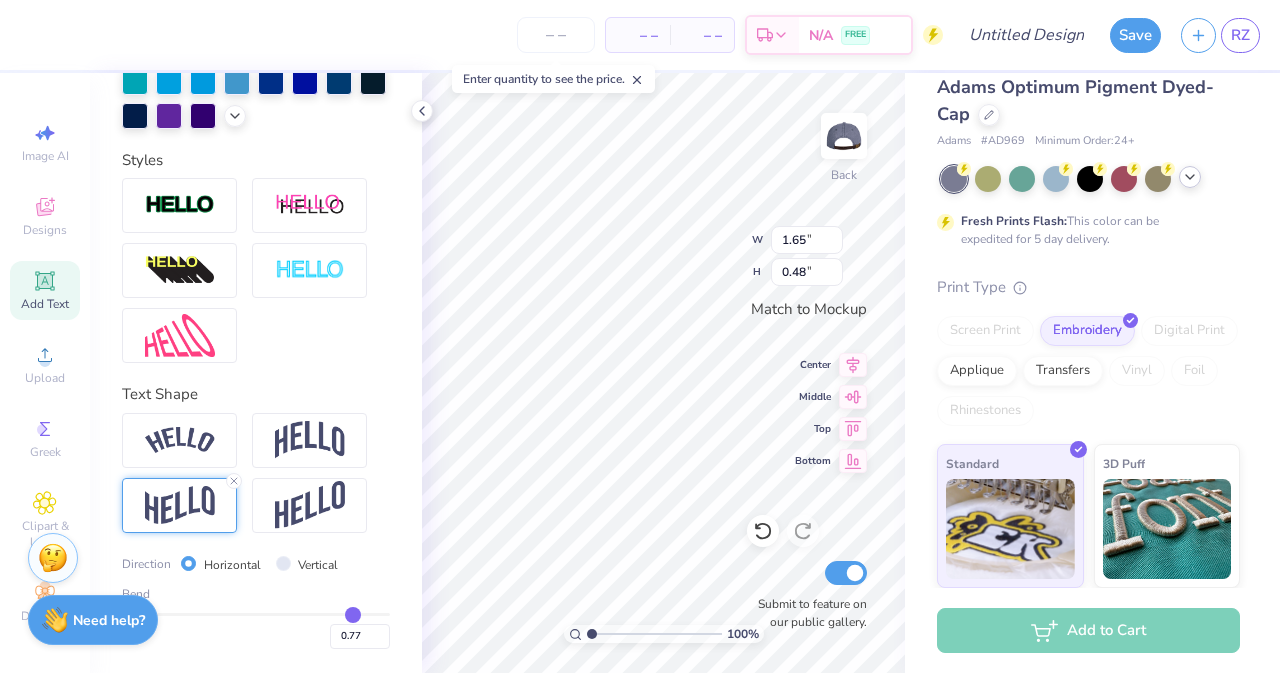 type on "0.79" 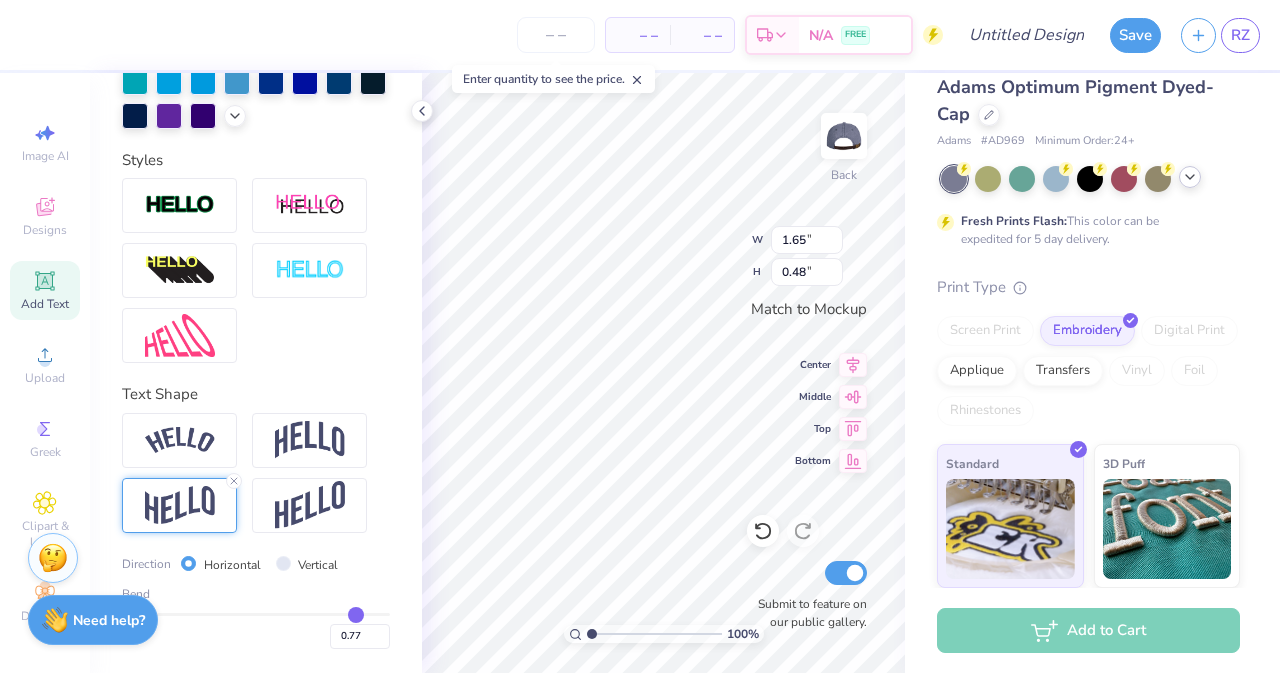 type on "0.79" 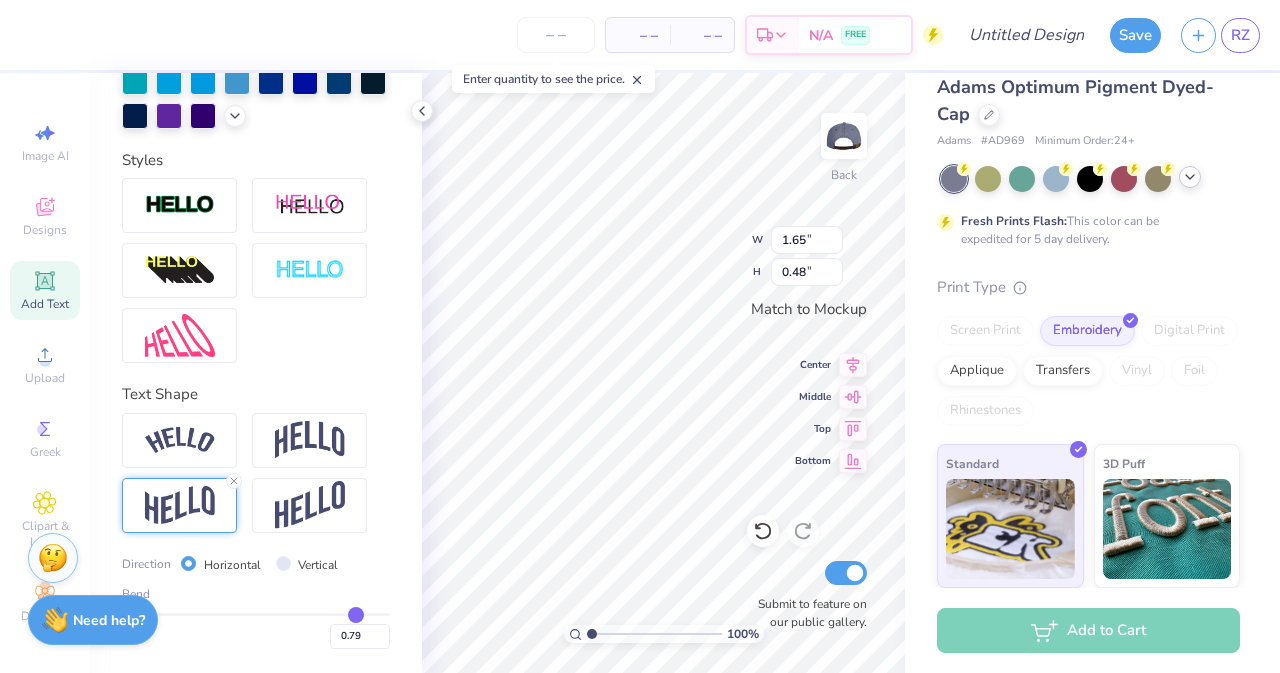 type on "0.8" 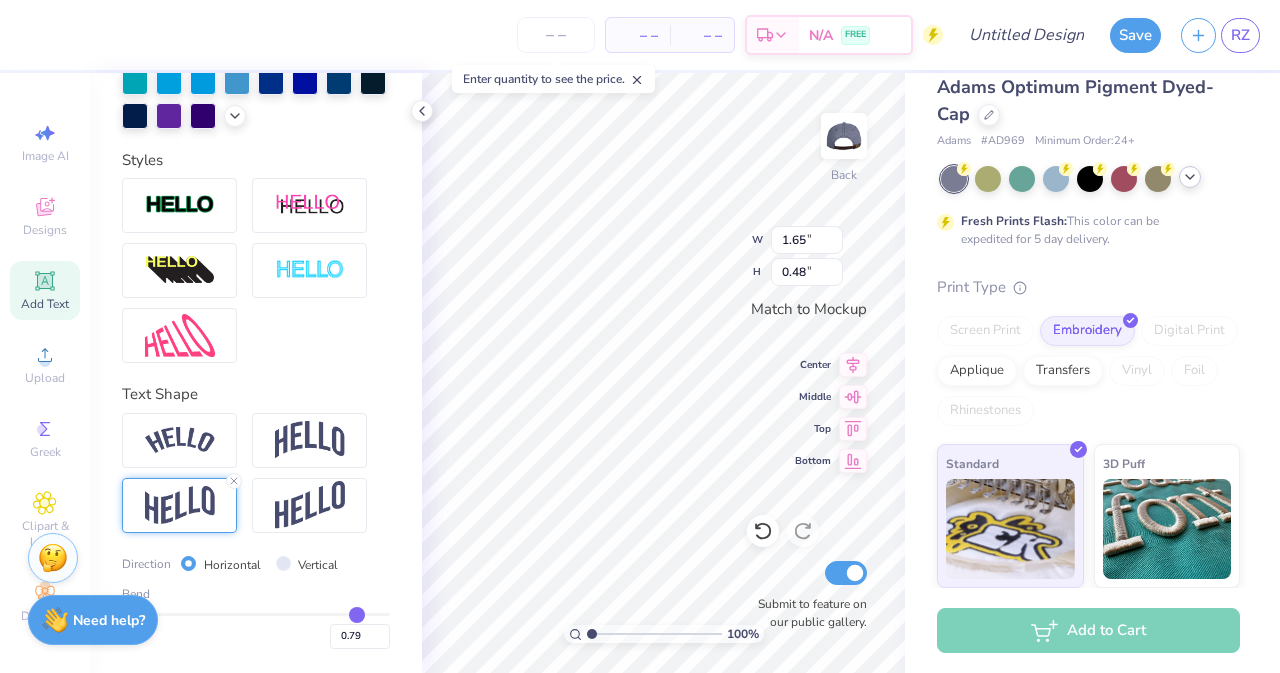 type on "0.80" 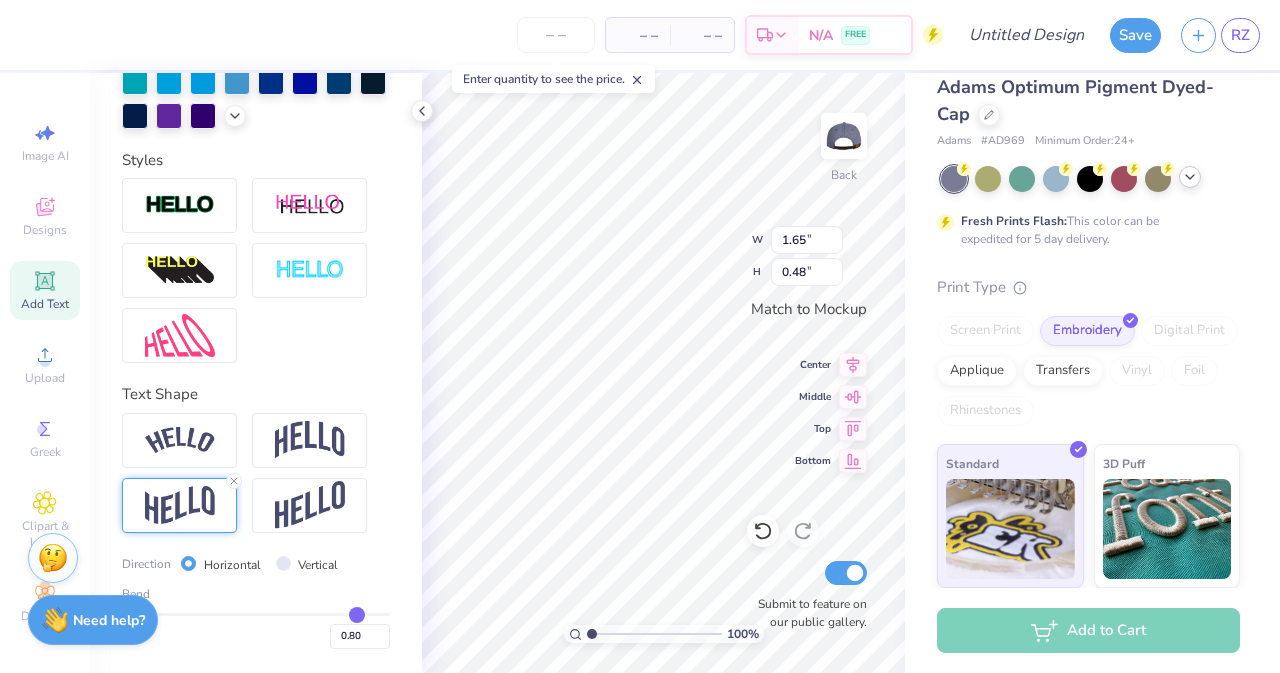 type on "0.82" 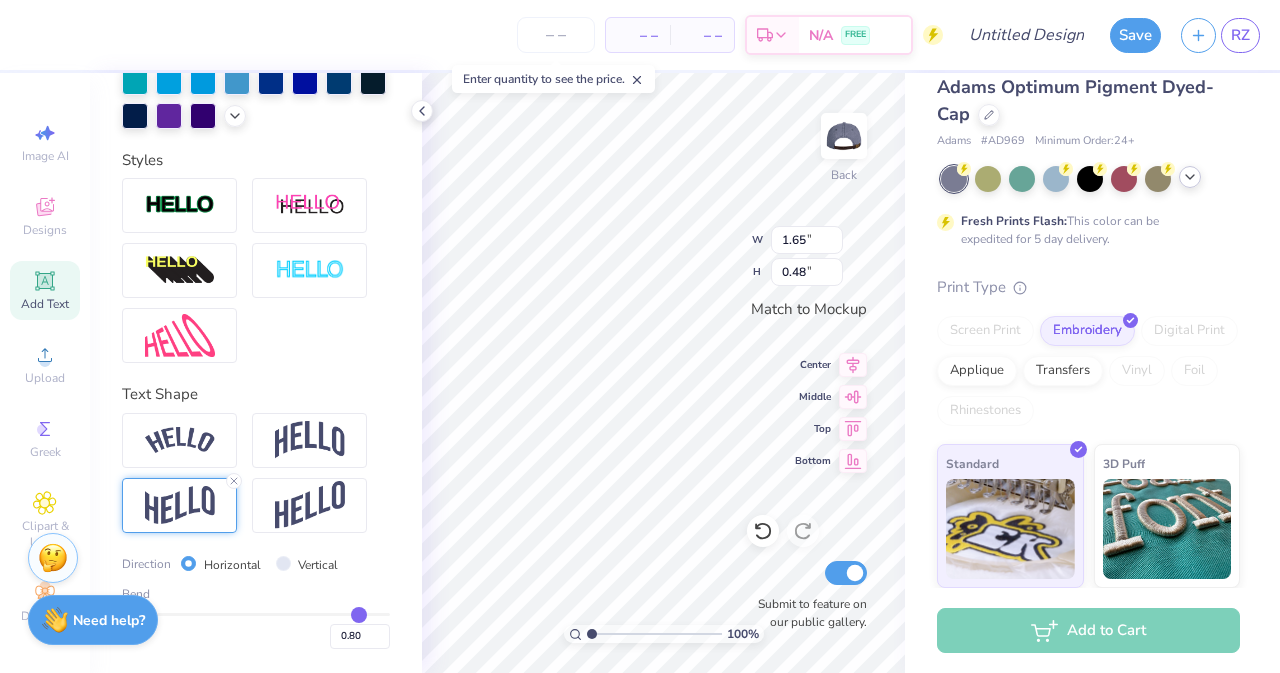 type on "0.82" 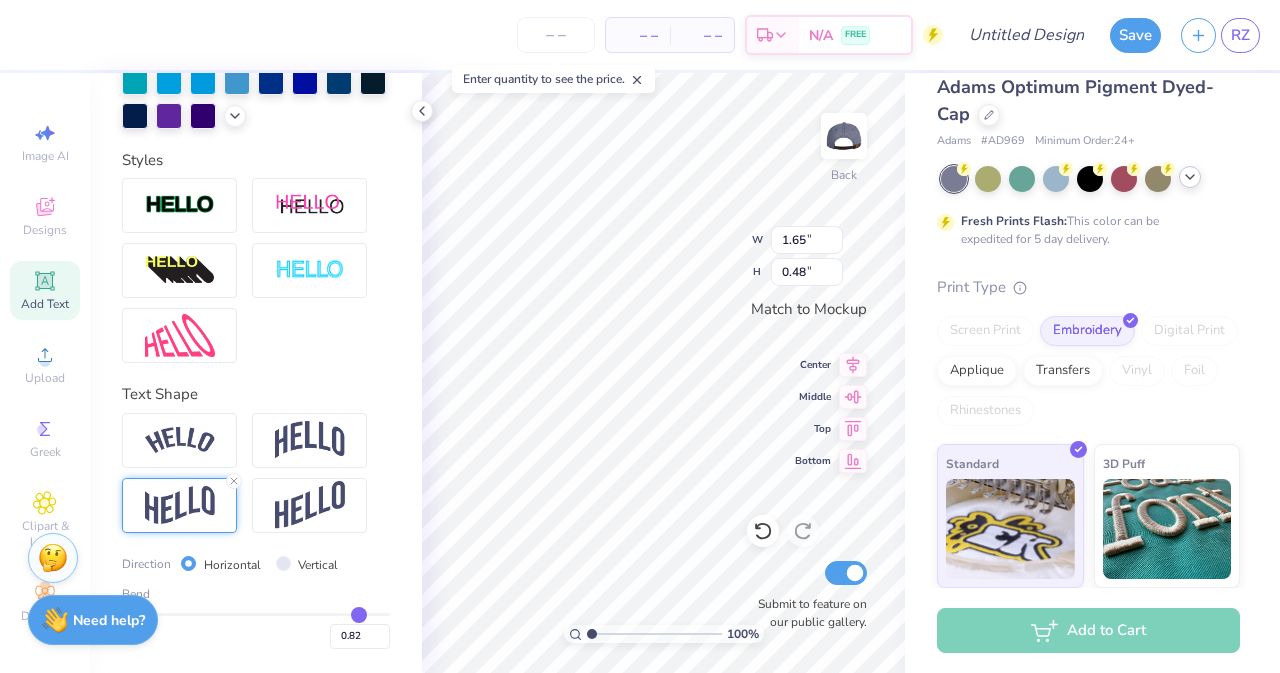 type on "0.83" 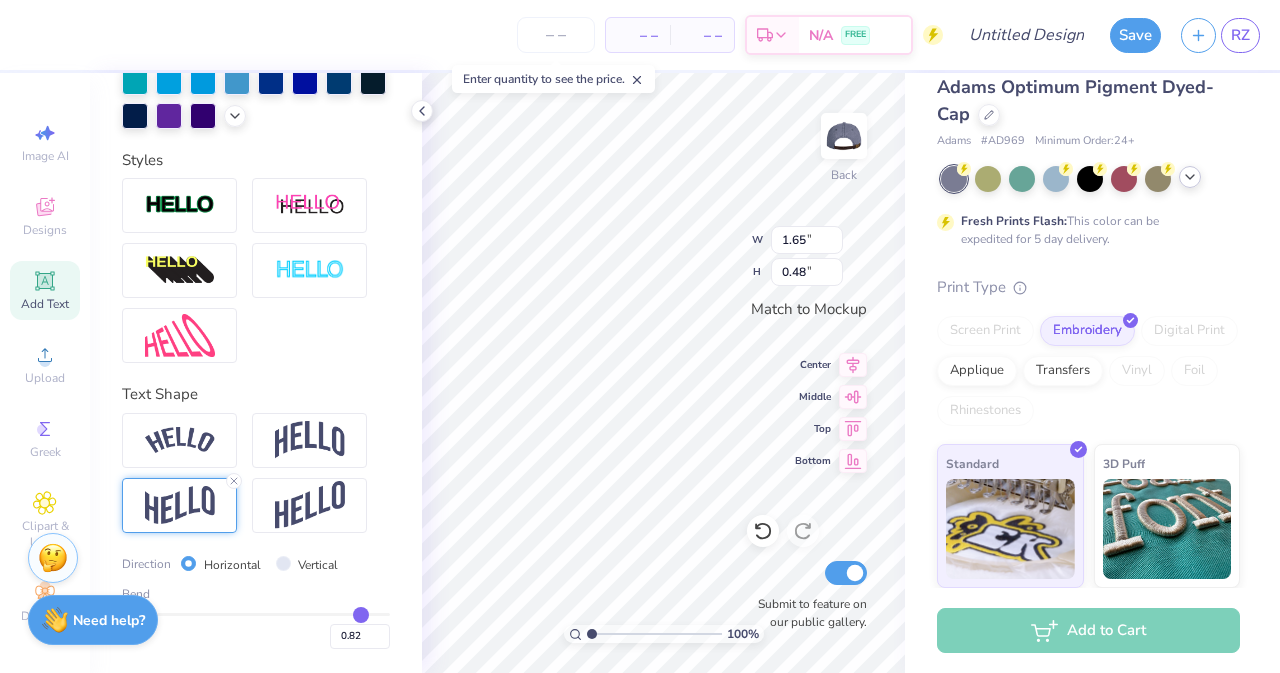 type on "0.83" 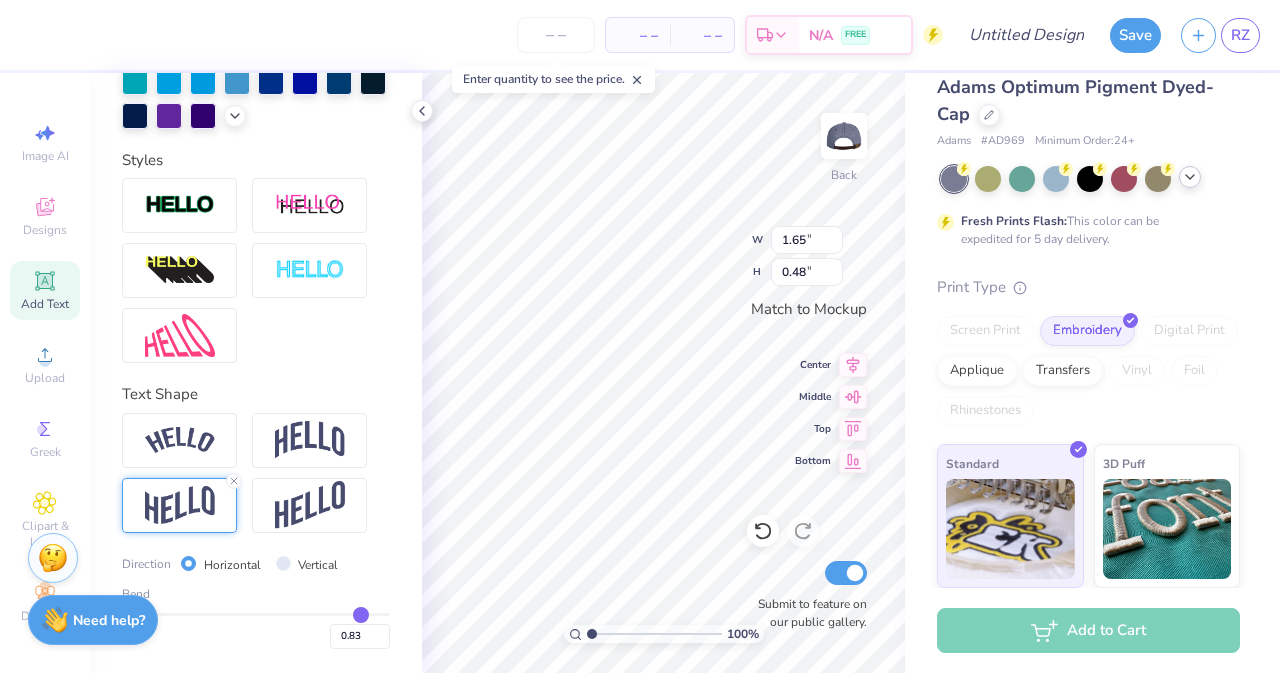 type on "0.84" 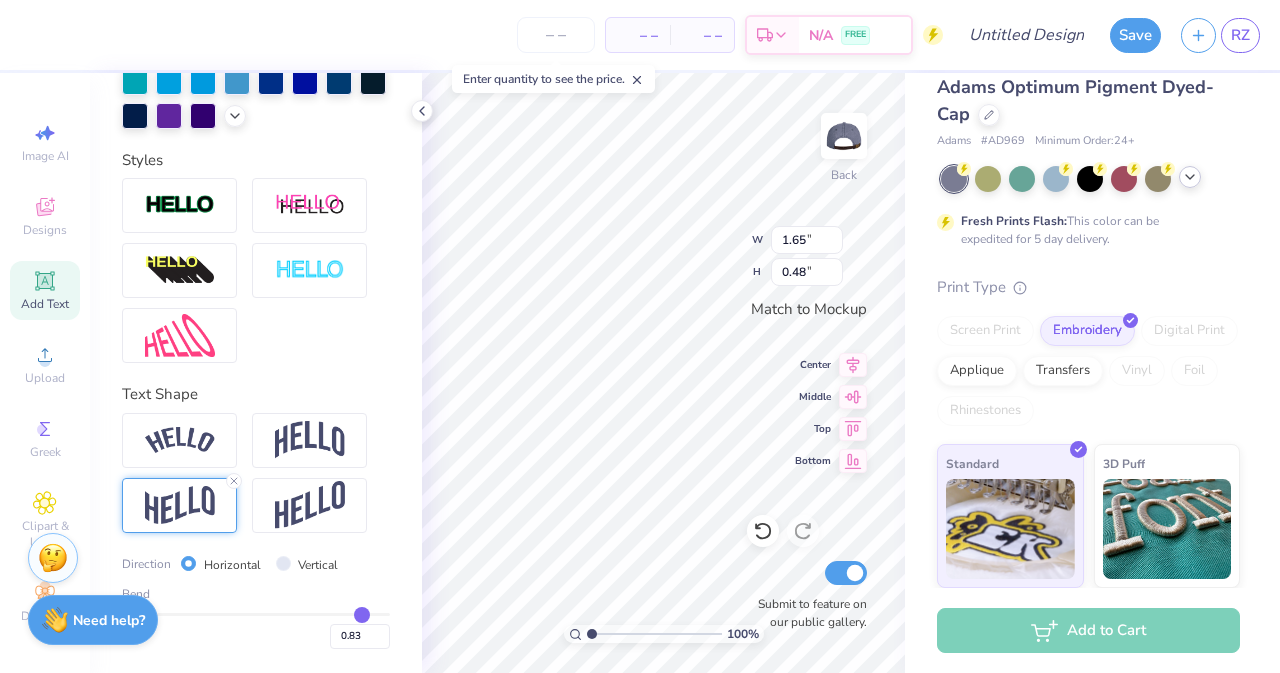 type on "0.84" 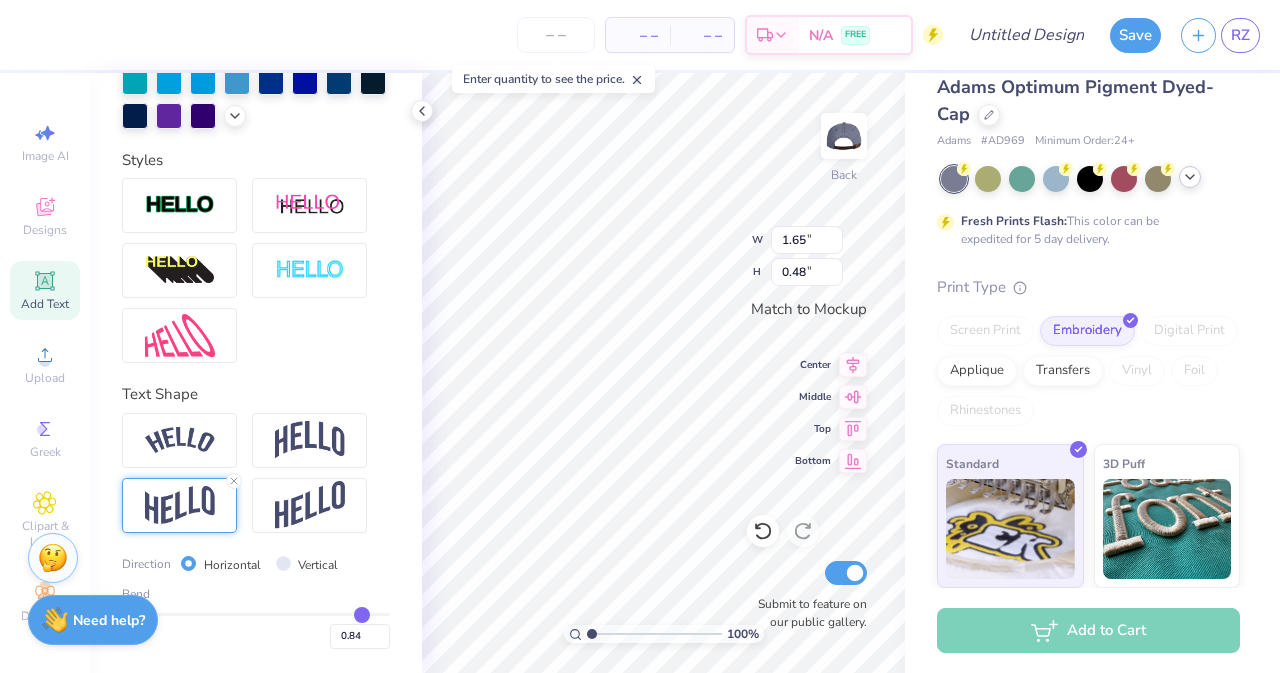 type on "0.86" 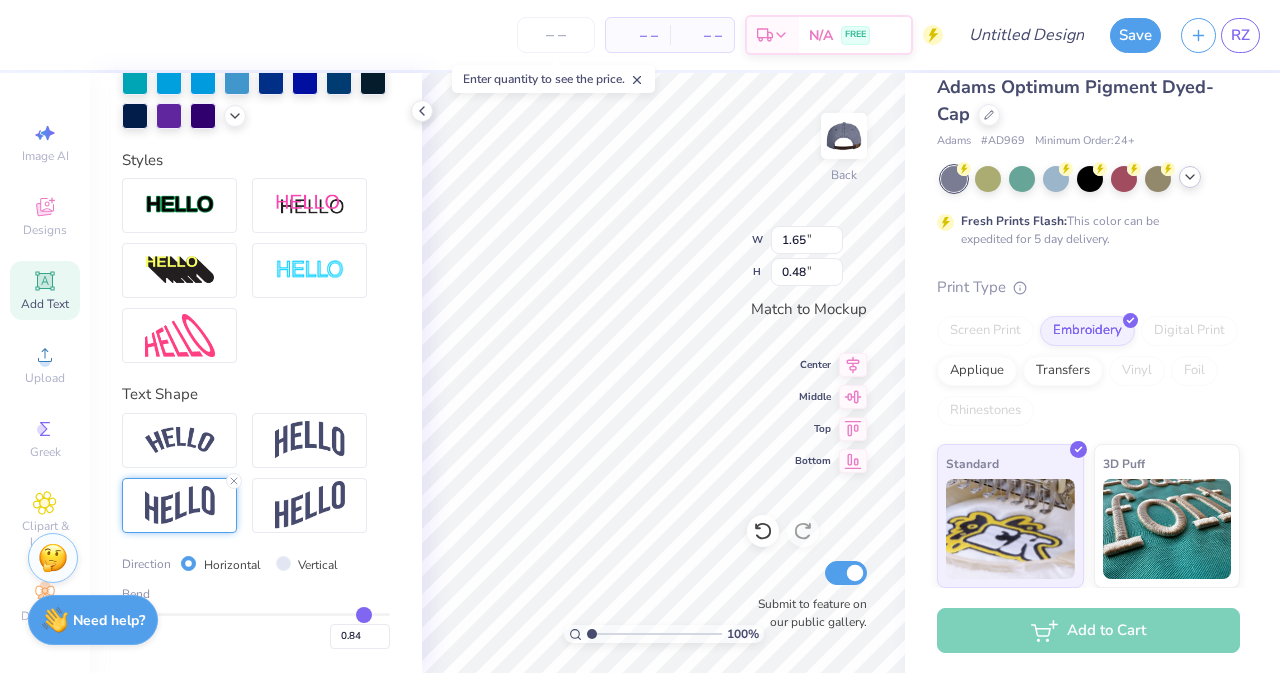 type on "0.86" 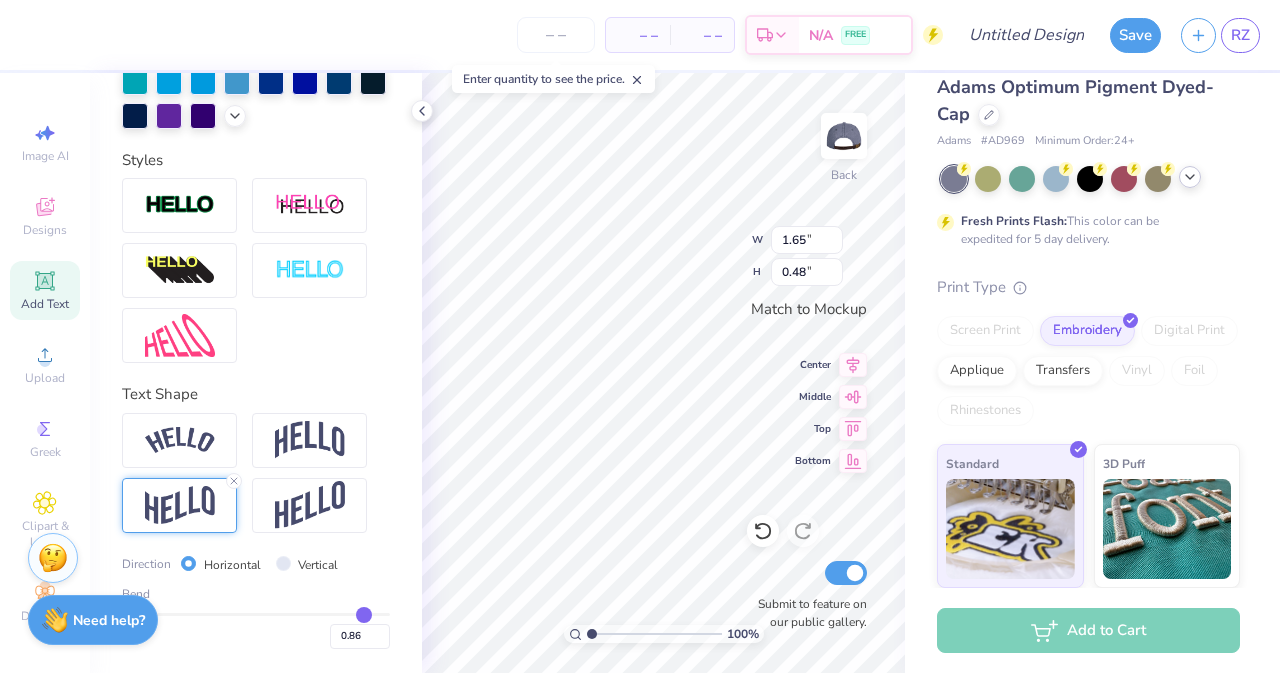 type on "0.87" 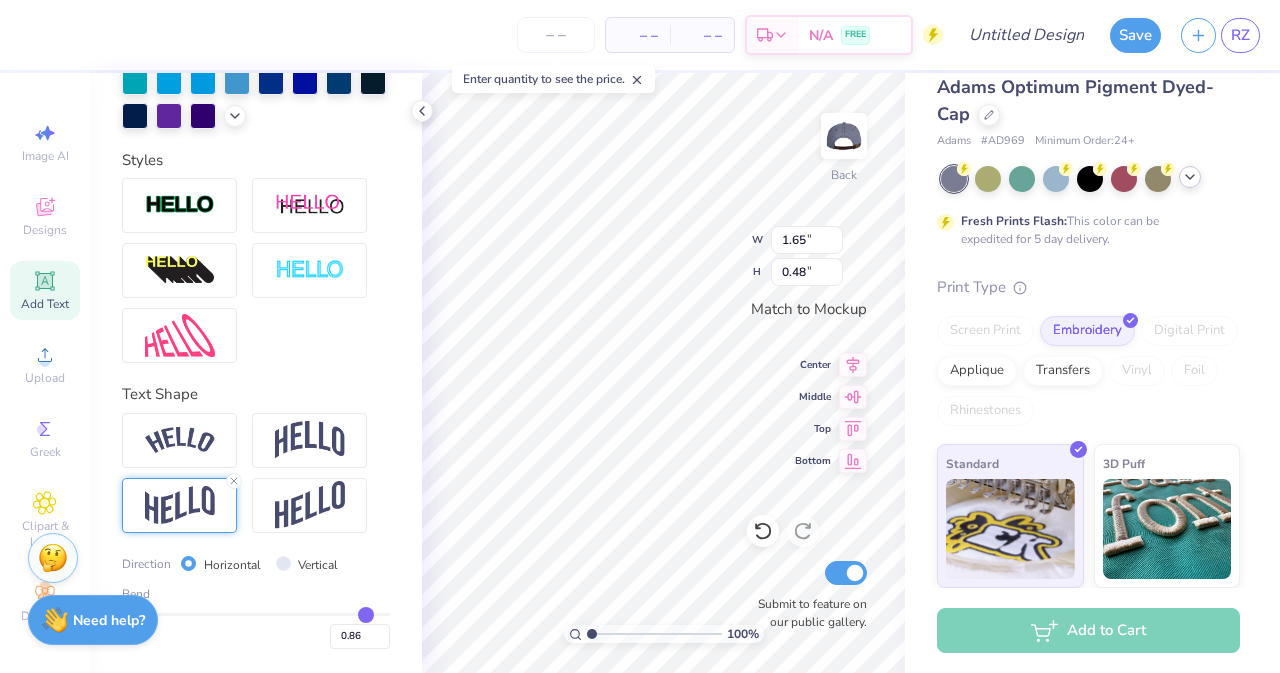 type on "0.87" 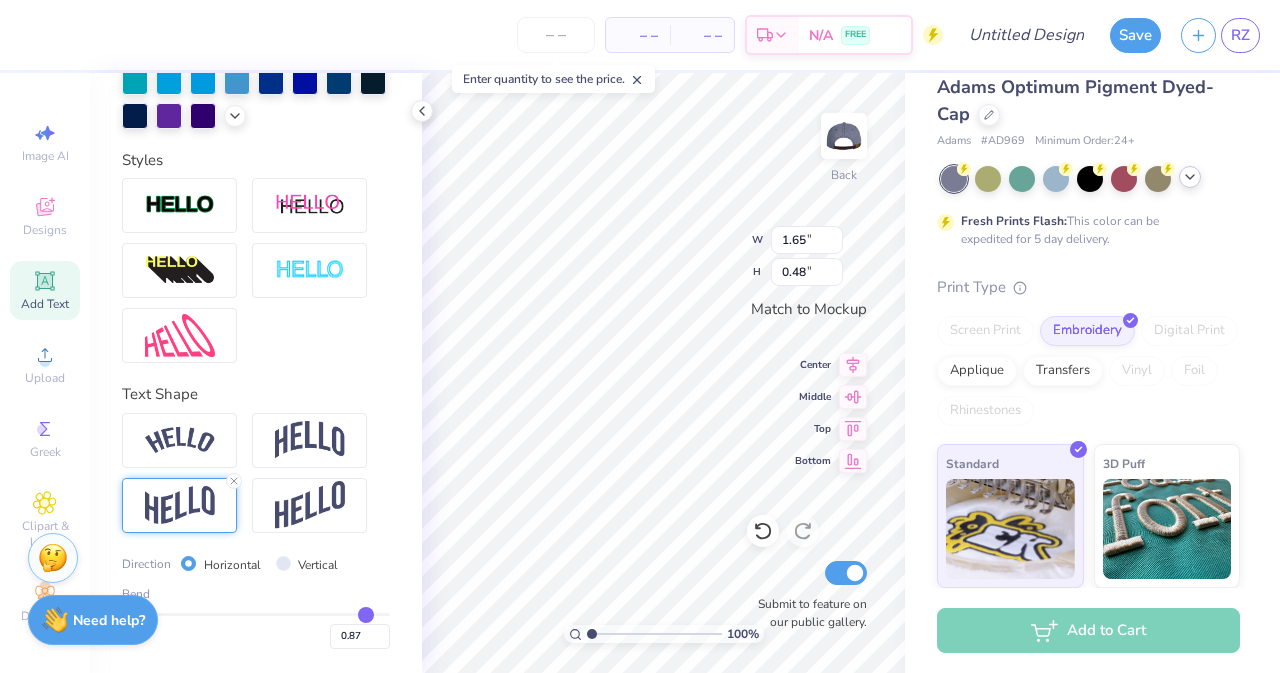 type on "0.88" 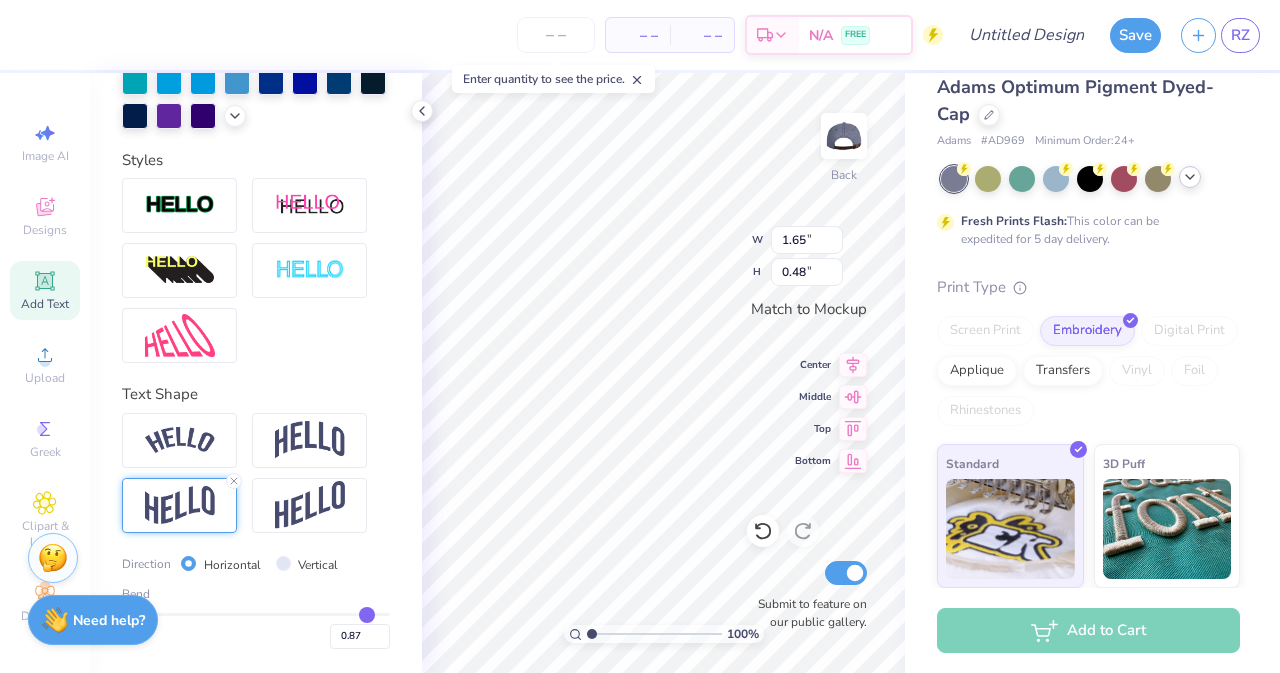 type on "0.88" 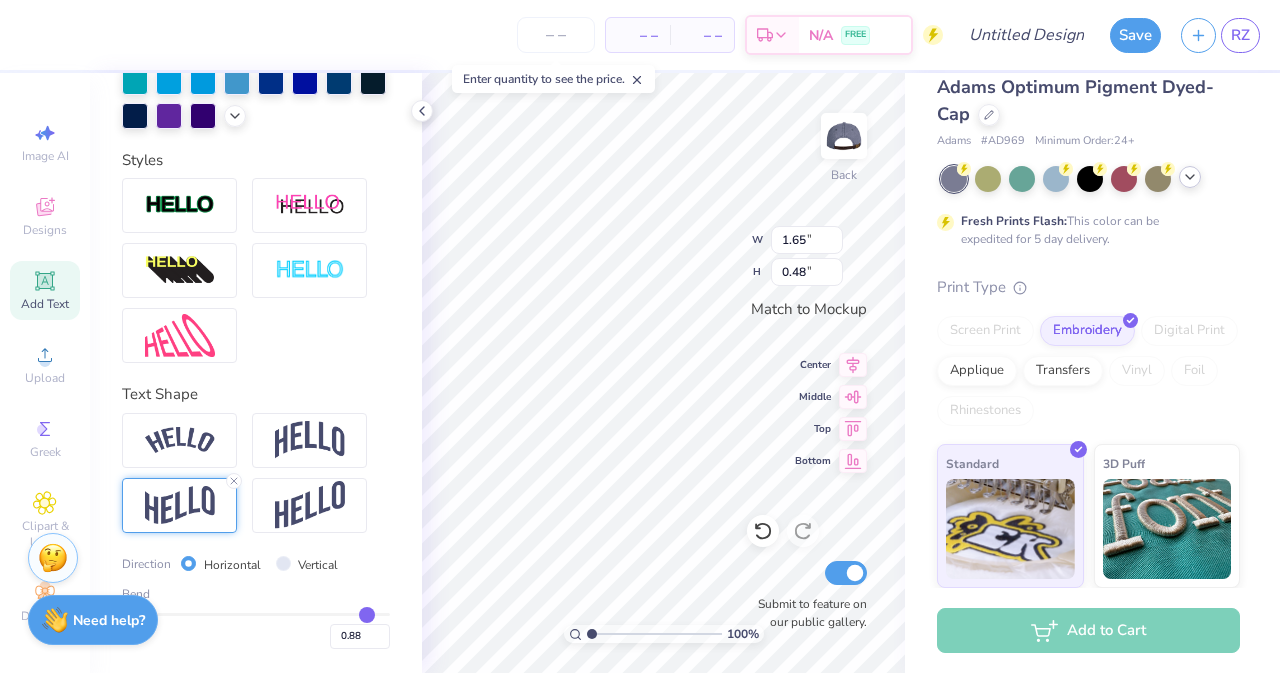 type on "0.89" 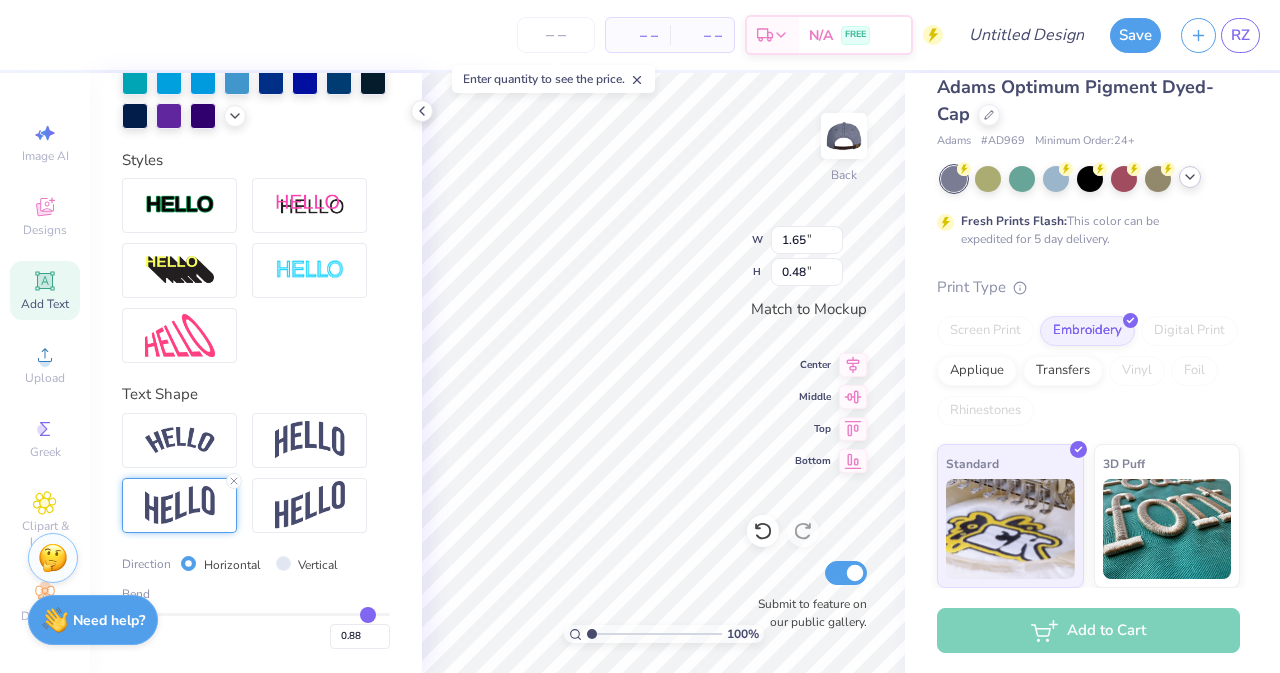 type on "0.89" 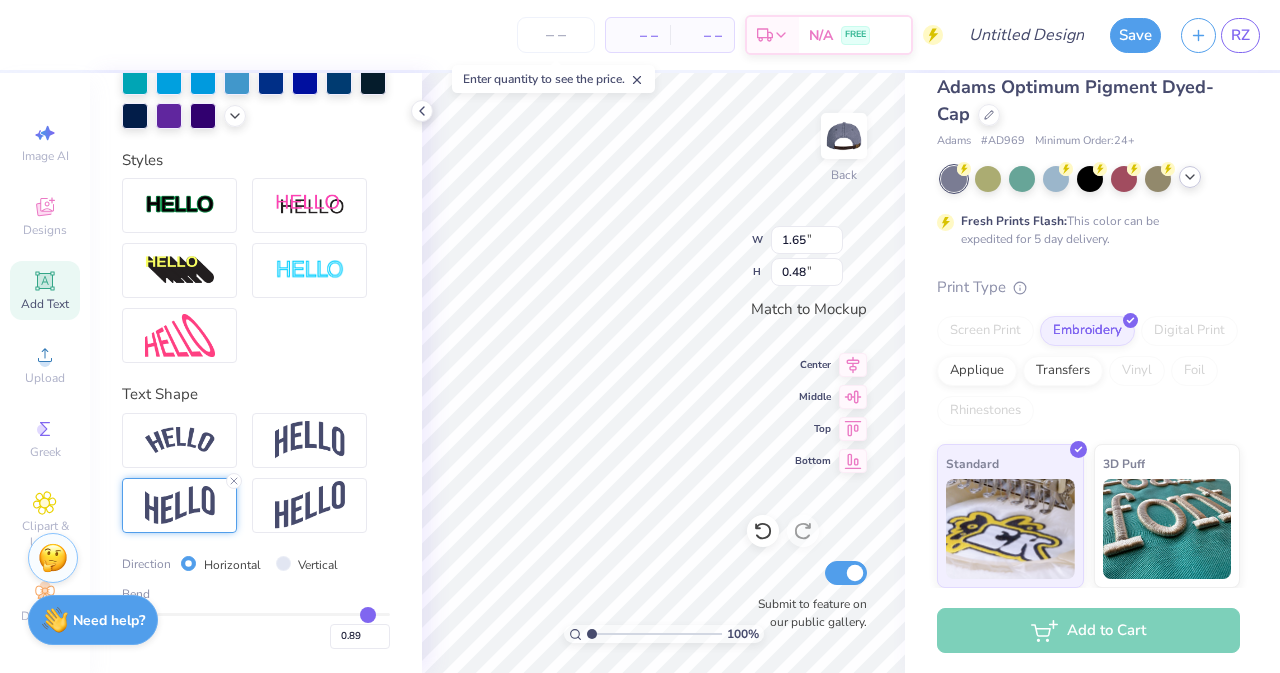 drag, startPoint x: 325, startPoint y: 609, endPoint x: 353, endPoint y: 609, distance: 28 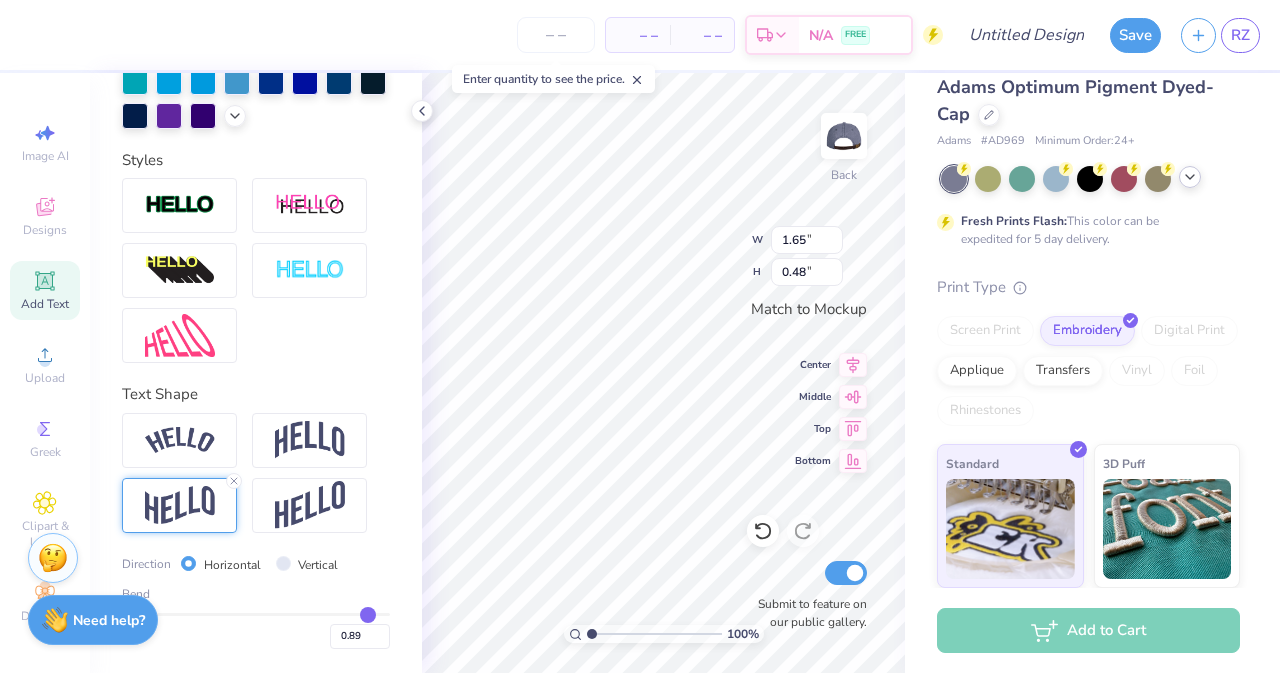 type on "0.83" 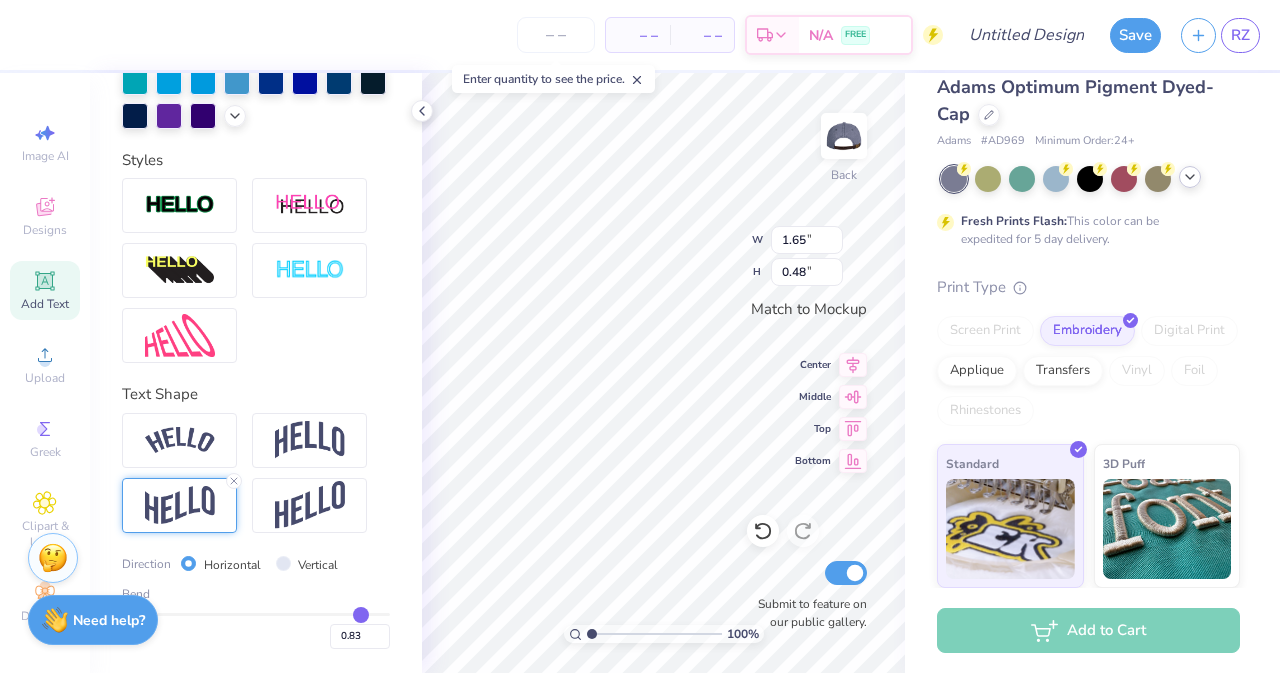 type on "0.79" 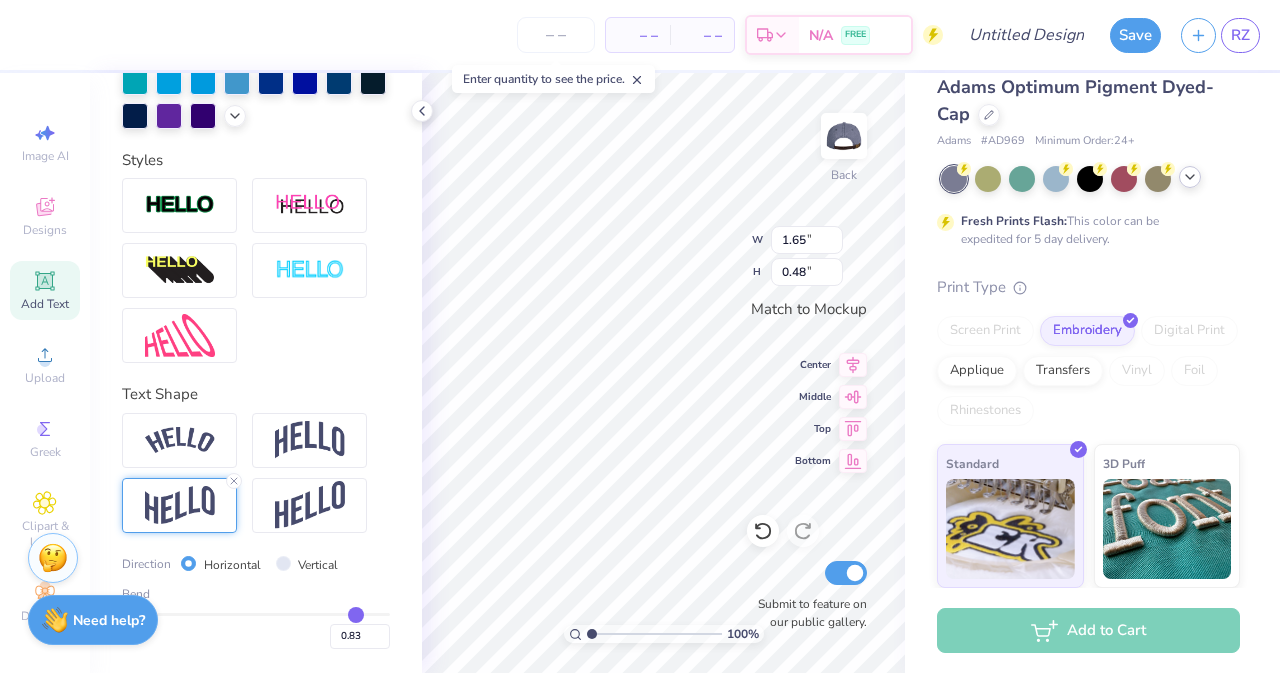 type on "0.79" 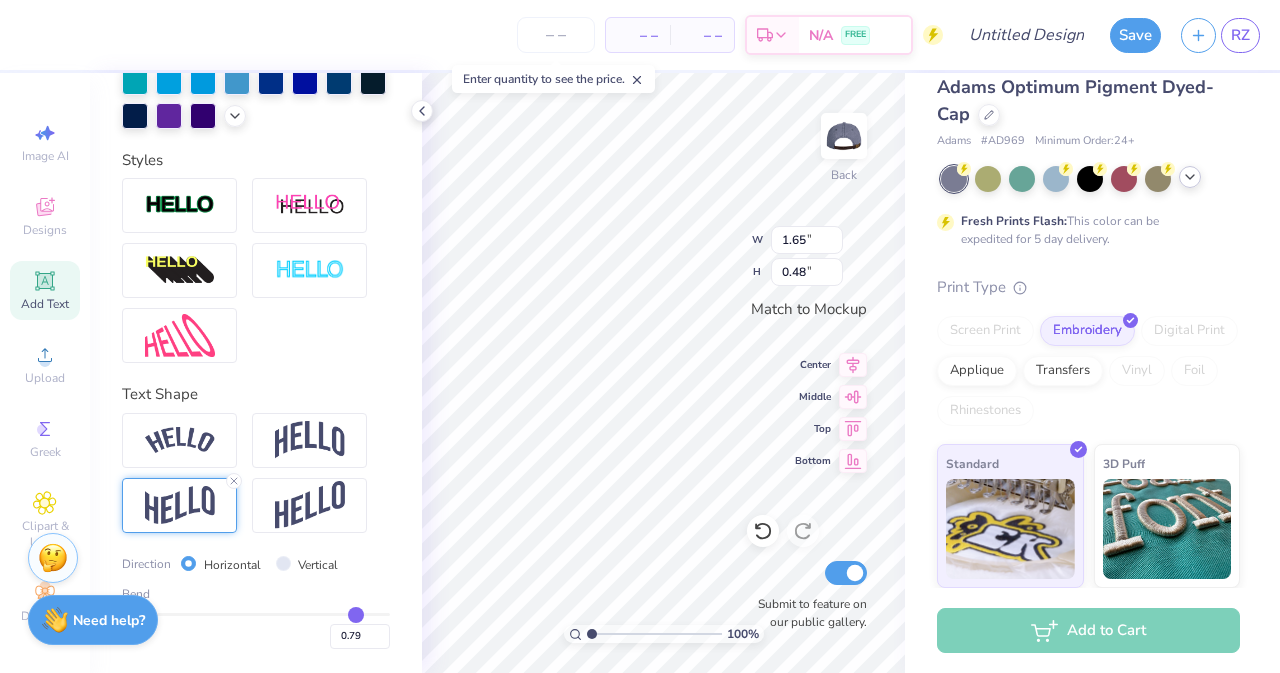 type on "0.72" 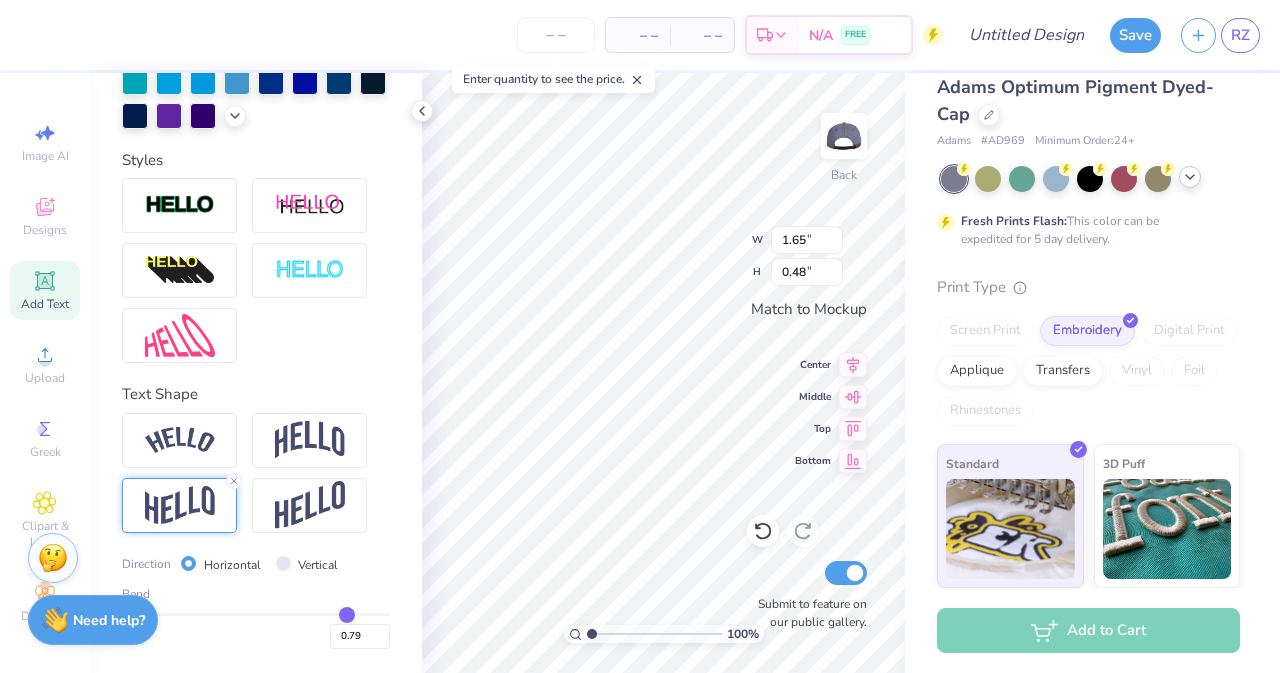 type on "0.72" 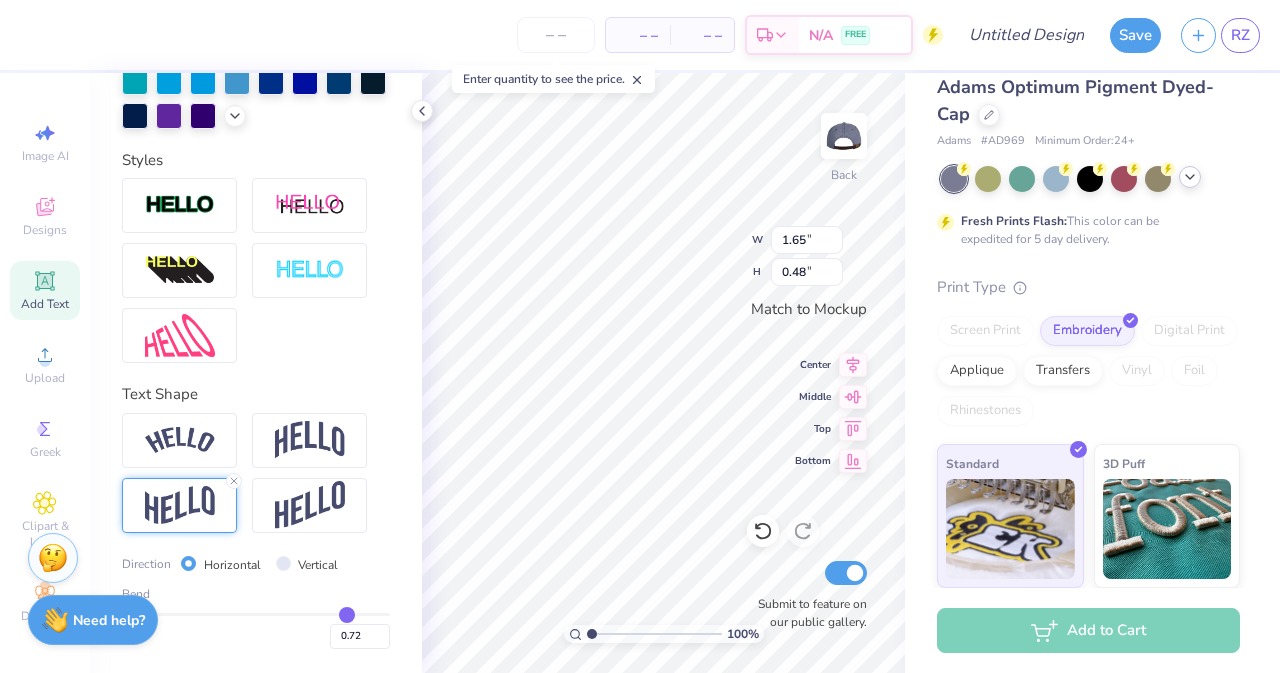 type on "0.65" 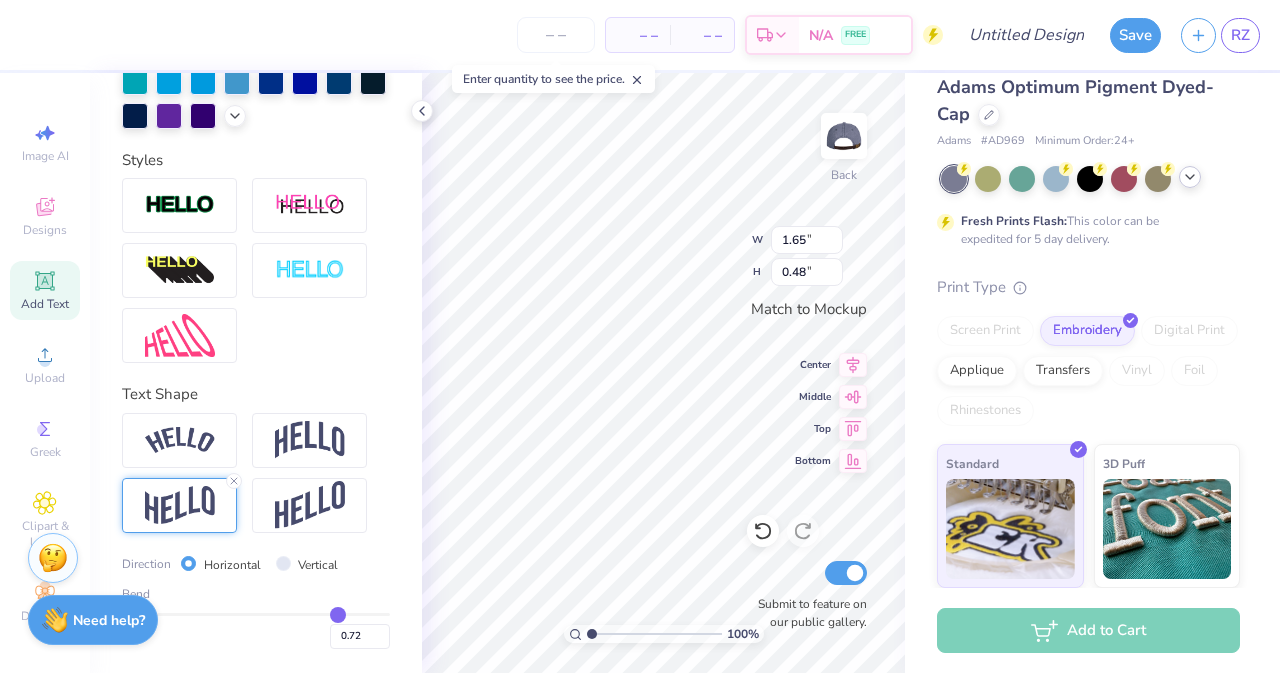 type on "0.65" 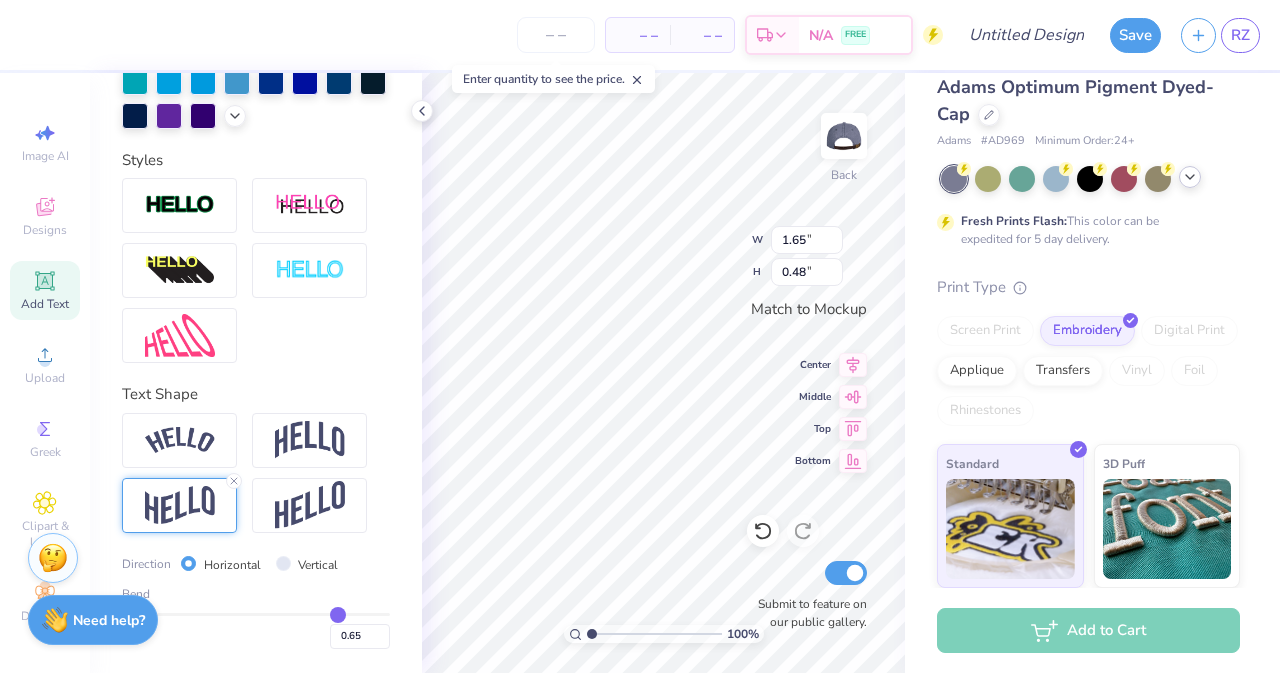 type on "0.62" 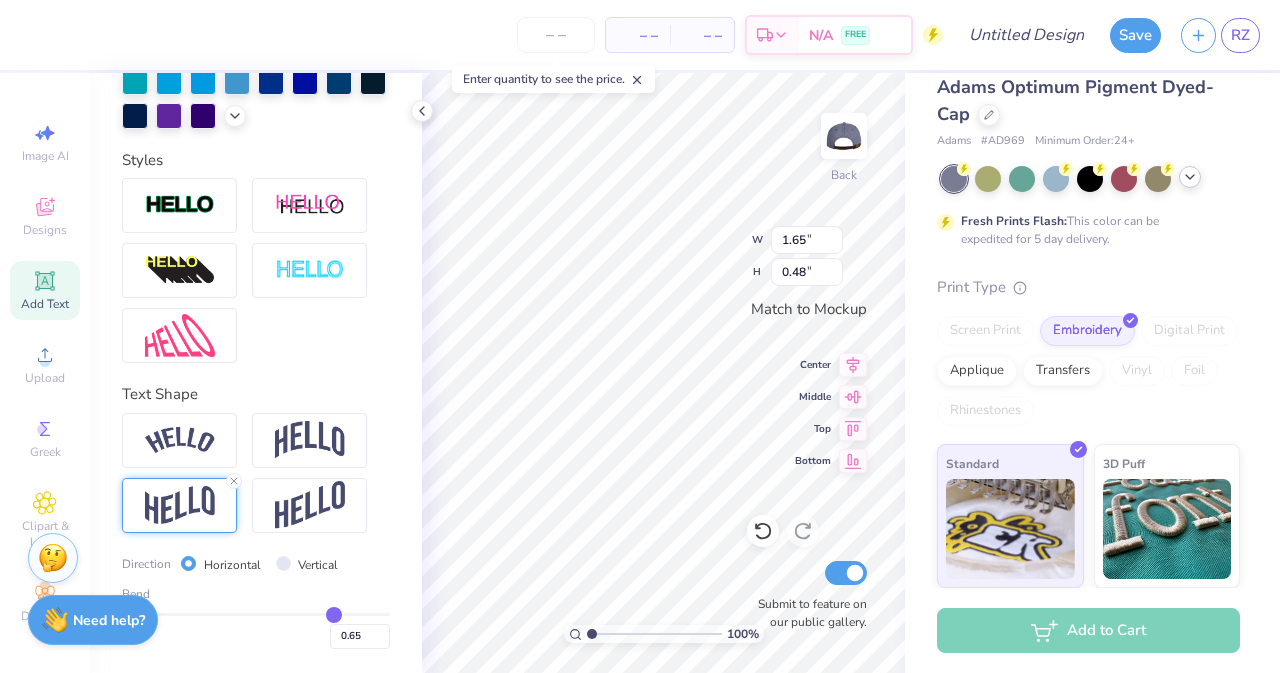 type on "0.62" 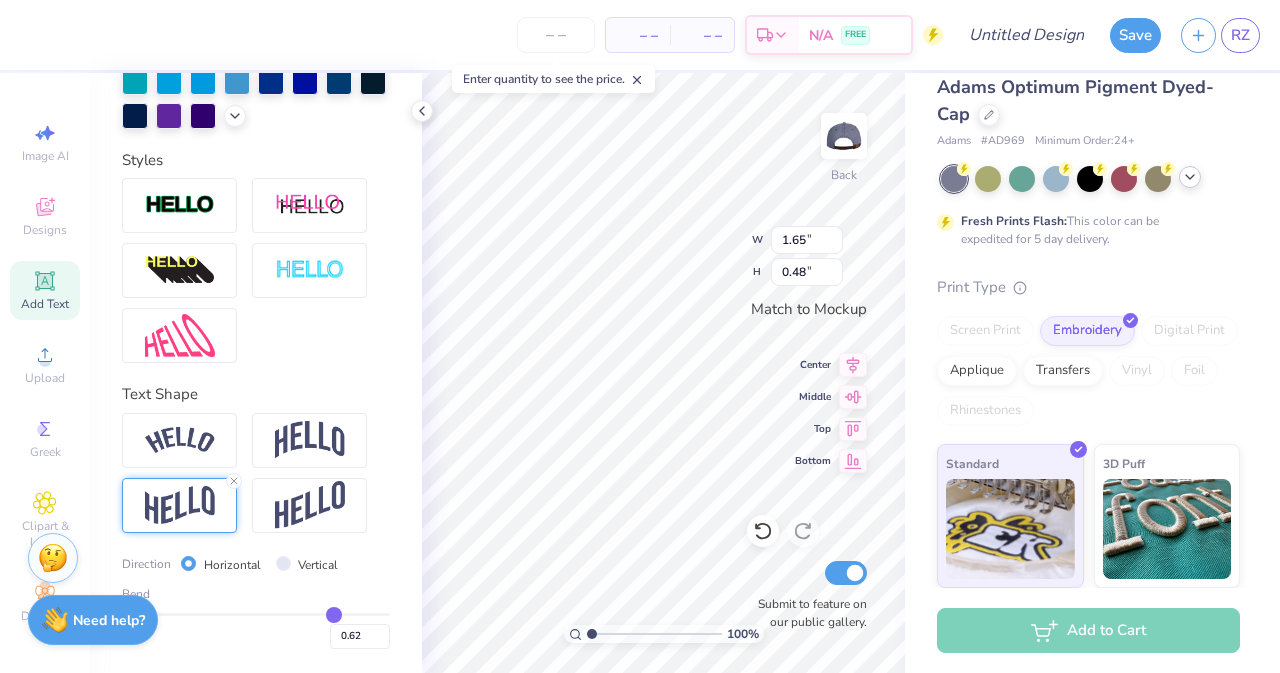 type on "0.55" 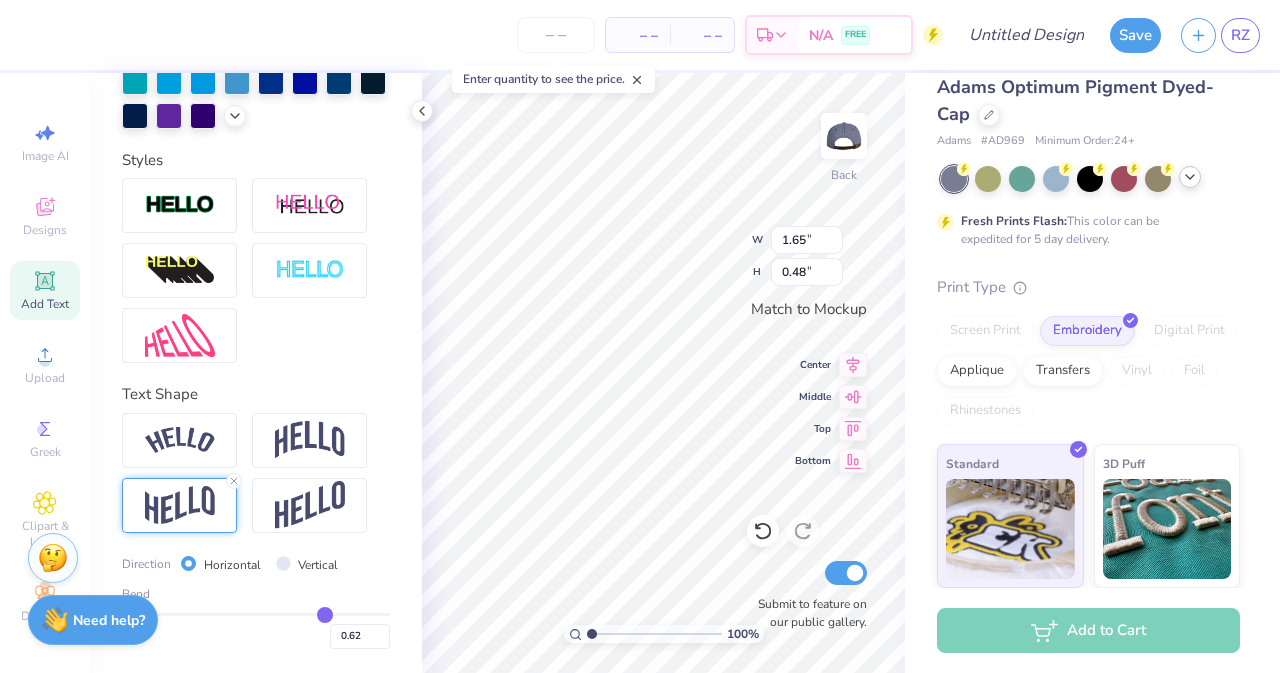 type on "0.55" 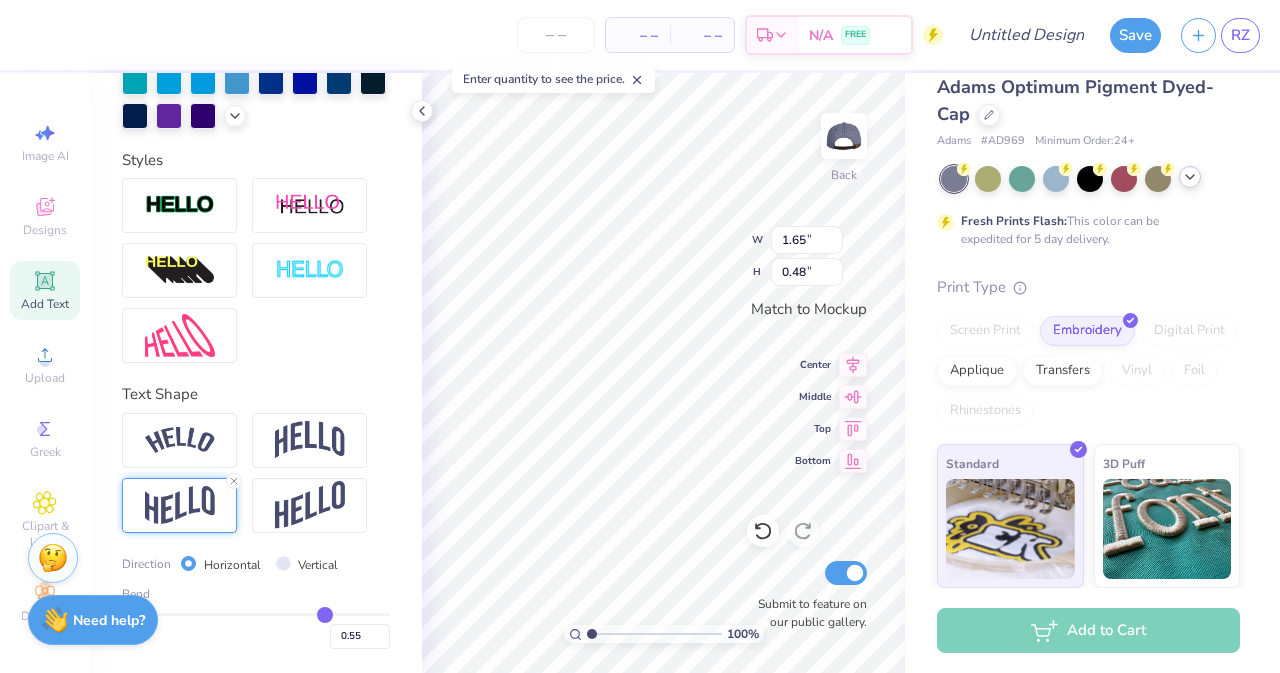type on "0.32" 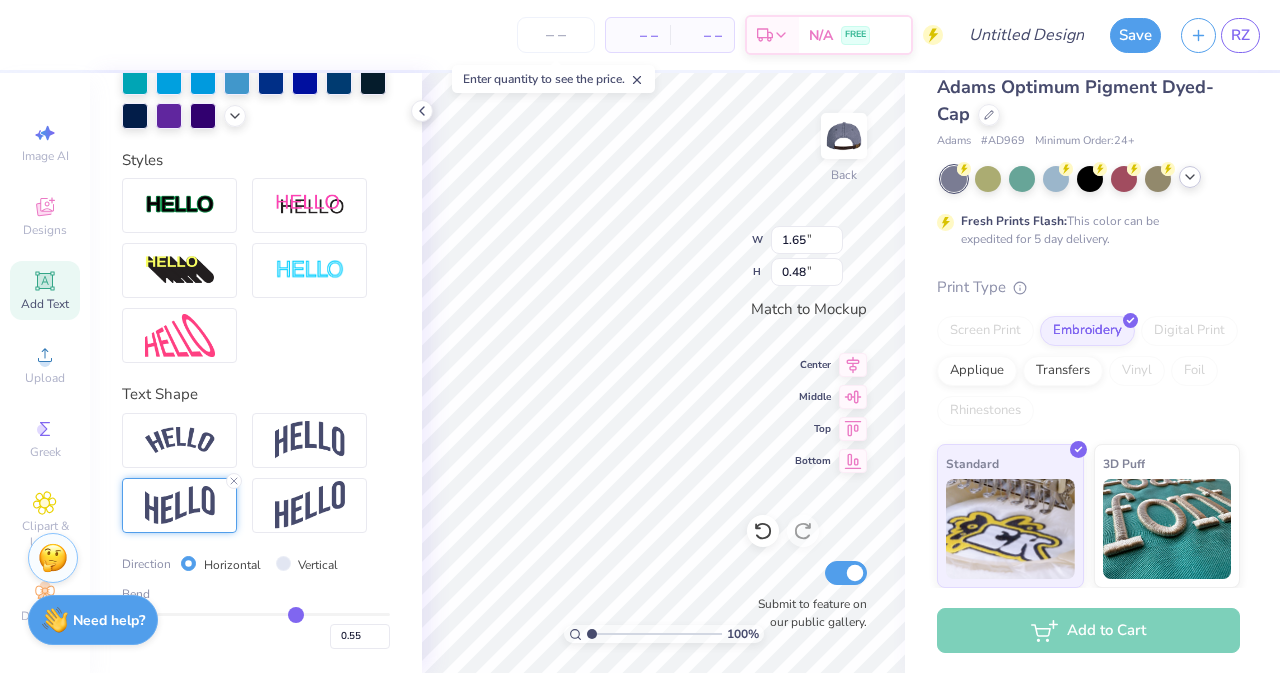 type on "0.32" 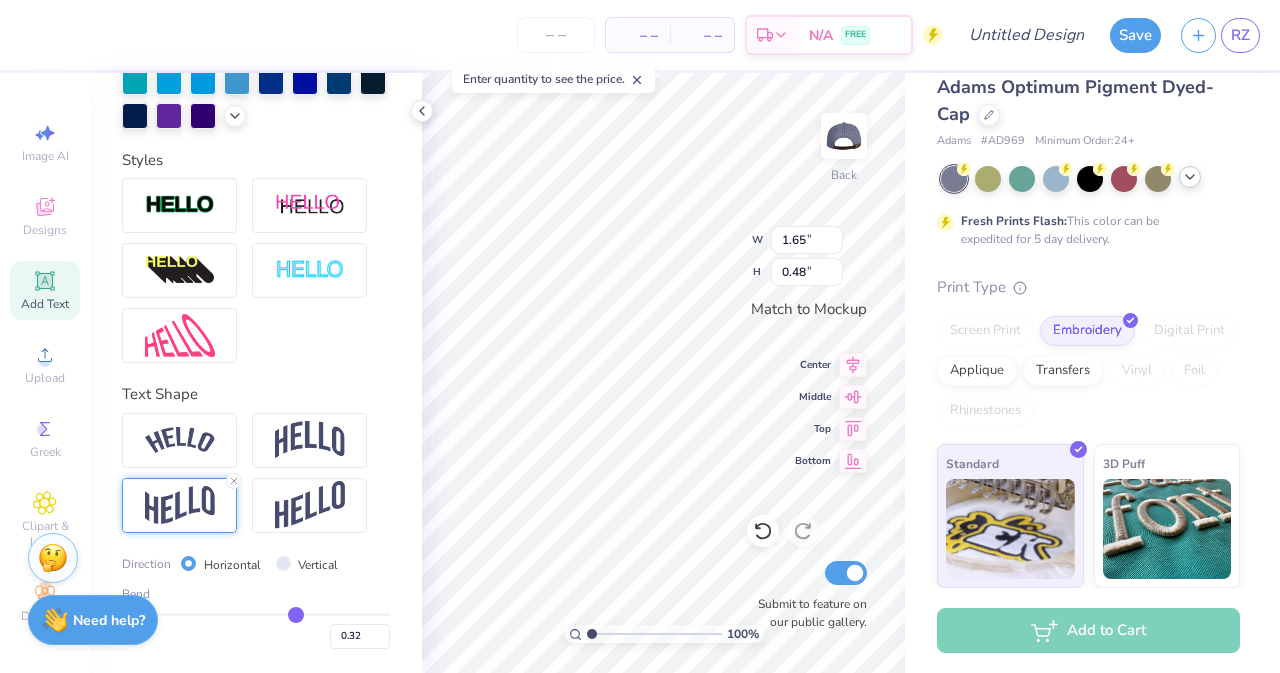 type on "0.28" 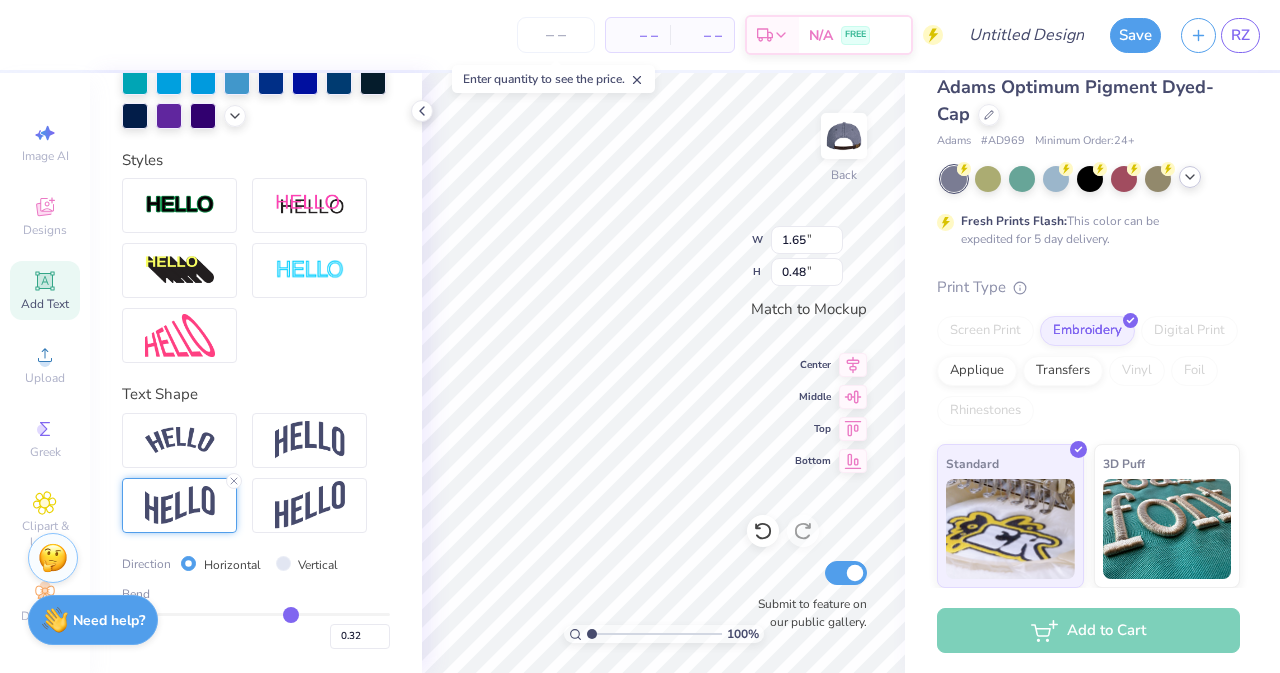 type on "0.28" 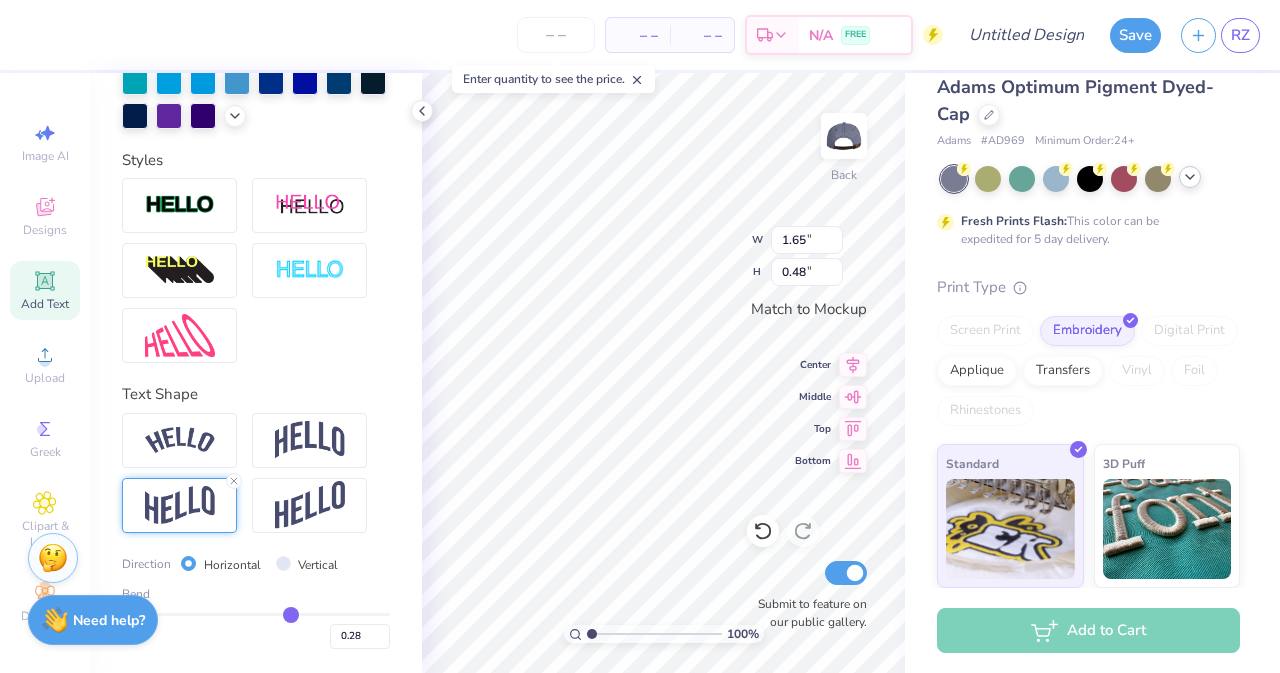 type on "0.19" 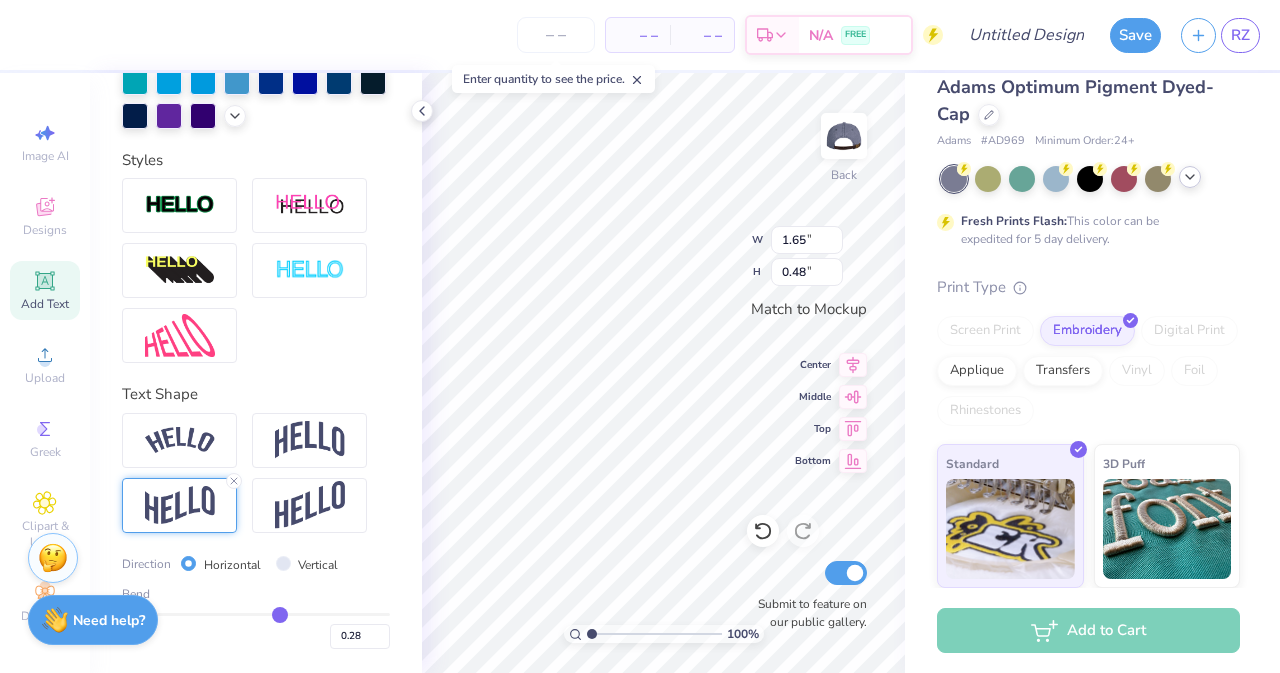 type on "0.19" 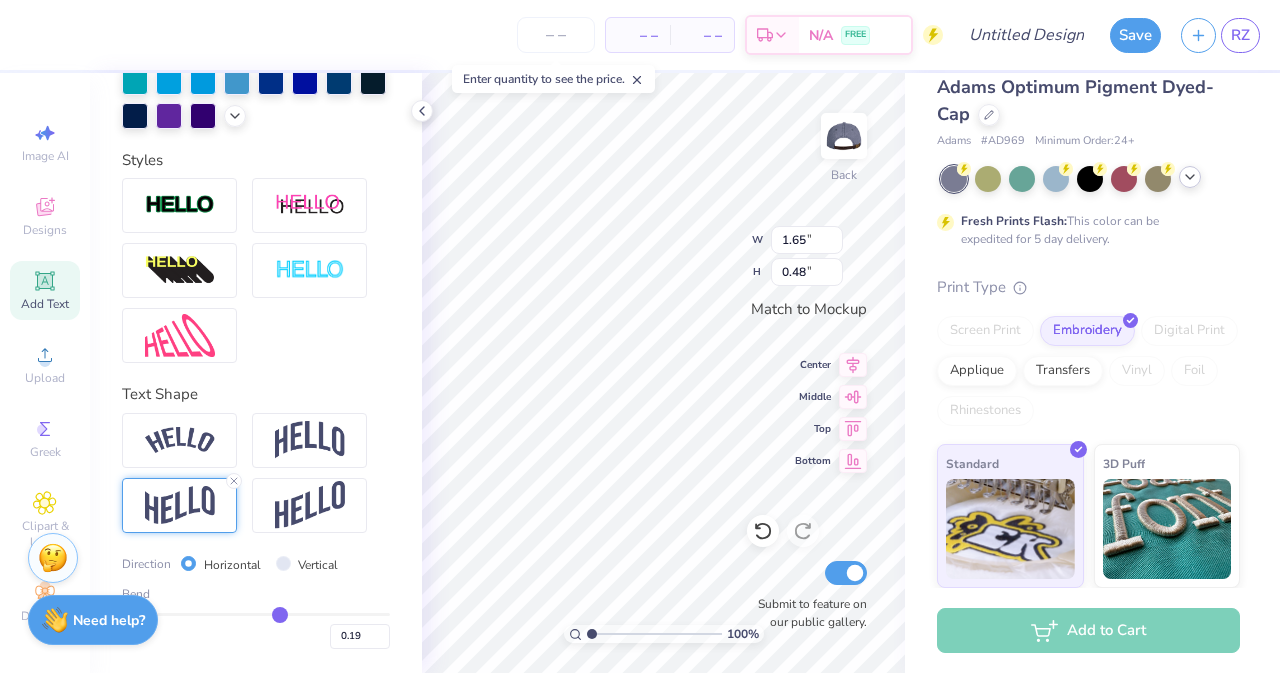 type on "0.1" 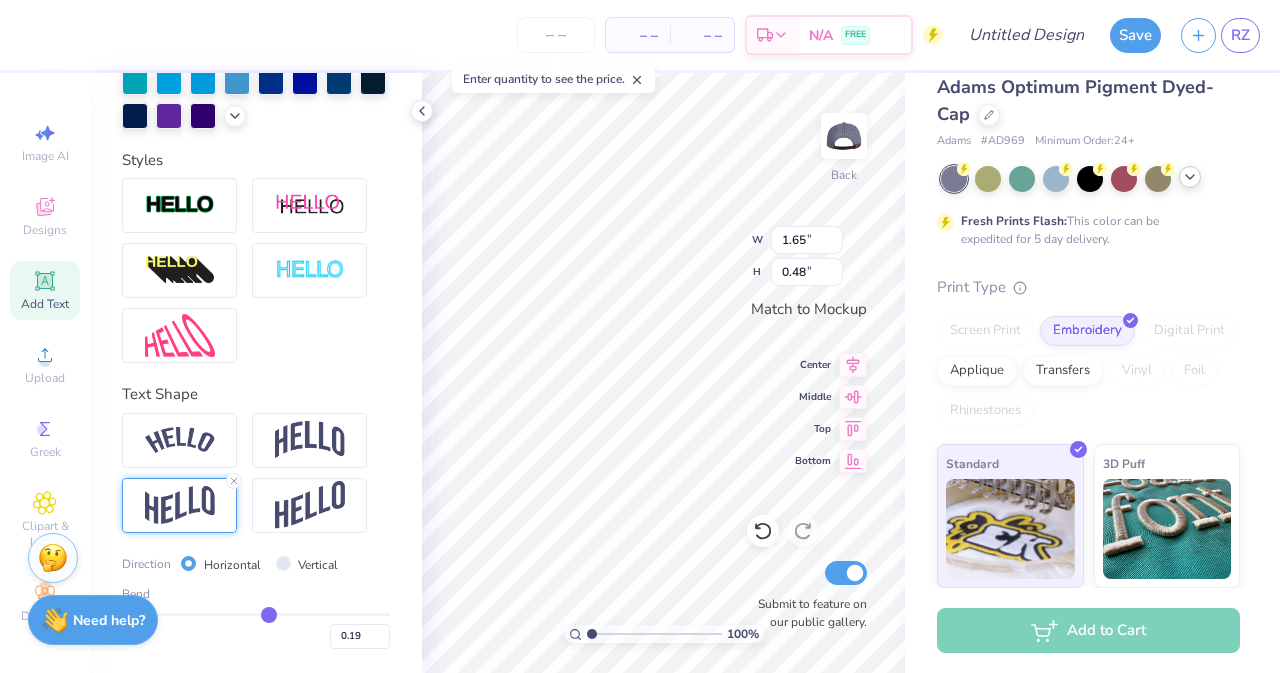 type on "0.10" 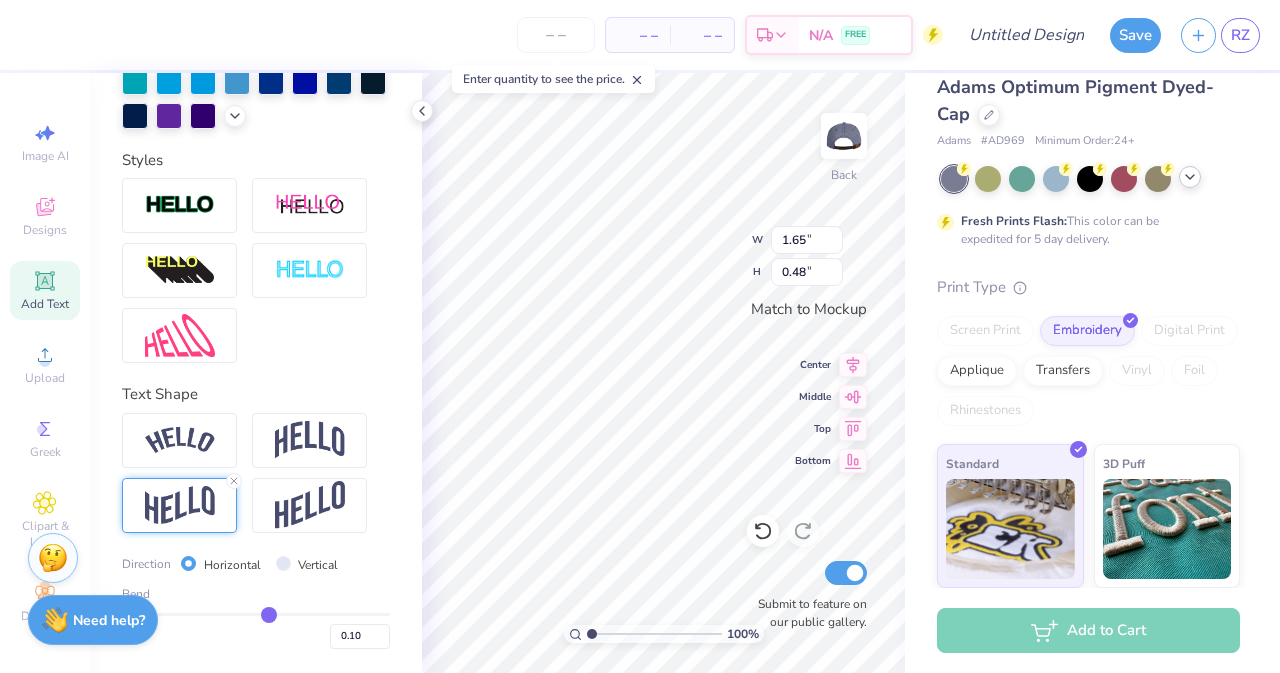 type on "0.03" 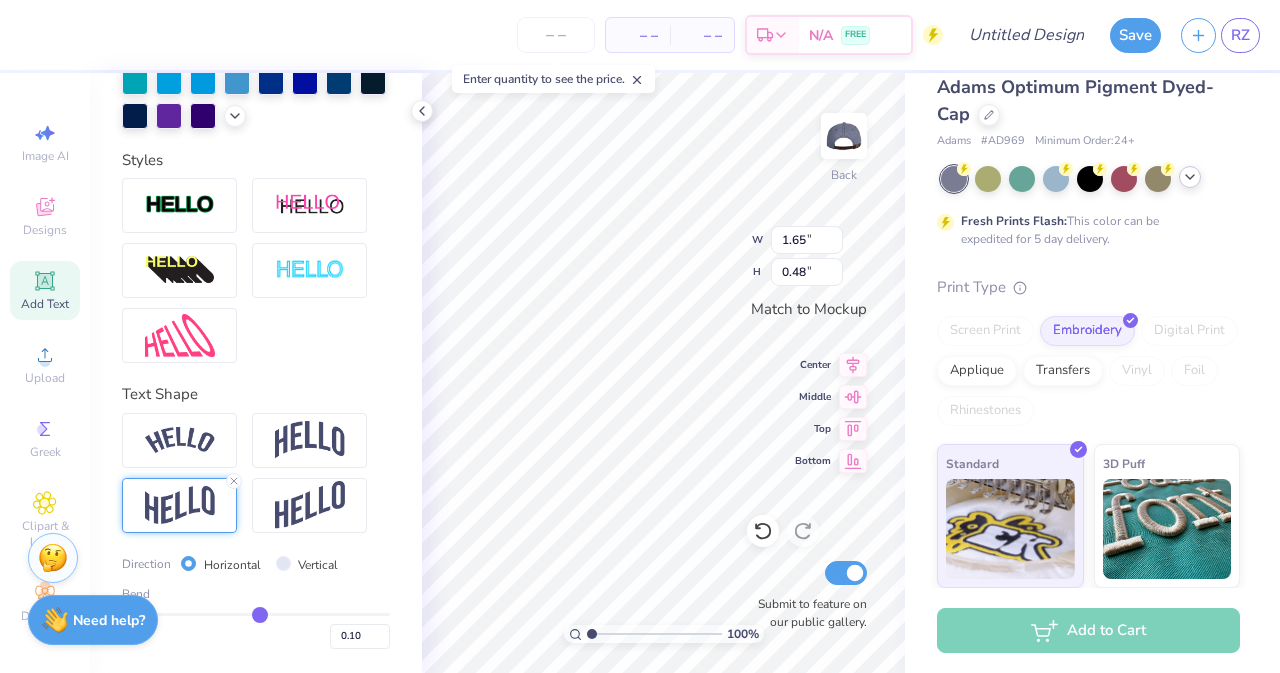 type on "0.03" 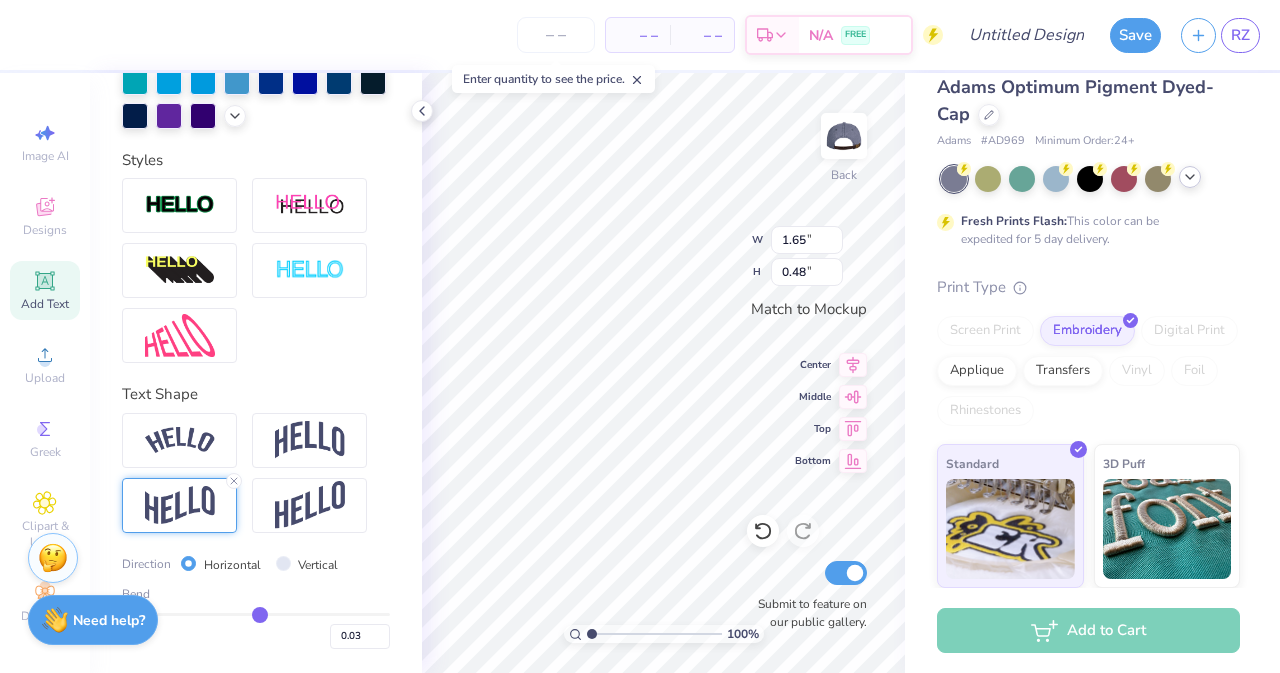 type on "-0.06" 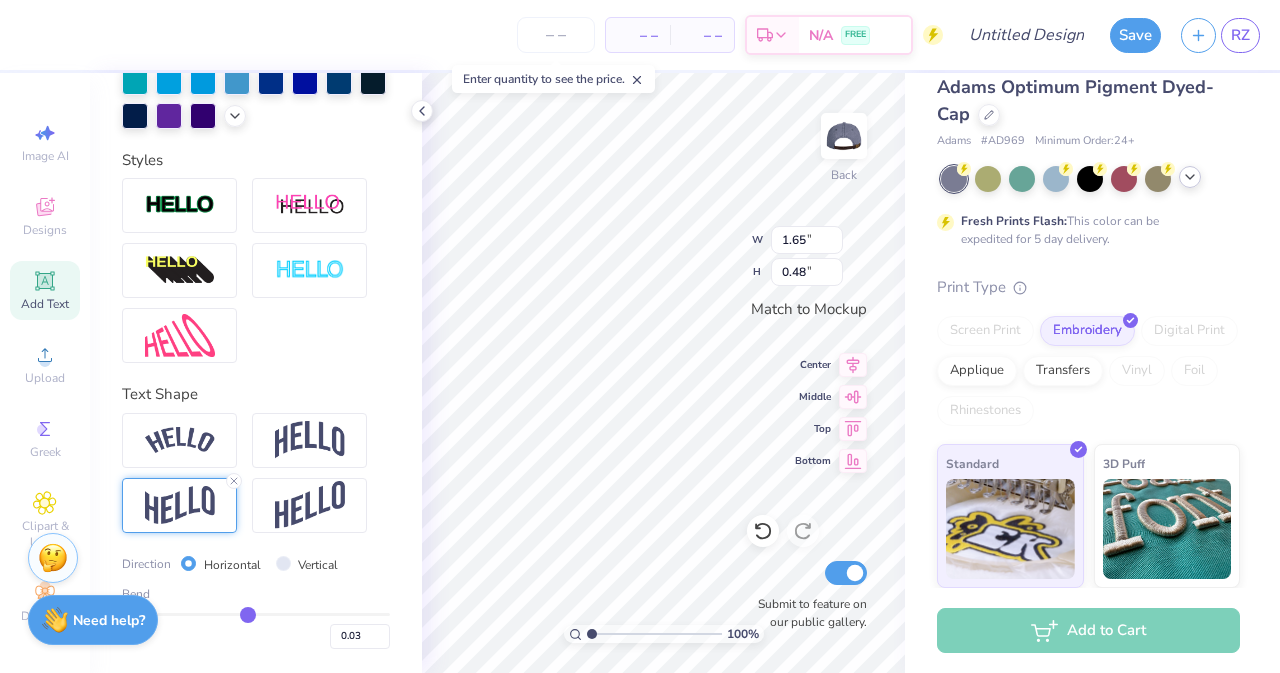 type on "-0.06" 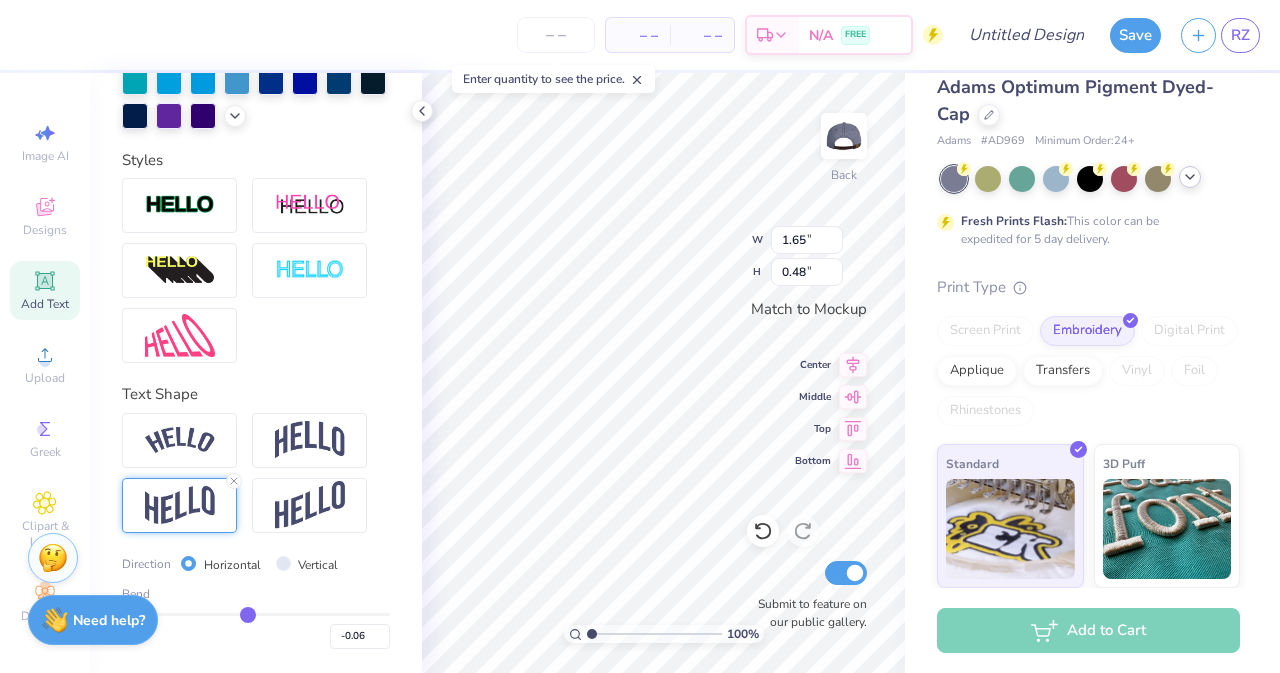 type on "-0.14" 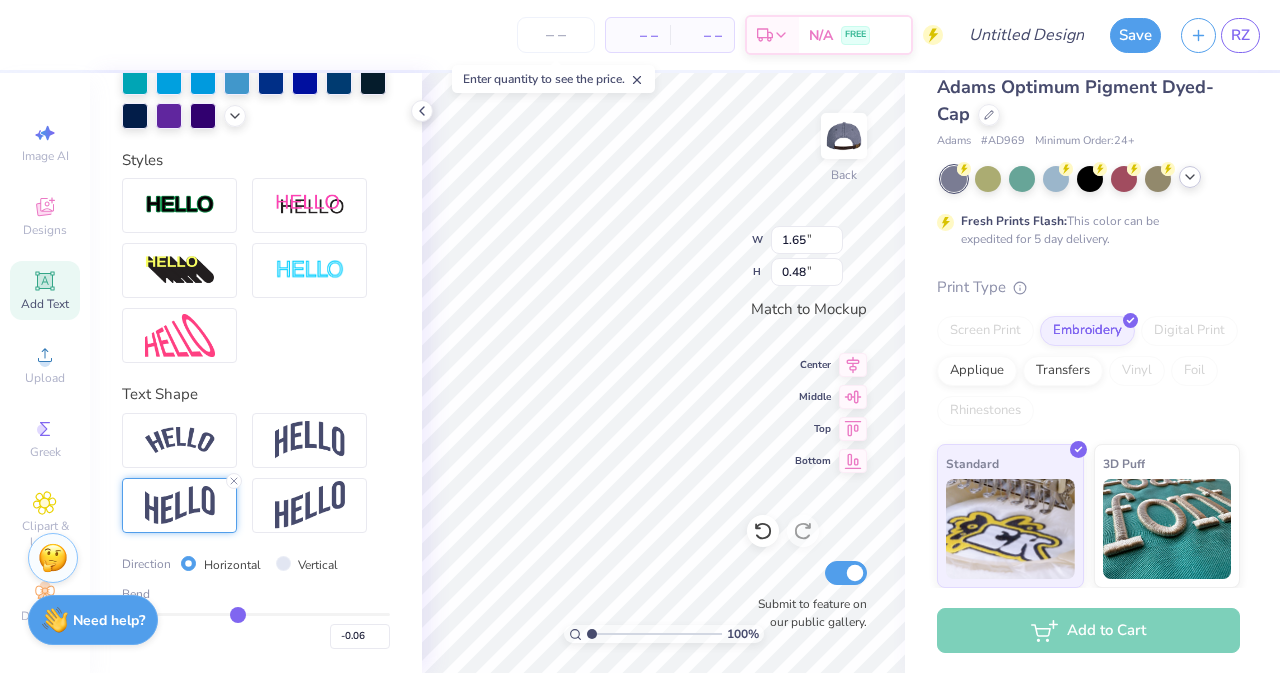 type on "-0.14" 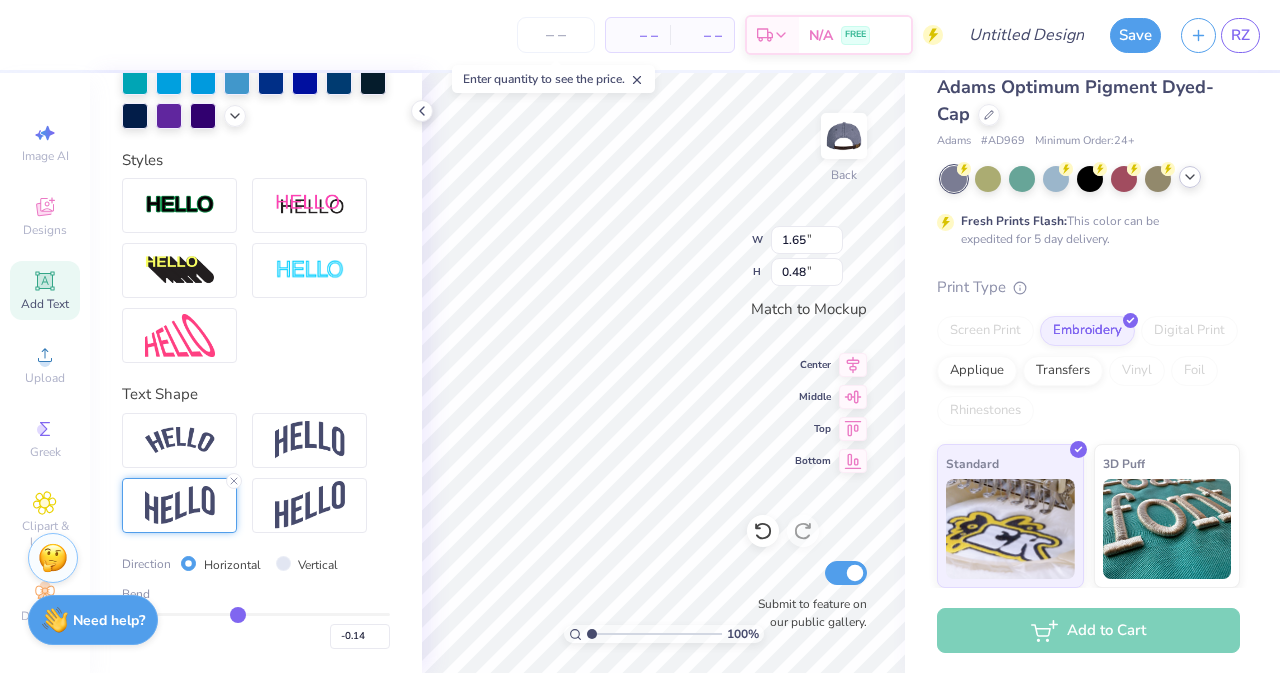 type on "-0.22" 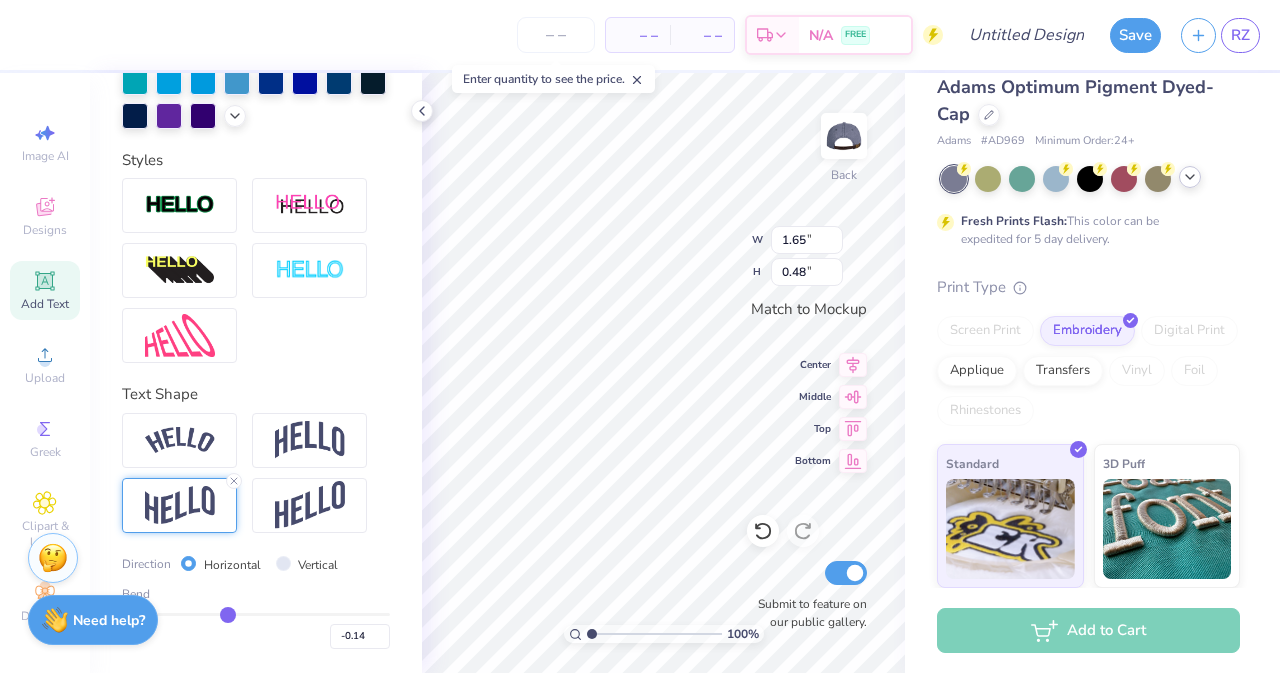 type on "-0.22" 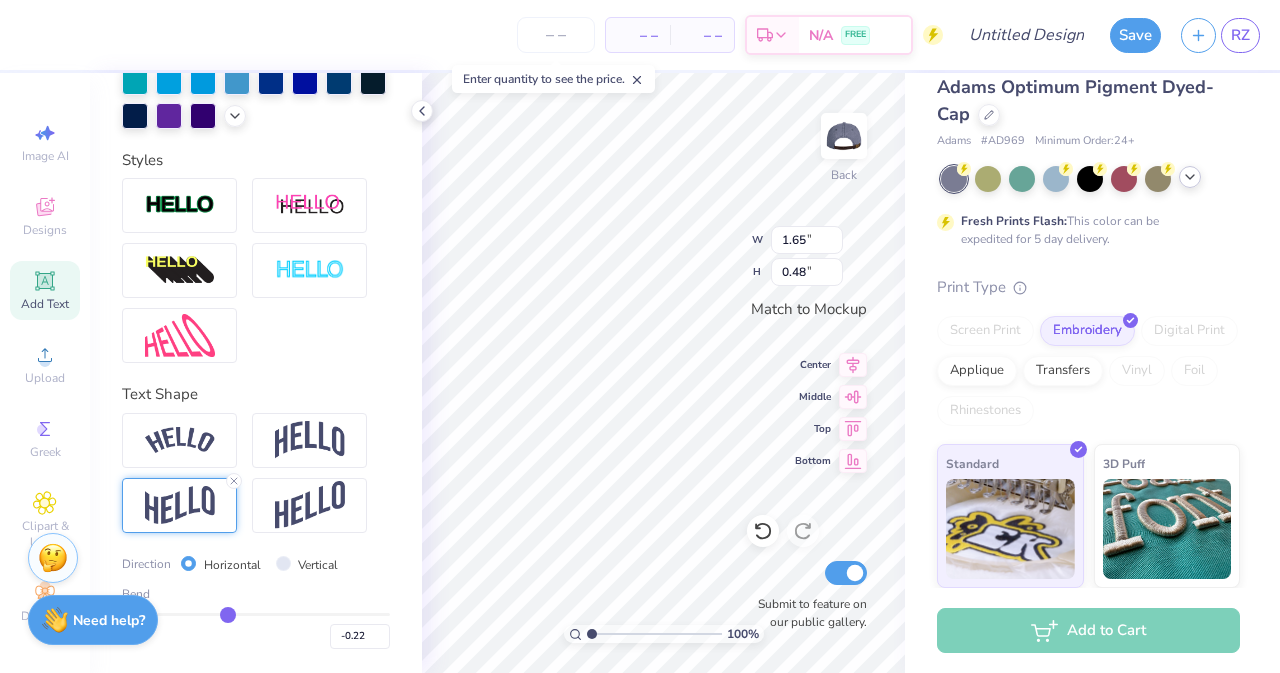 type on "-0.27" 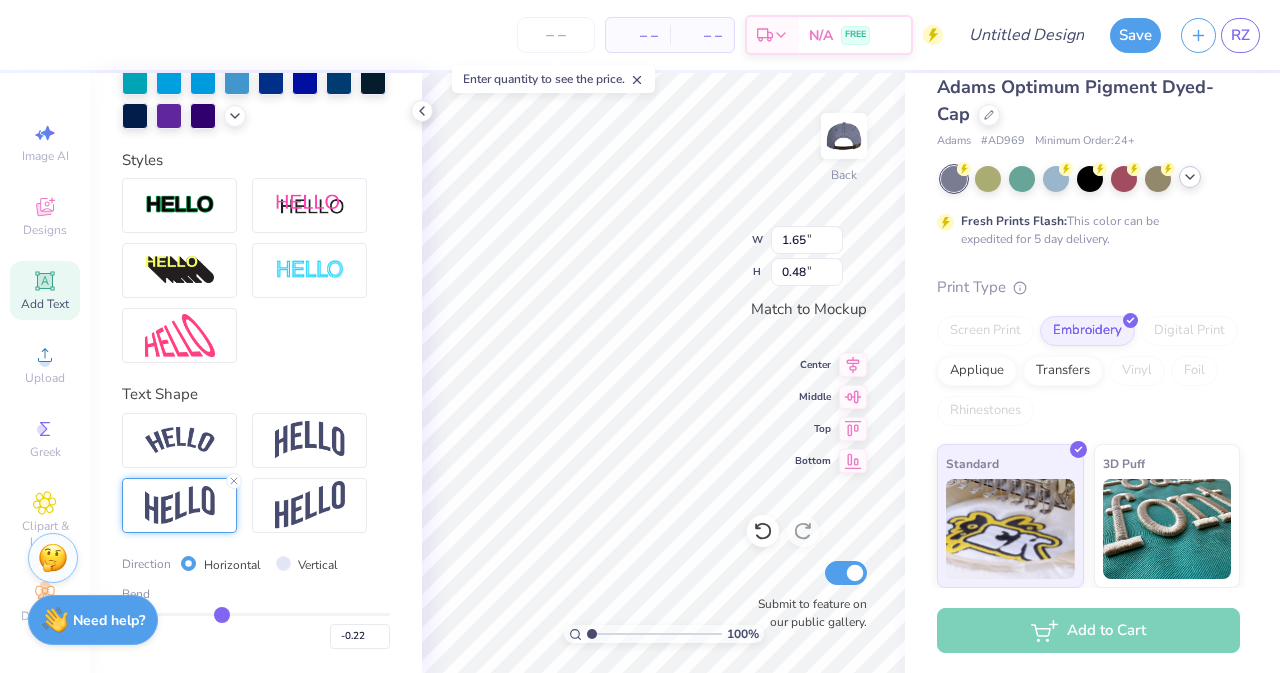 type on "-0.27" 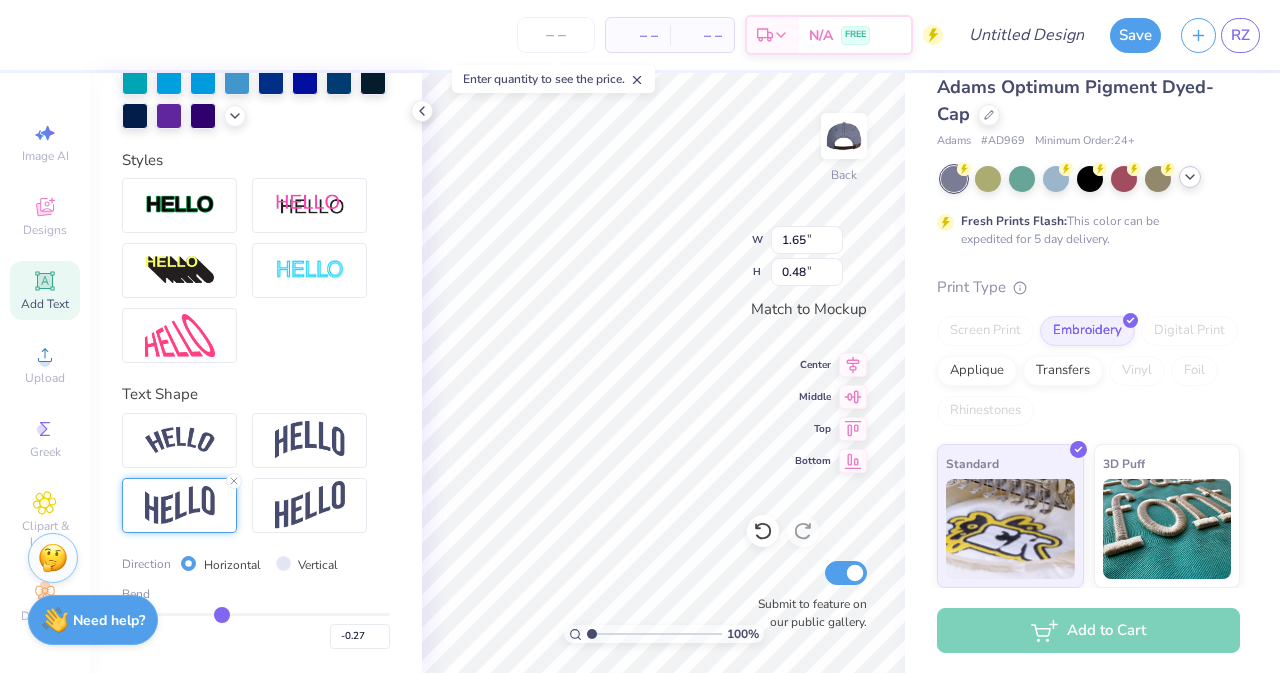 type on "-0.36" 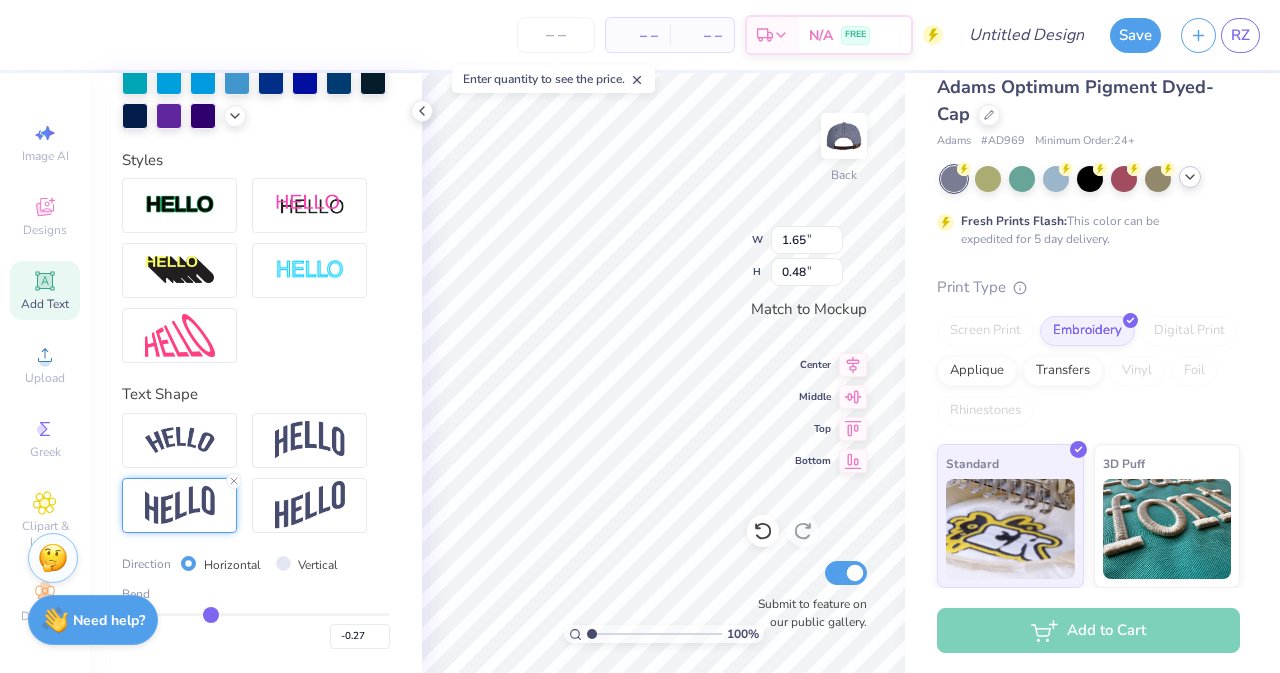 type on "-0.36" 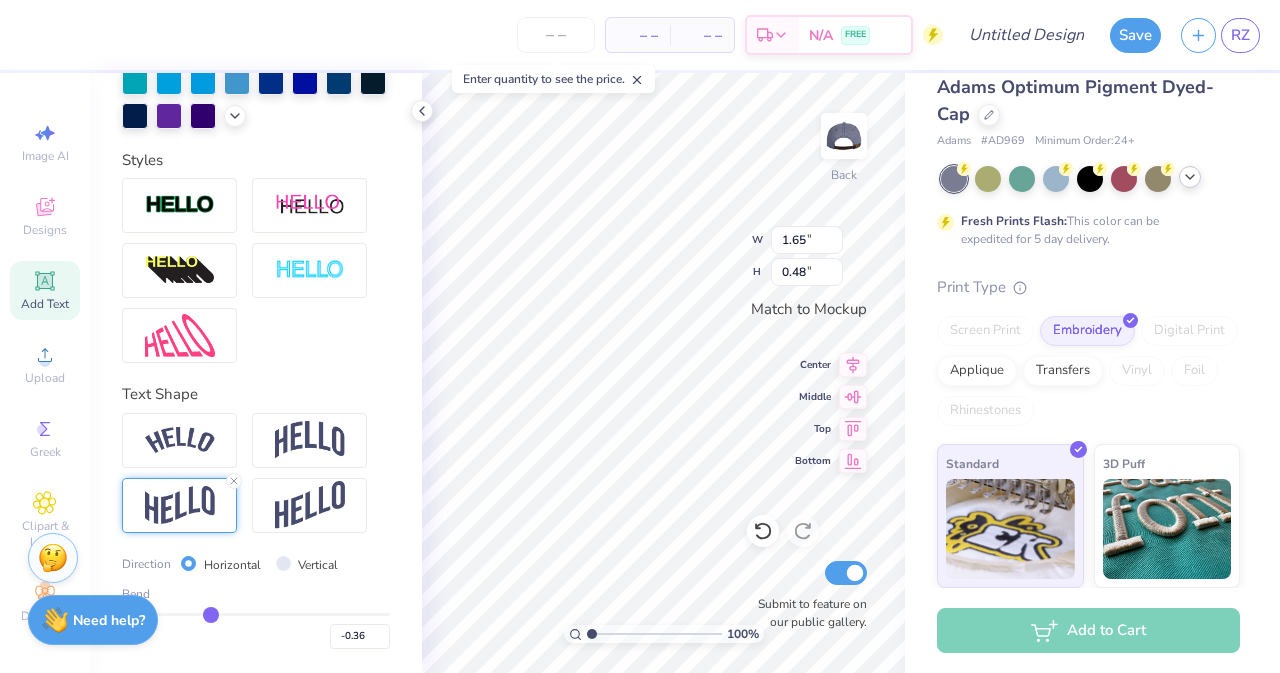 type on "-0.41" 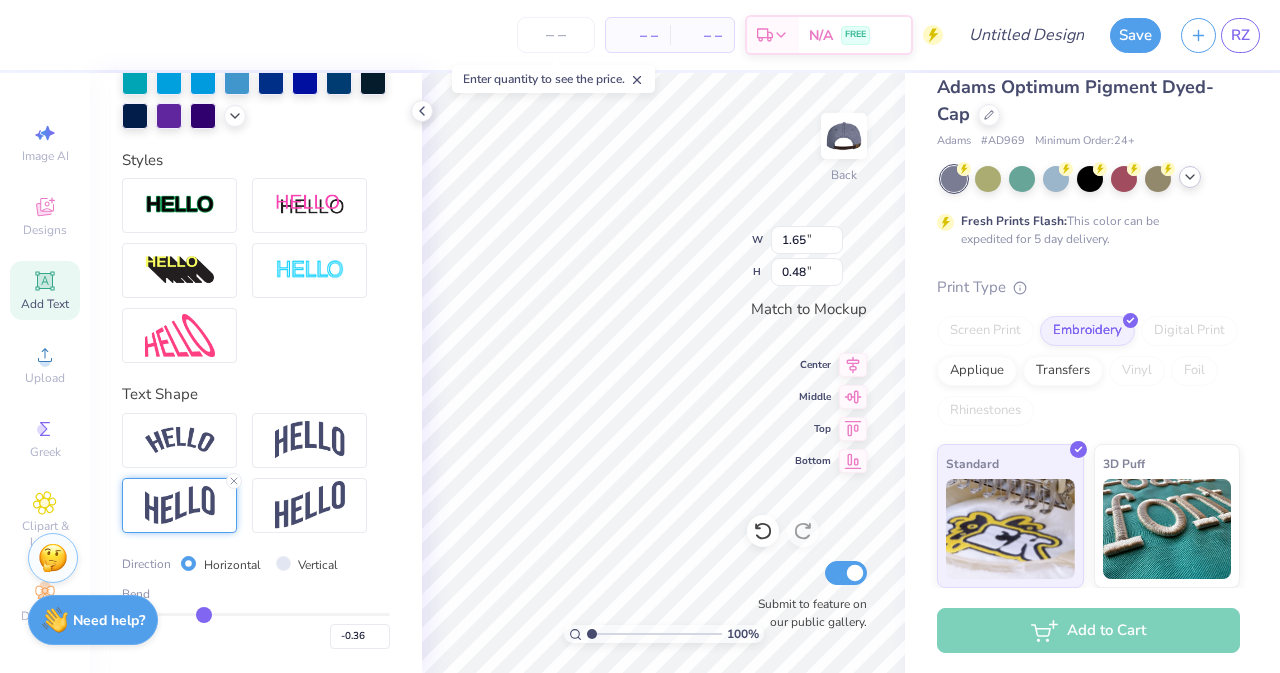 type on "-0.41" 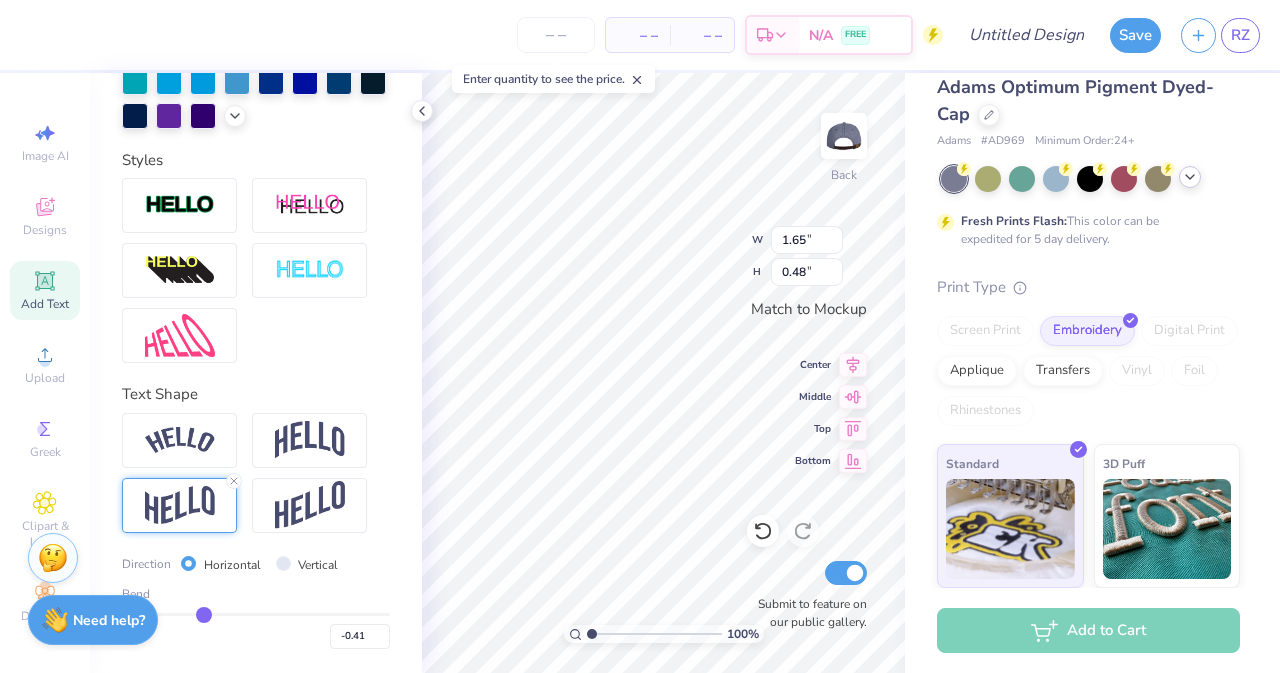 type on "-0.49" 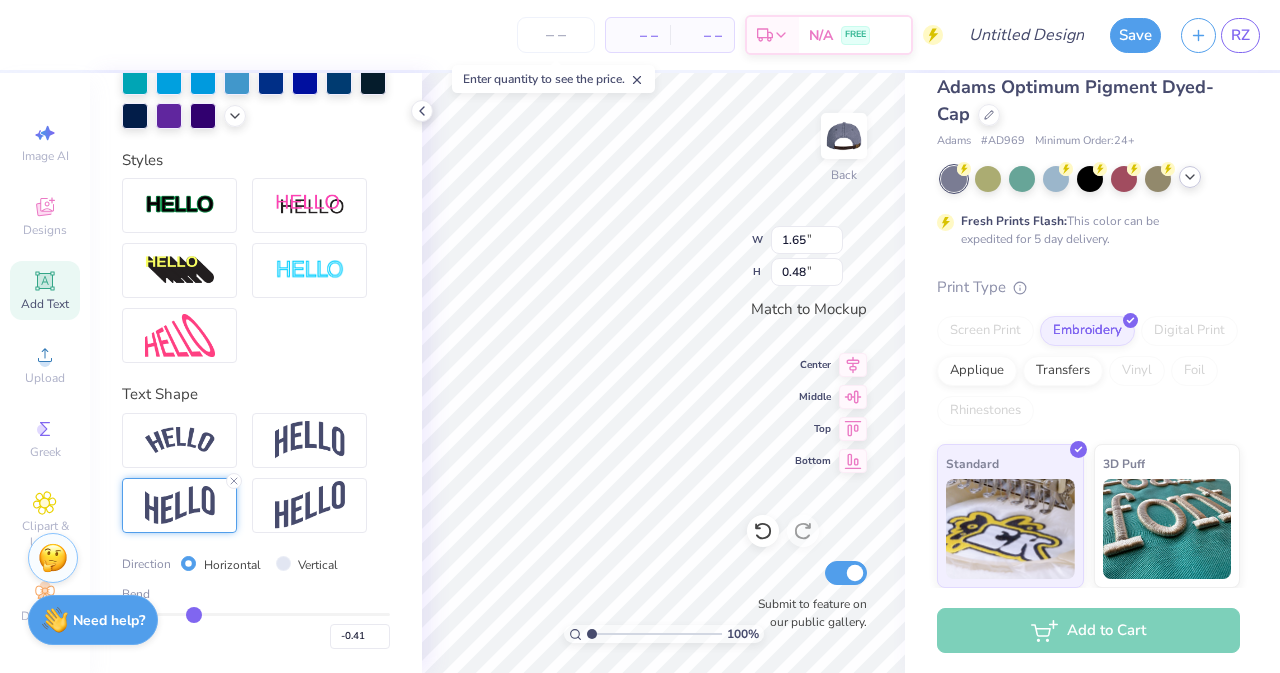 type on "-0.49" 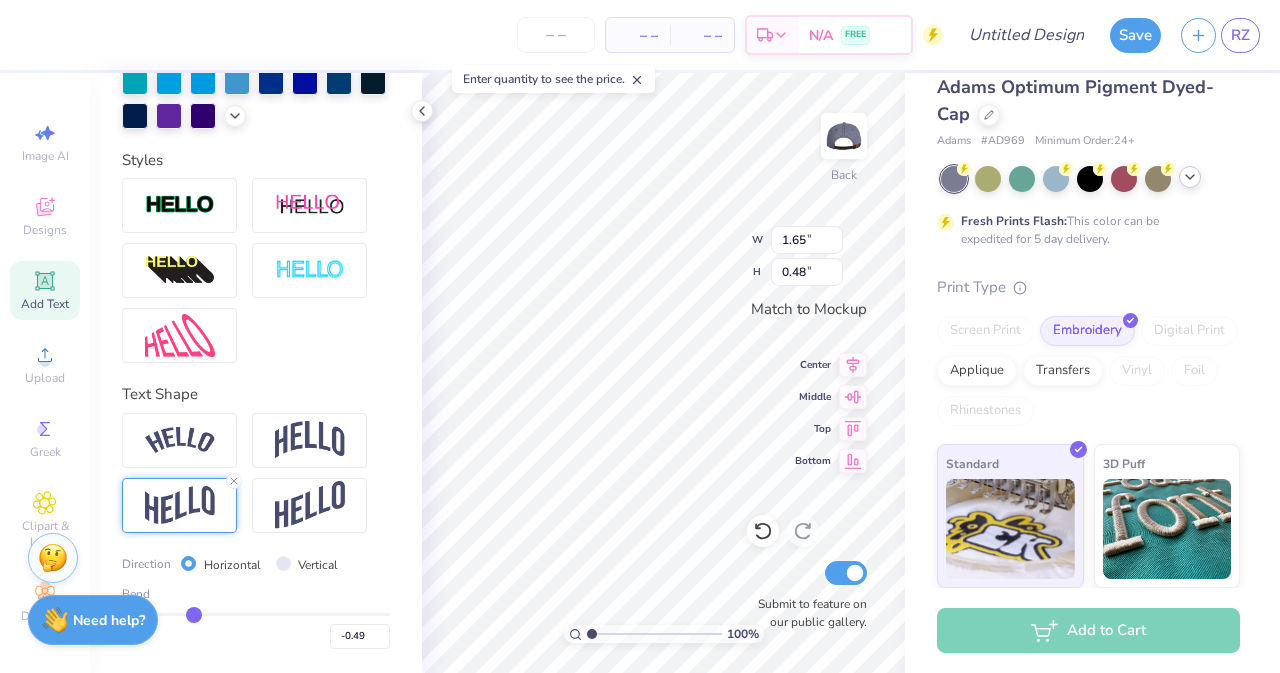 type on "-0.58" 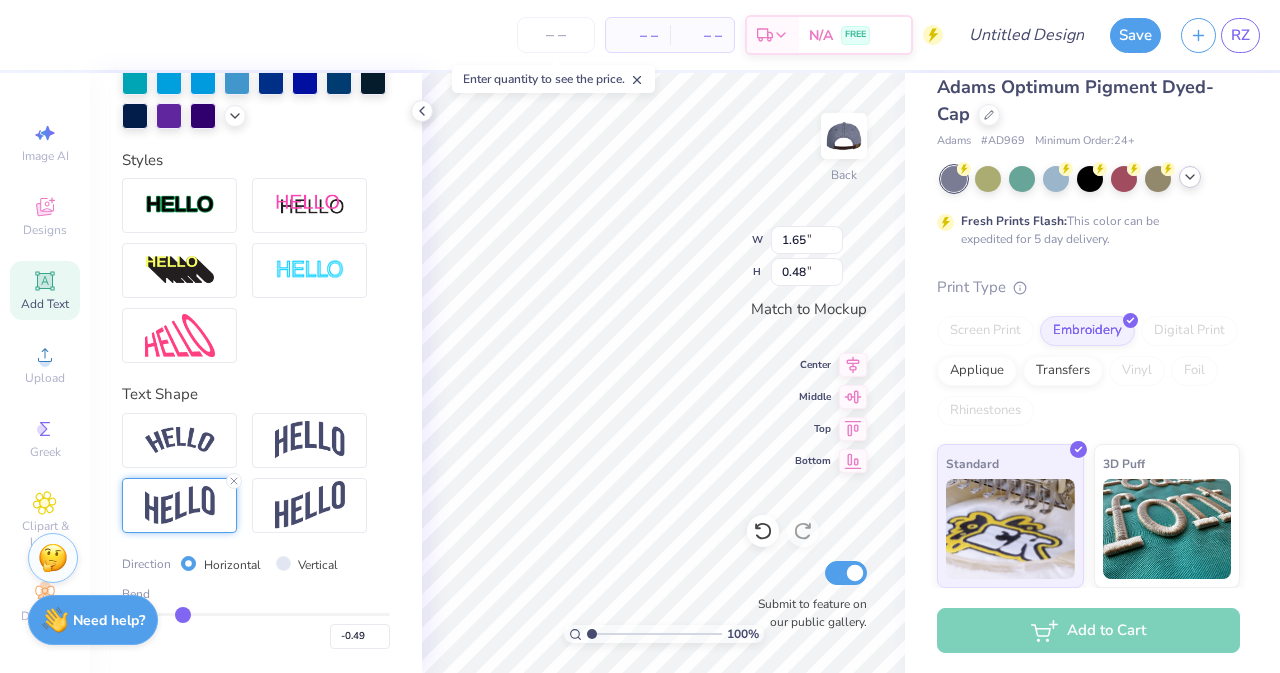 type on "-0.58" 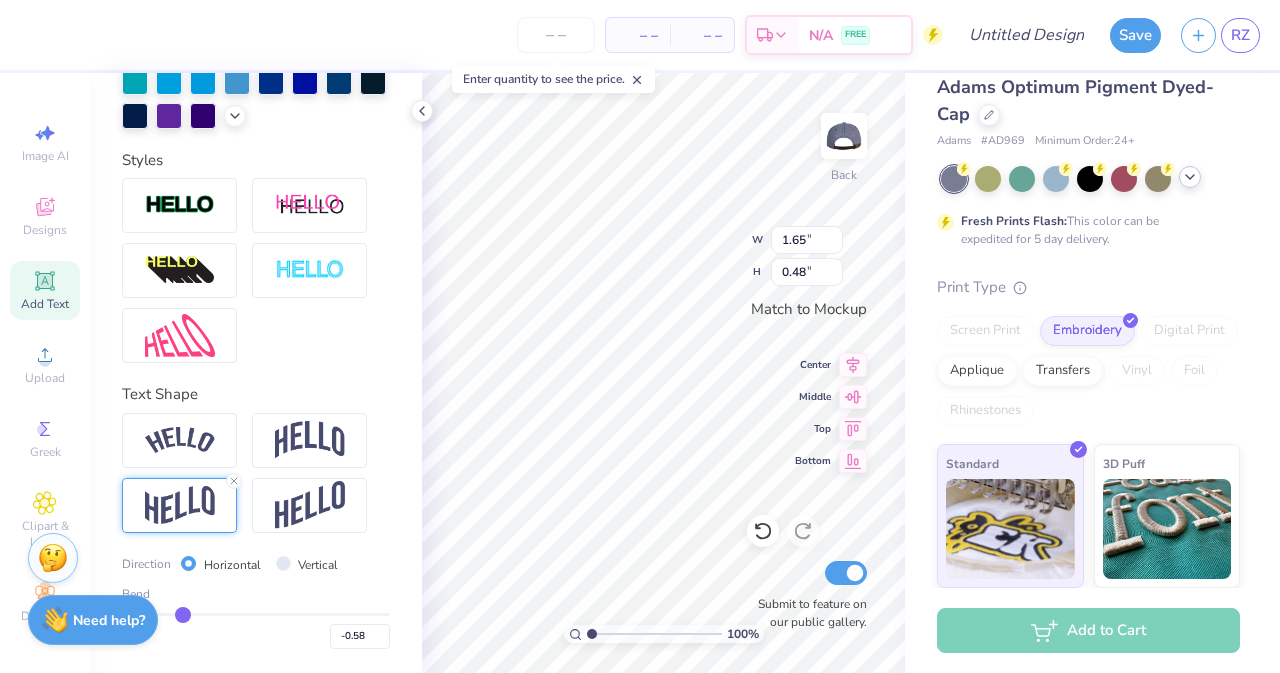 type on "-0.64" 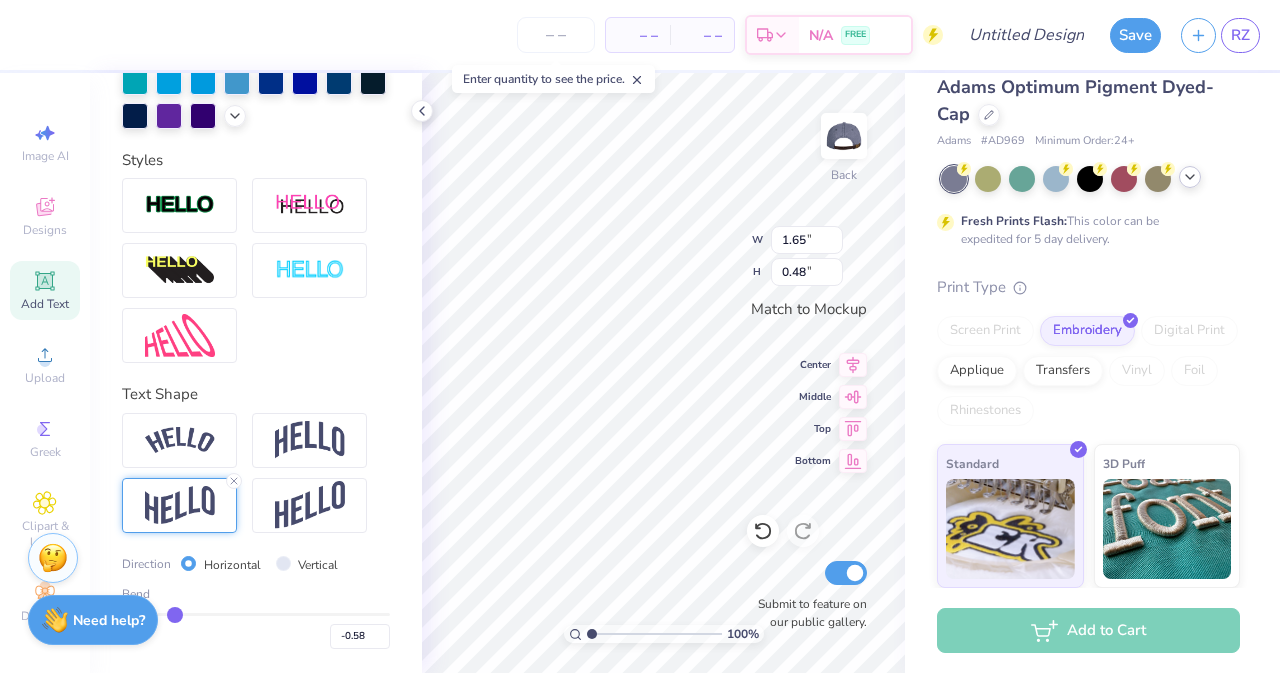 type on "-0.64" 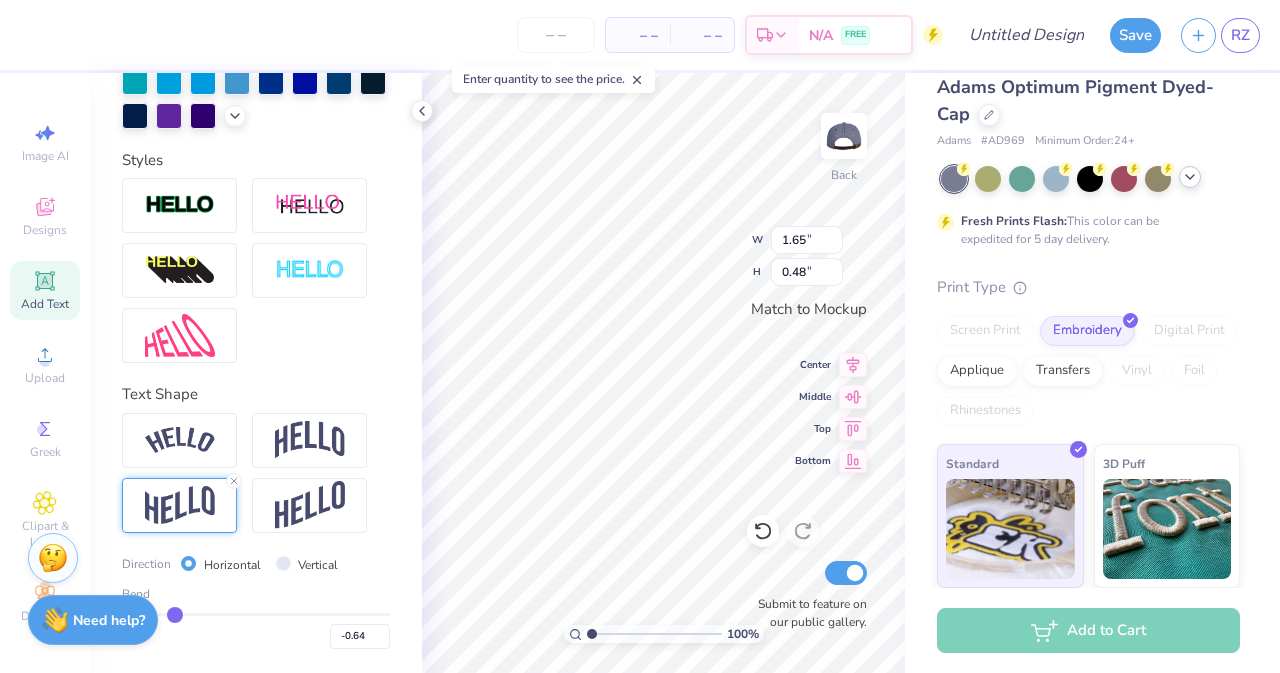 type on "-0.7" 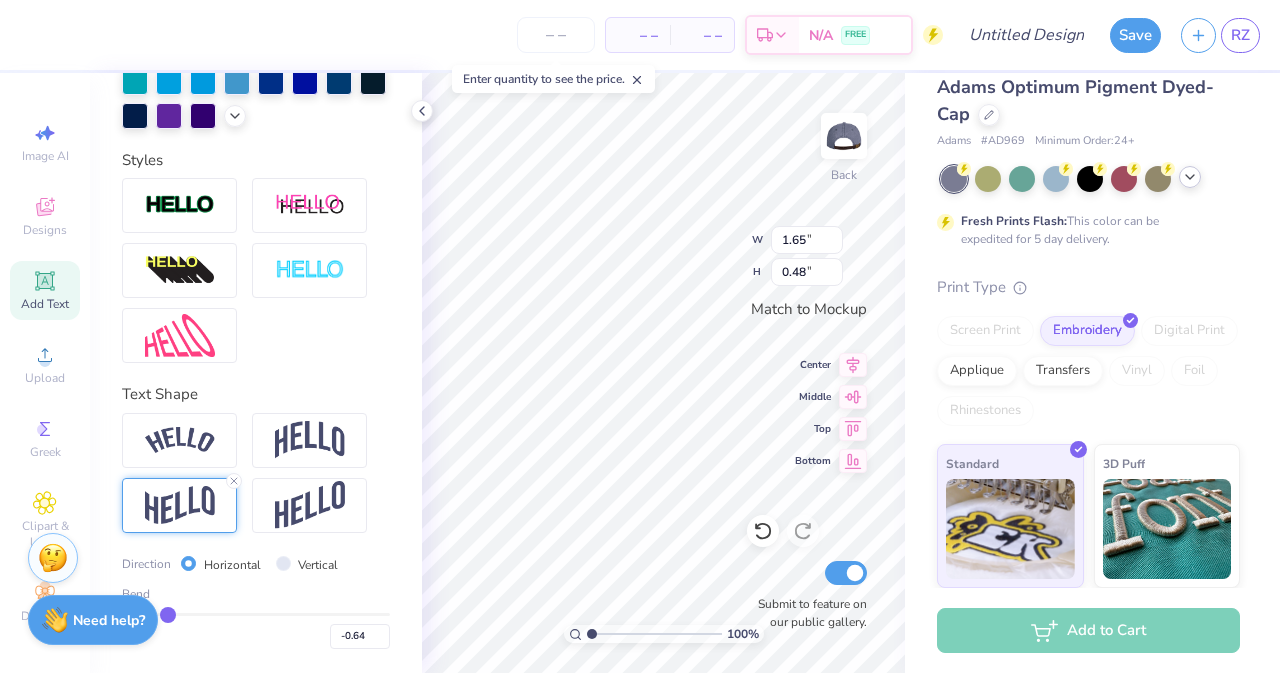 type on "-0.70" 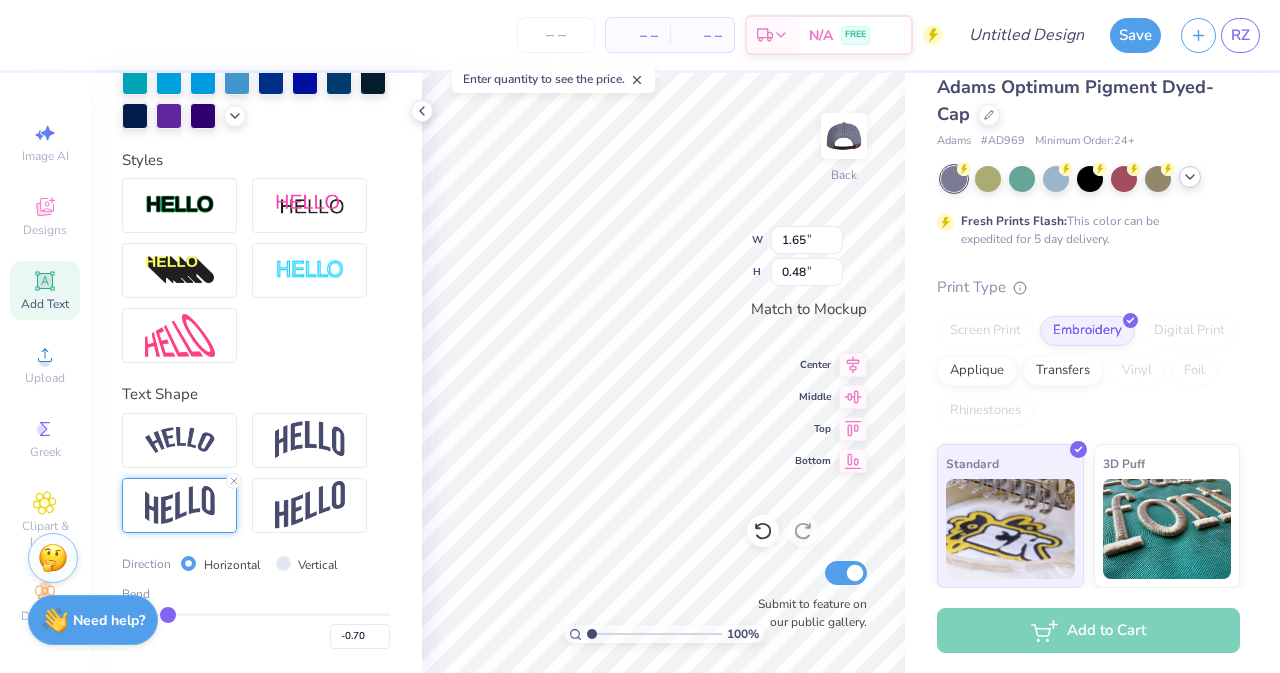 type on "-0.78" 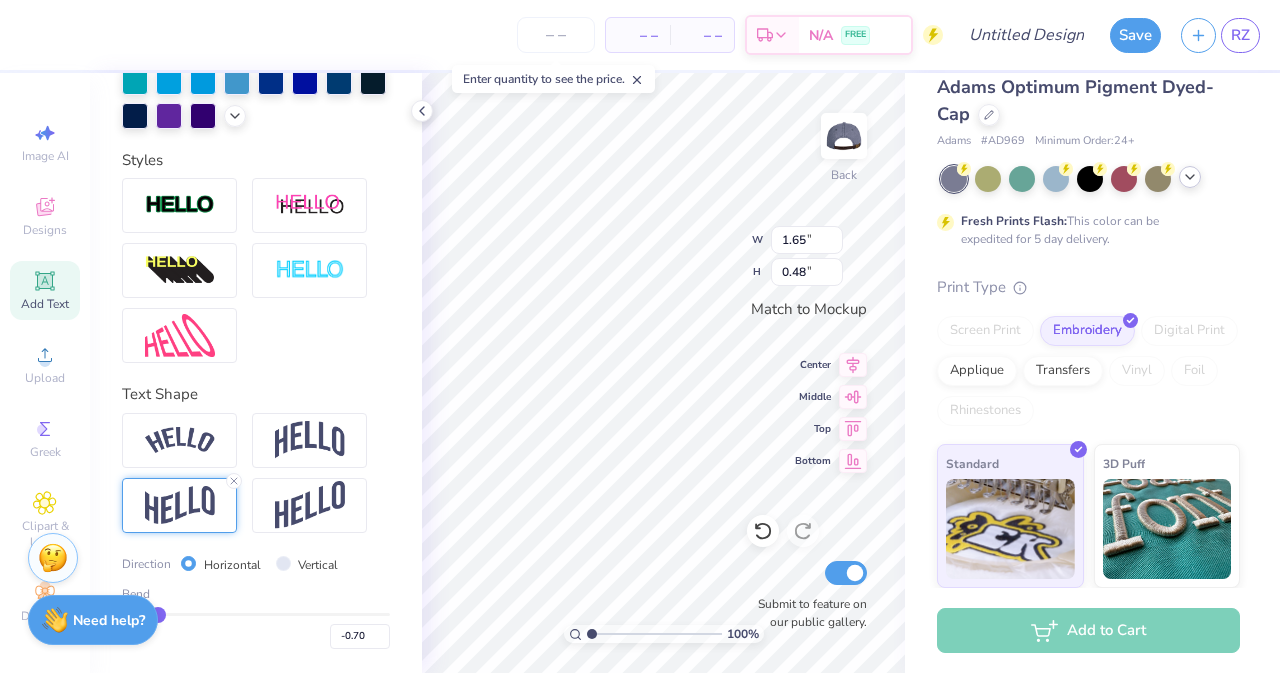 type on "-0.78" 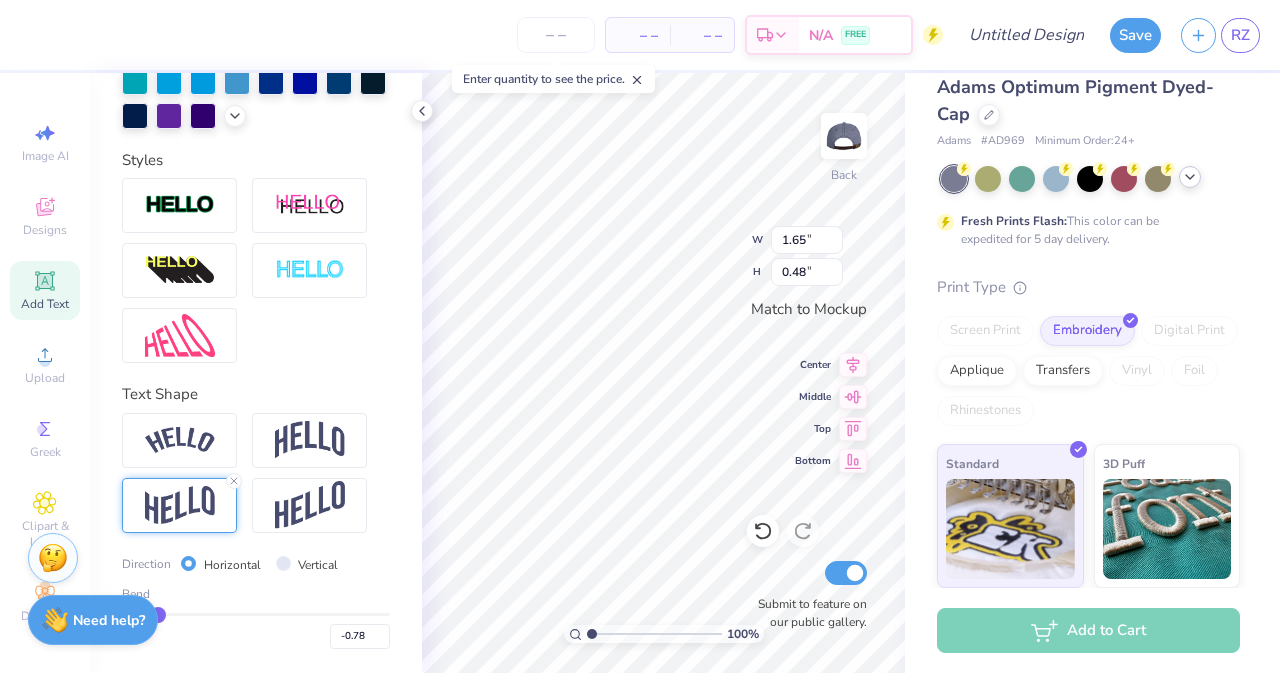 type on "-0.84" 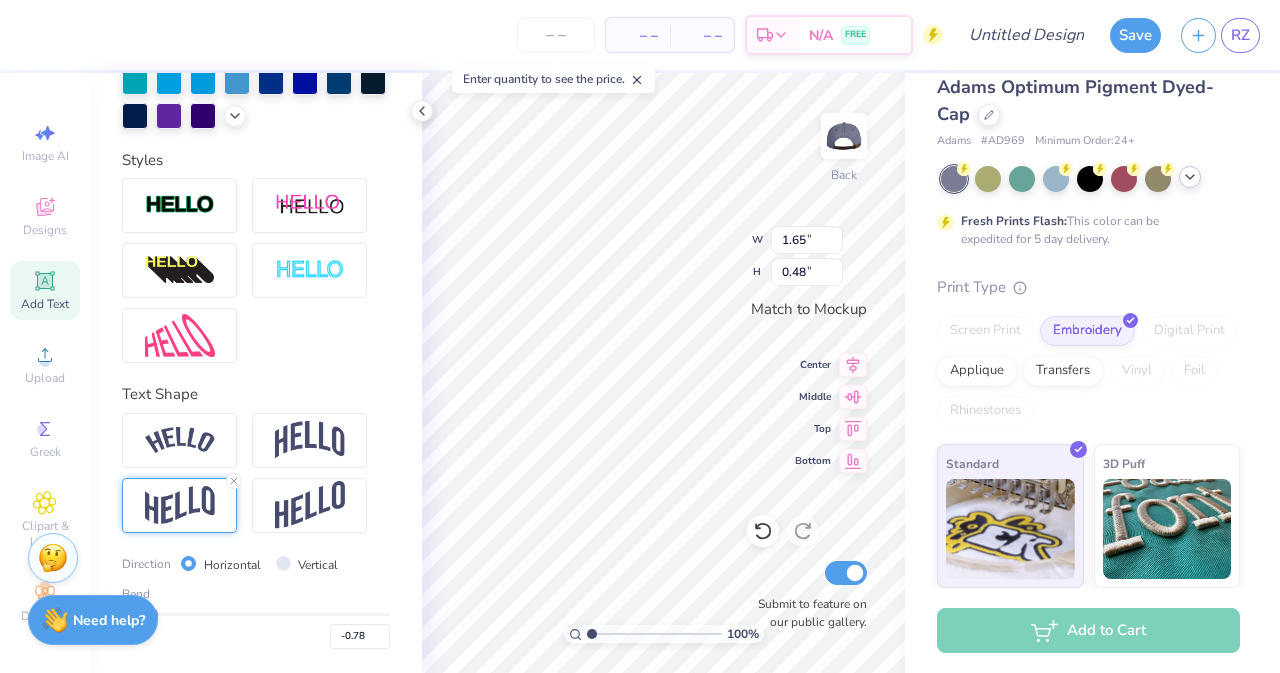 type on "-0.84" 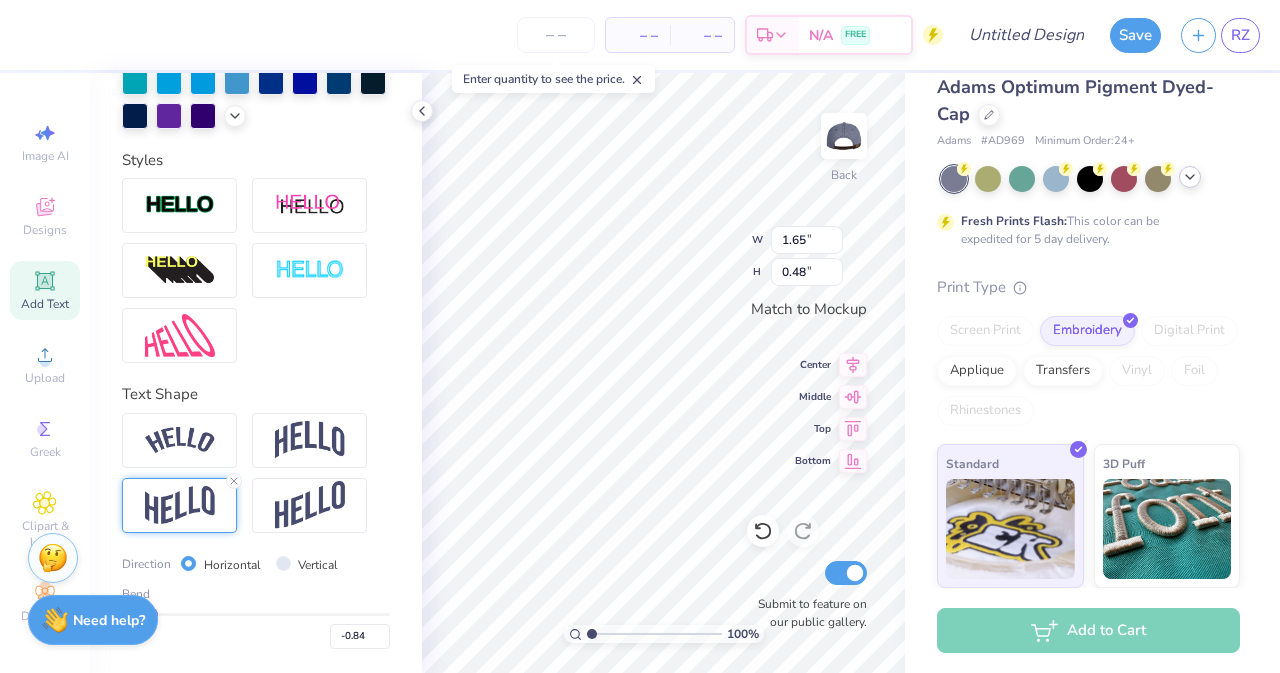 type on "-0.91" 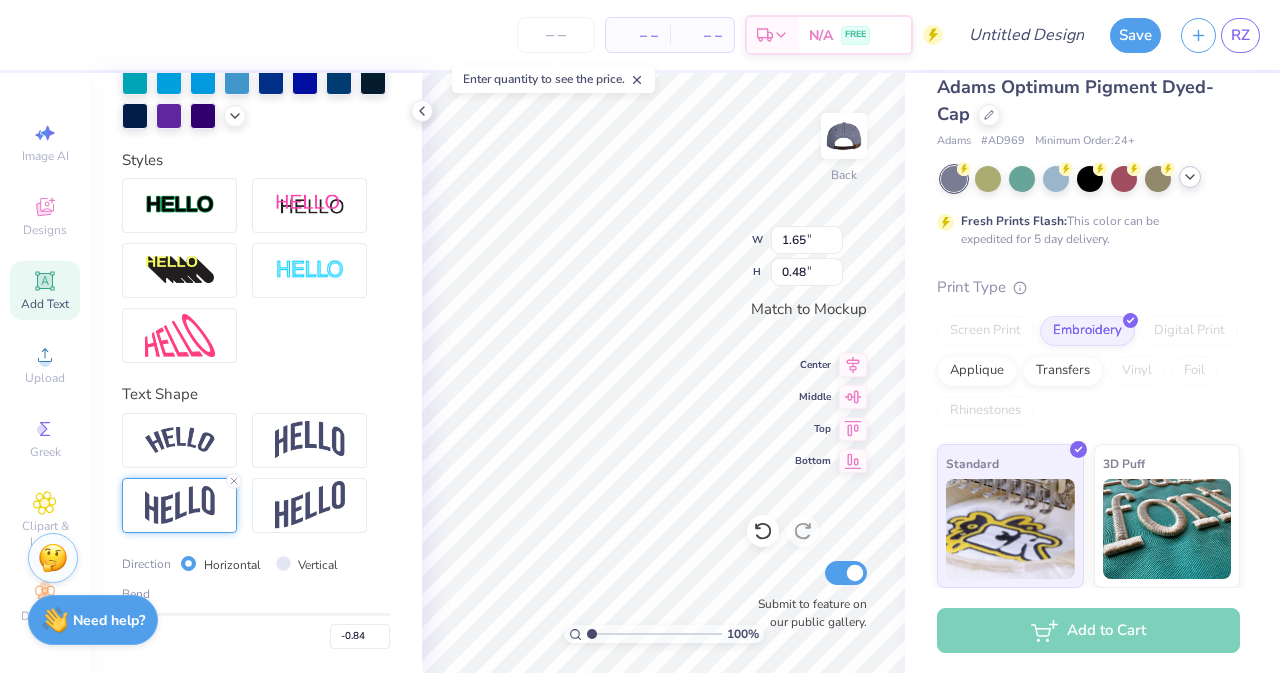 type on "-0.91" 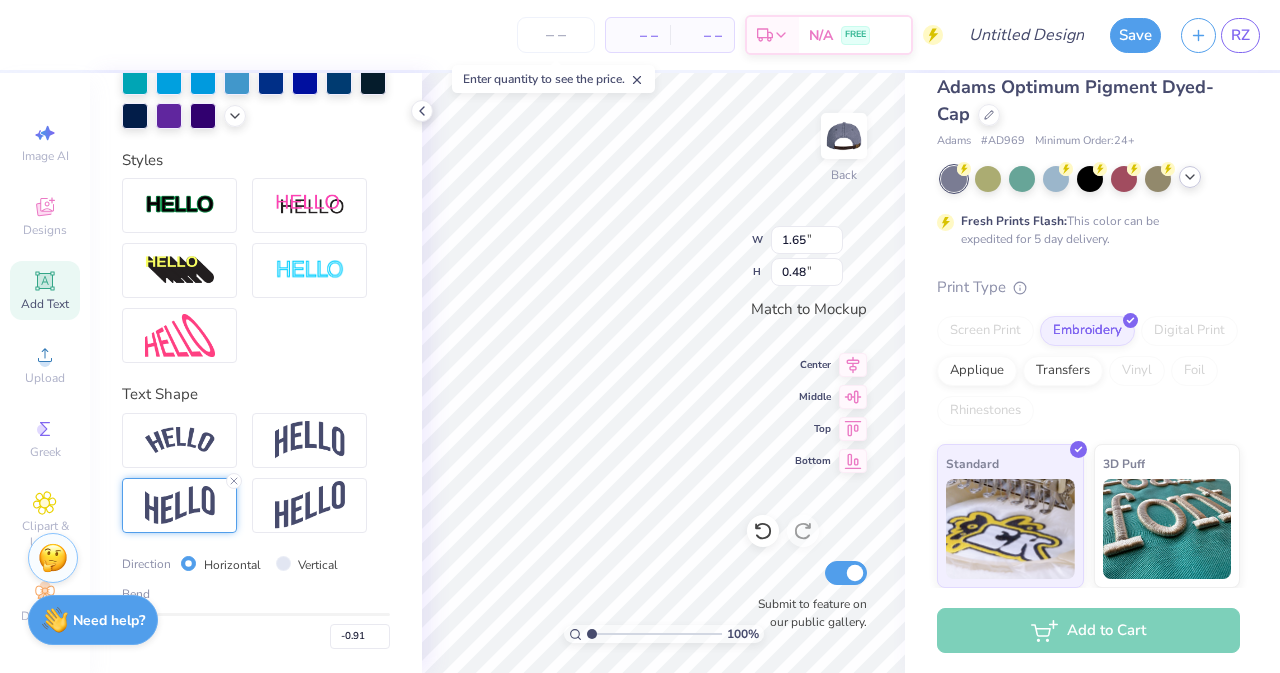 type on "-0.97" 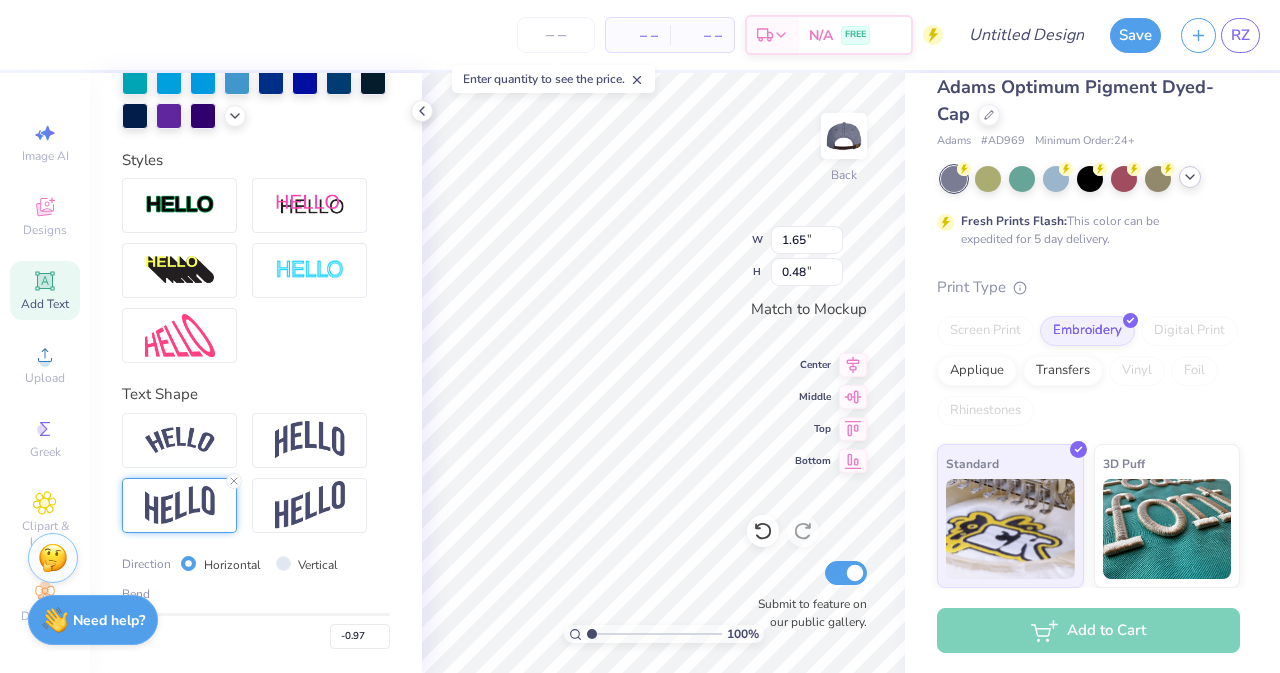 type on "-1" 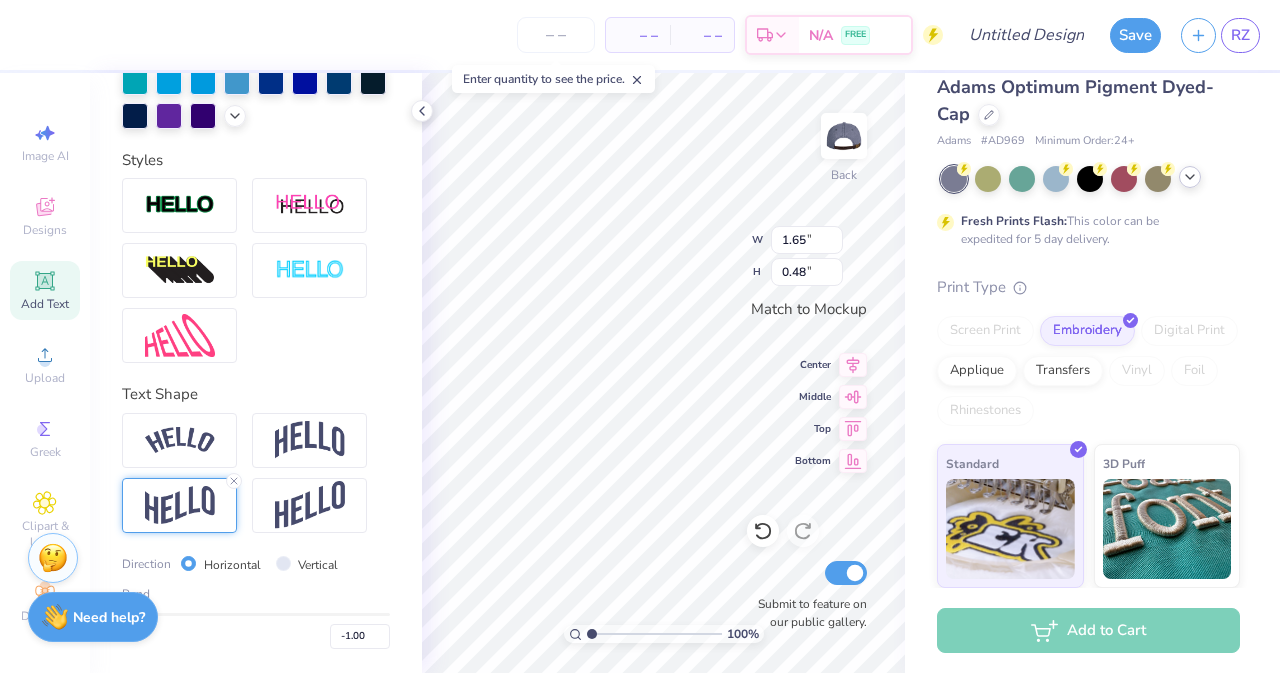 drag, startPoint x: 350, startPoint y: 613, endPoint x: 106, endPoint y: 626, distance: 244.34607 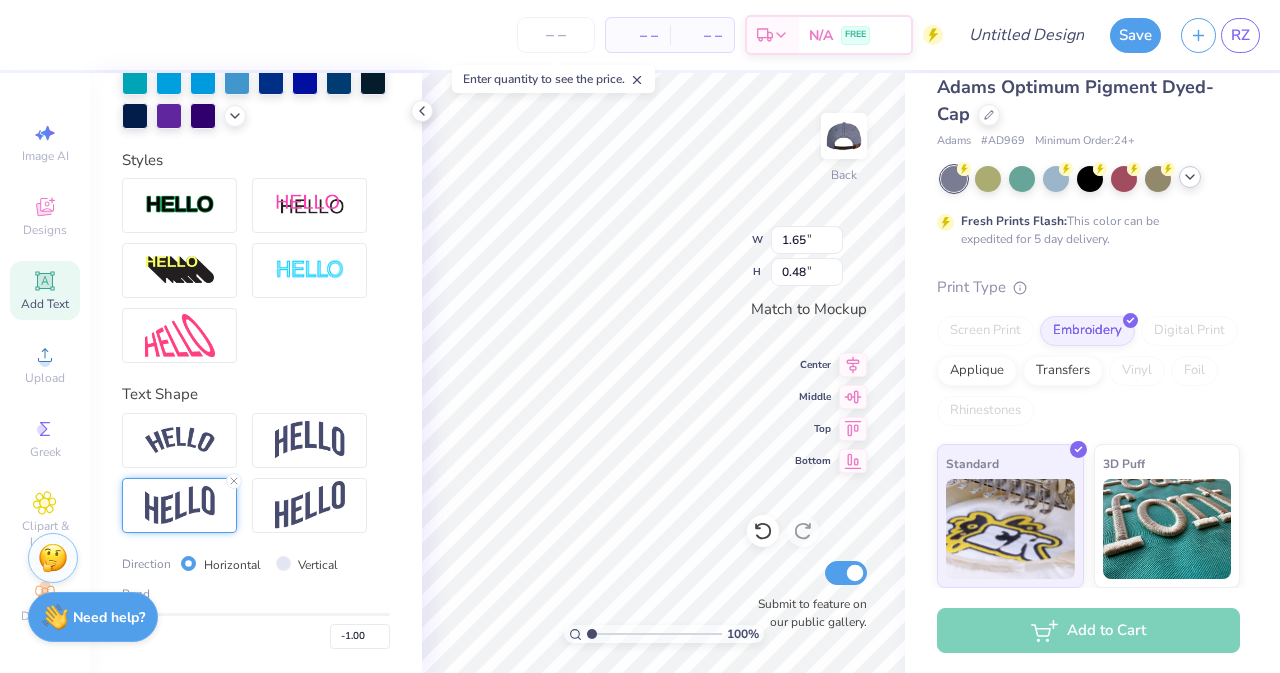 type on "-1" 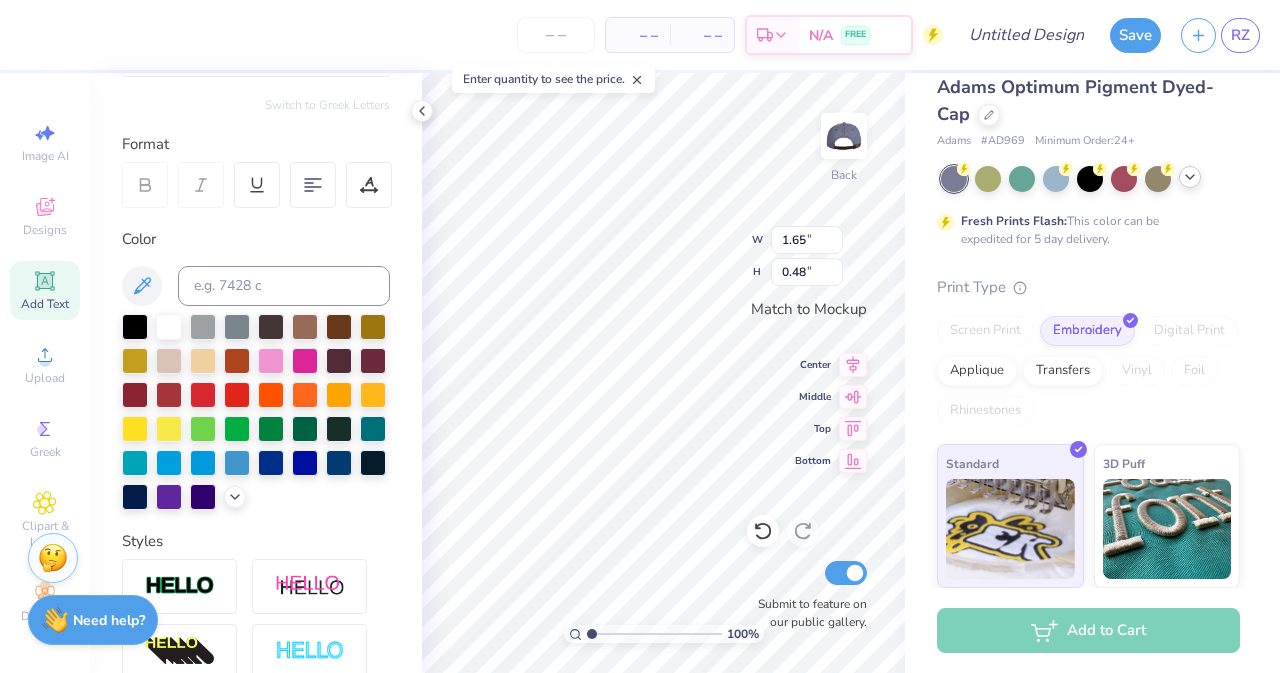 scroll, scrollTop: 140, scrollLeft: 0, axis: vertical 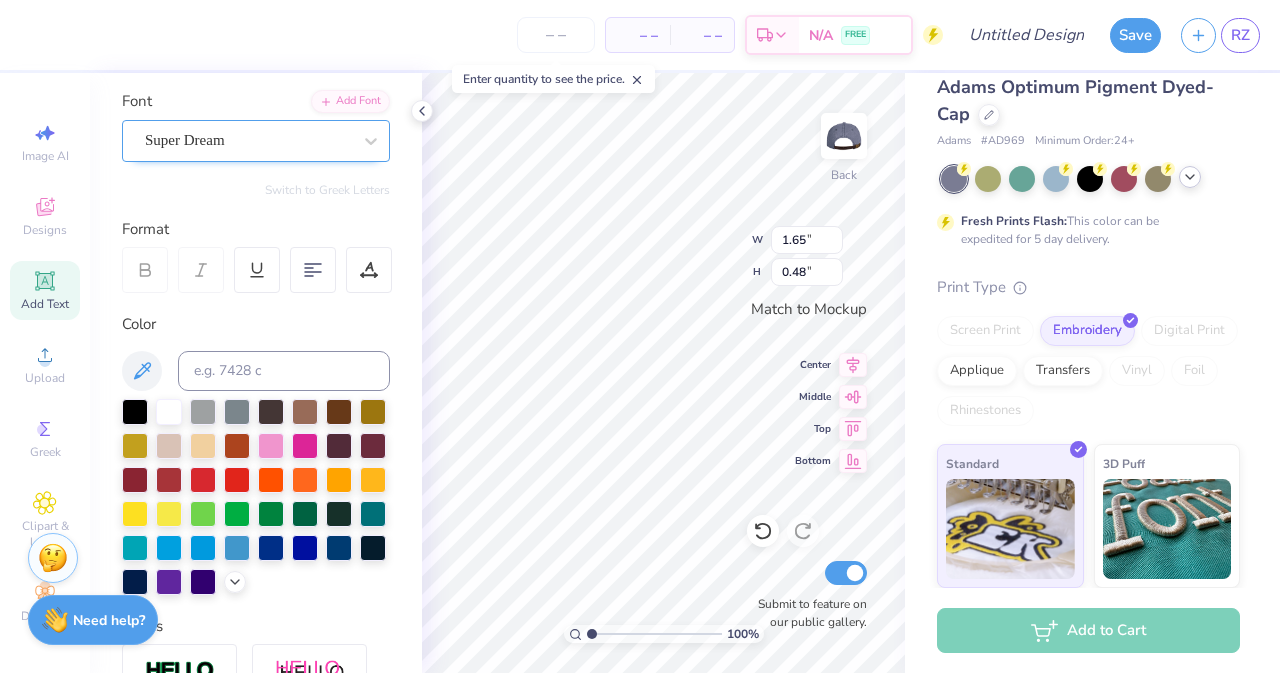 click on "Super Dream" at bounding box center (248, 140) 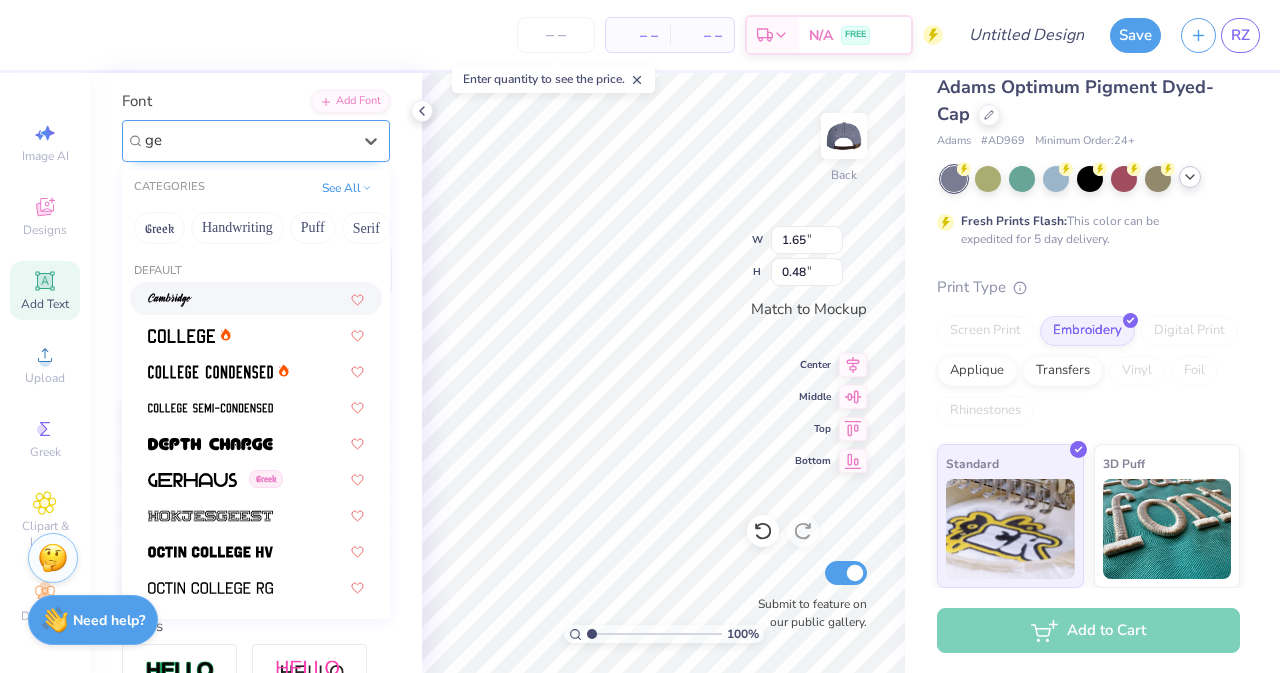 type on "g" 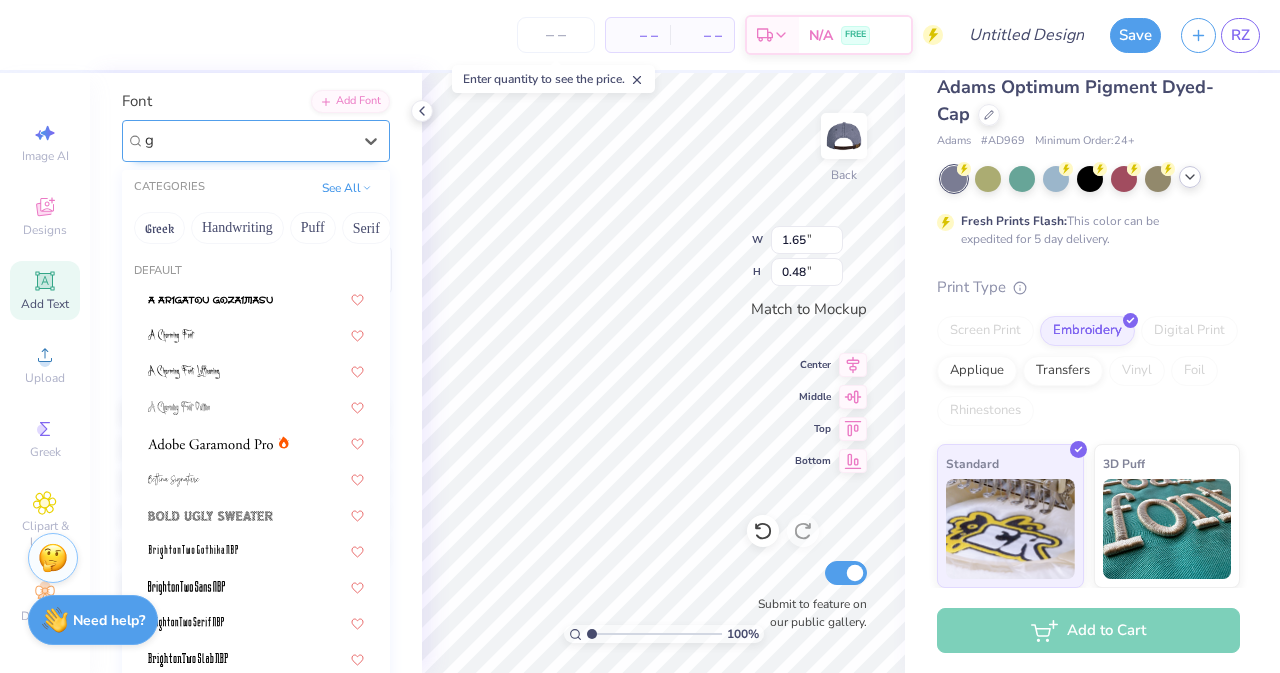 type 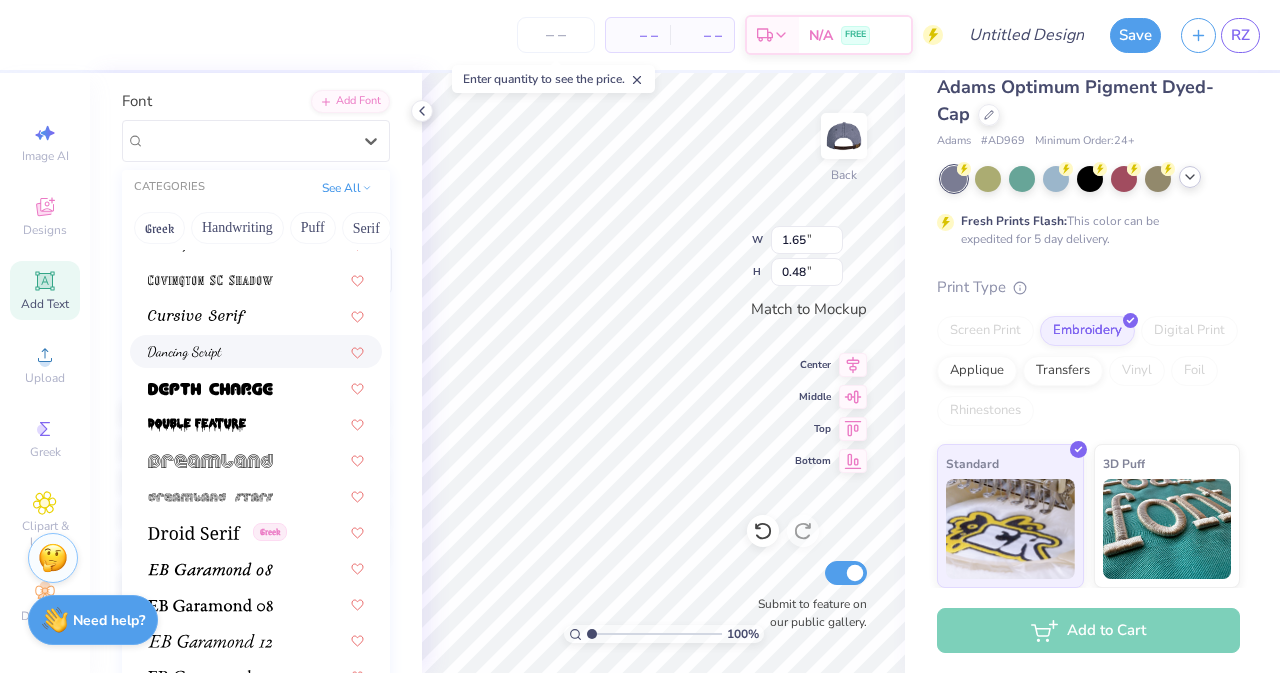 scroll, scrollTop: 3366, scrollLeft: 0, axis: vertical 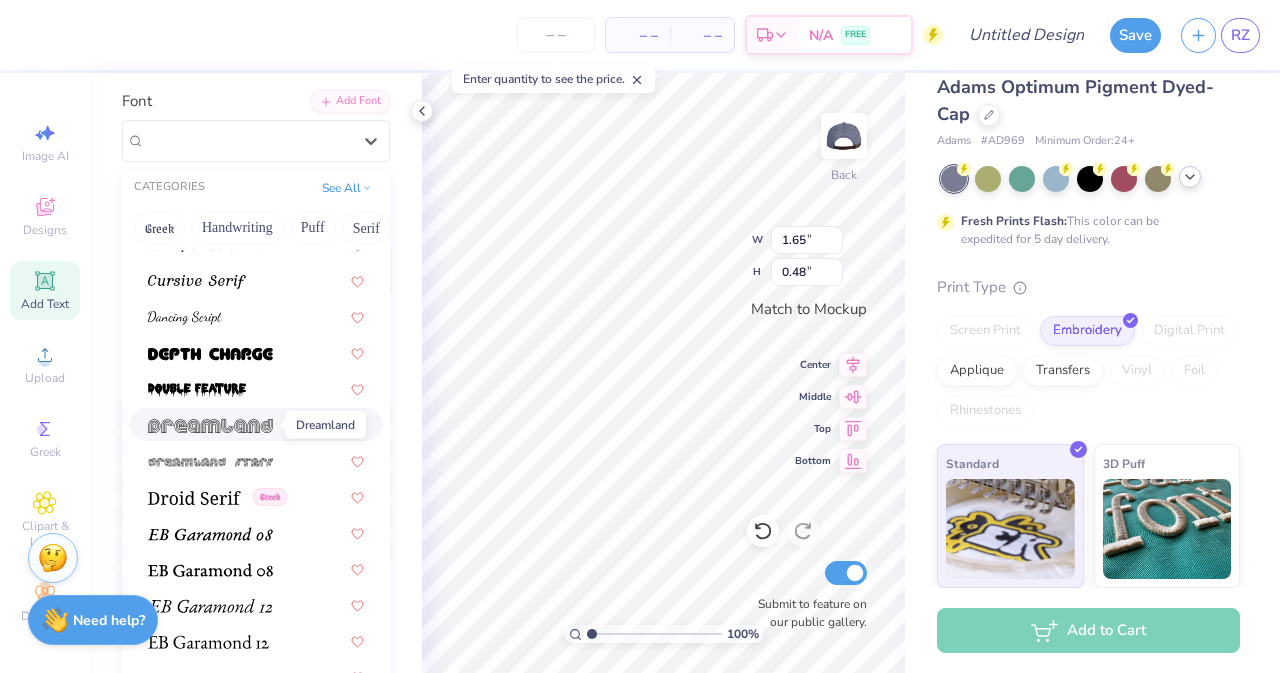 click at bounding box center [210, 426] 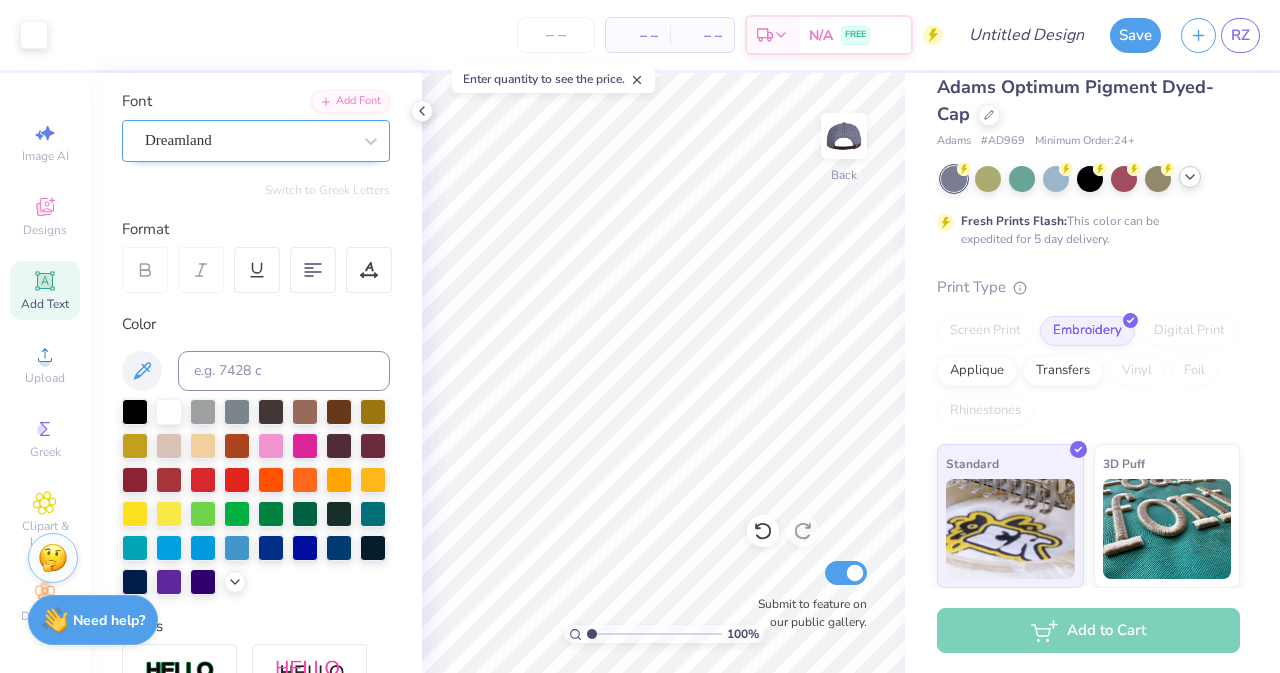 click on "Dreamland" at bounding box center [248, 140] 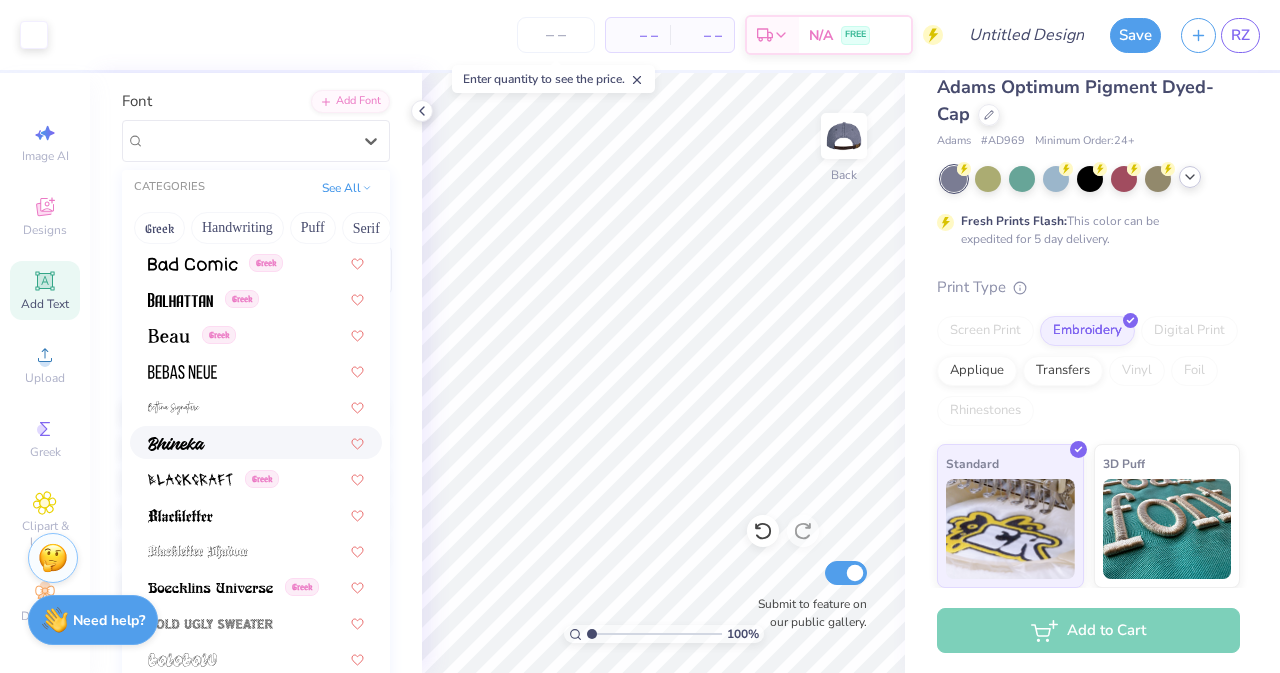 scroll, scrollTop: 866, scrollLeft: 0, axis: vertical 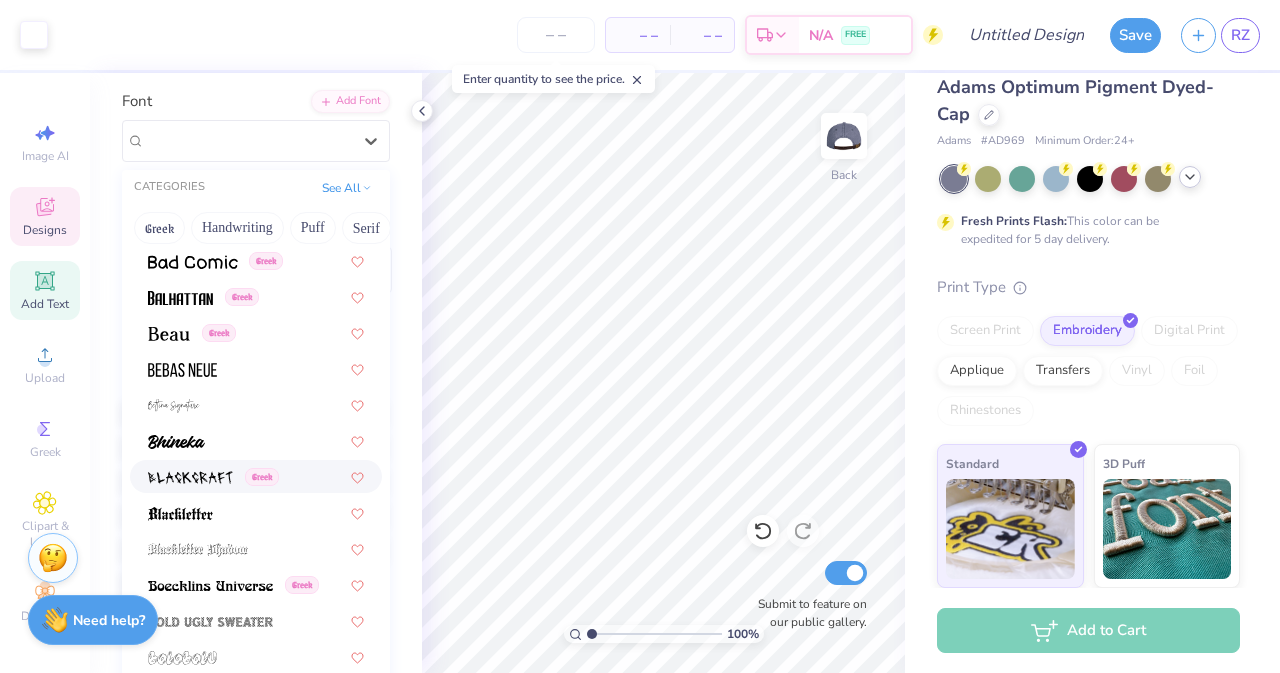 click 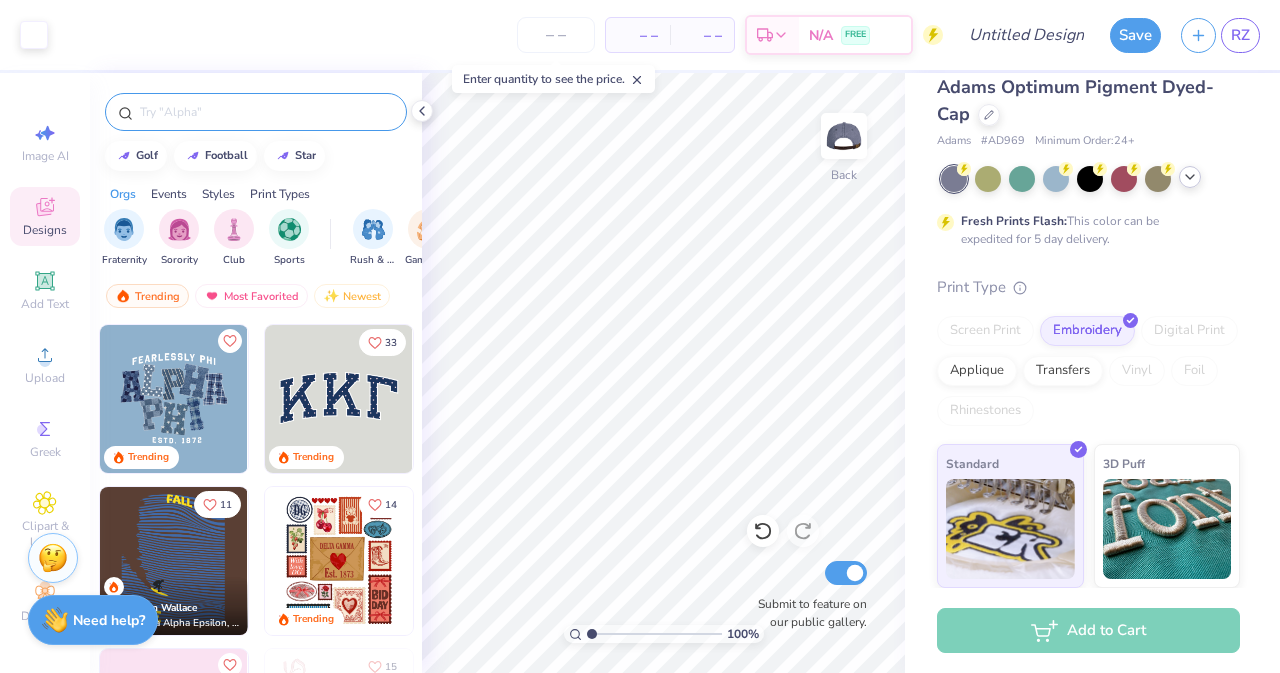 click at bounding box center [266, 112] 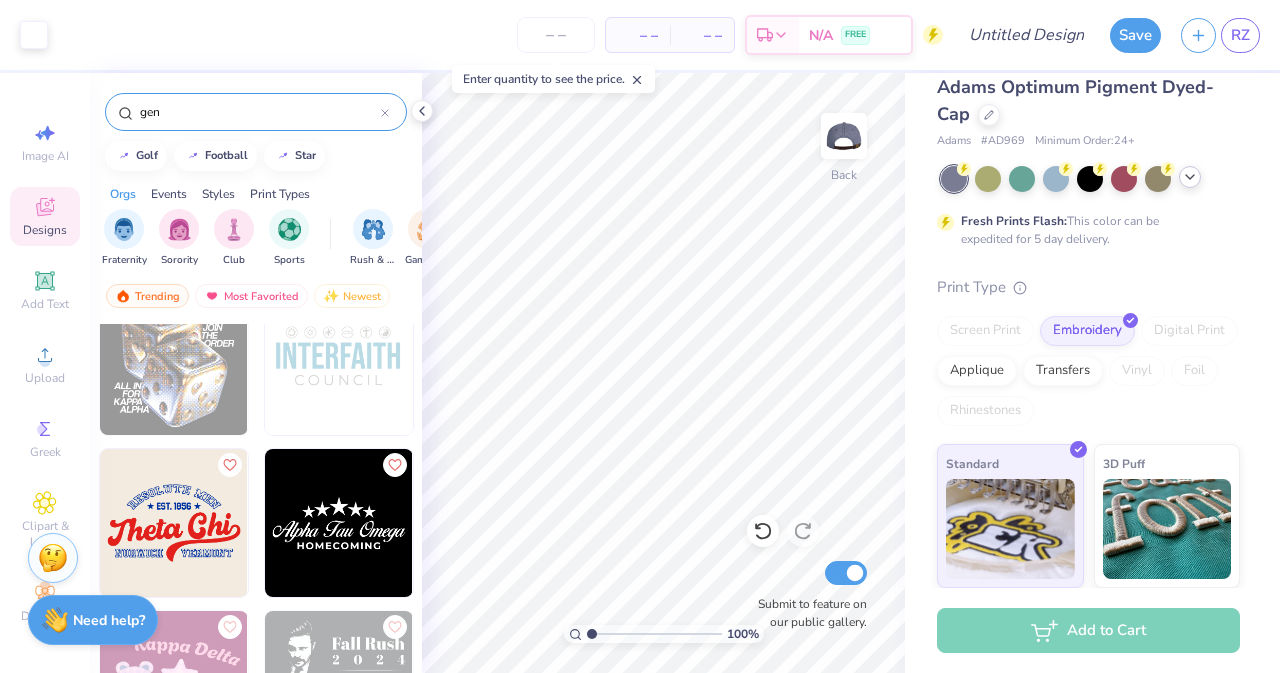 scroll, scrollTop: 166, scrollLeft: 0, axis: vertical 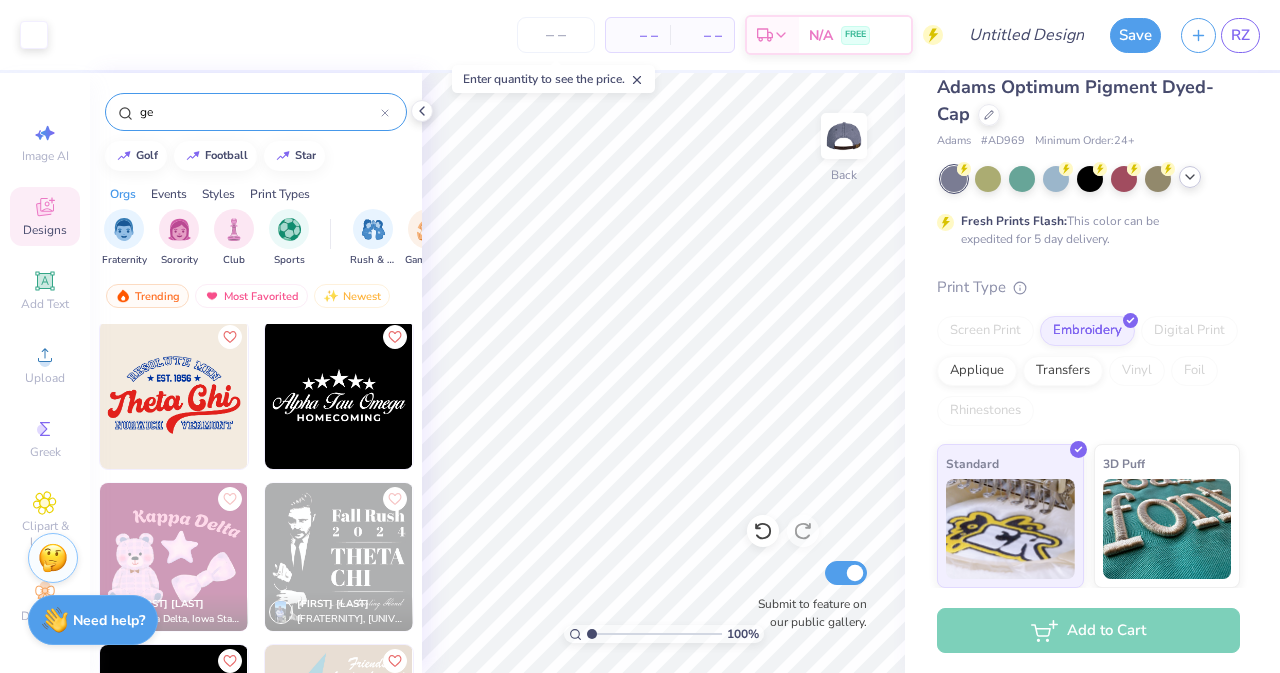 type on "g" 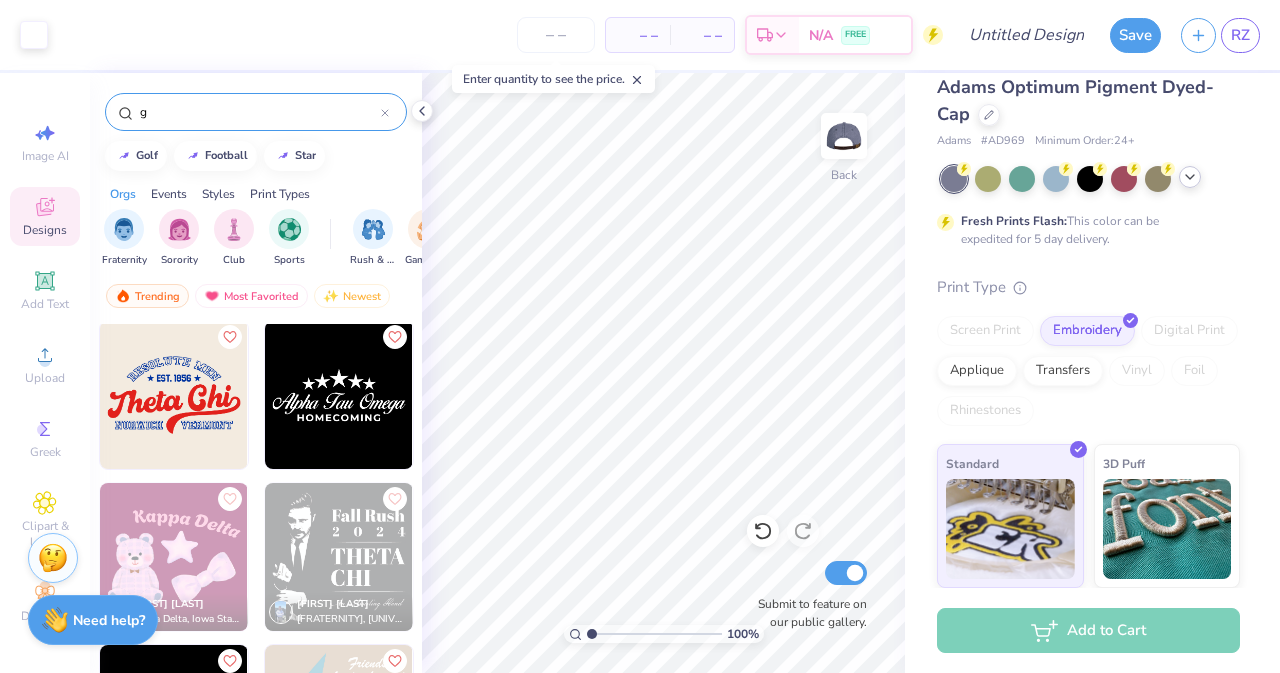 type 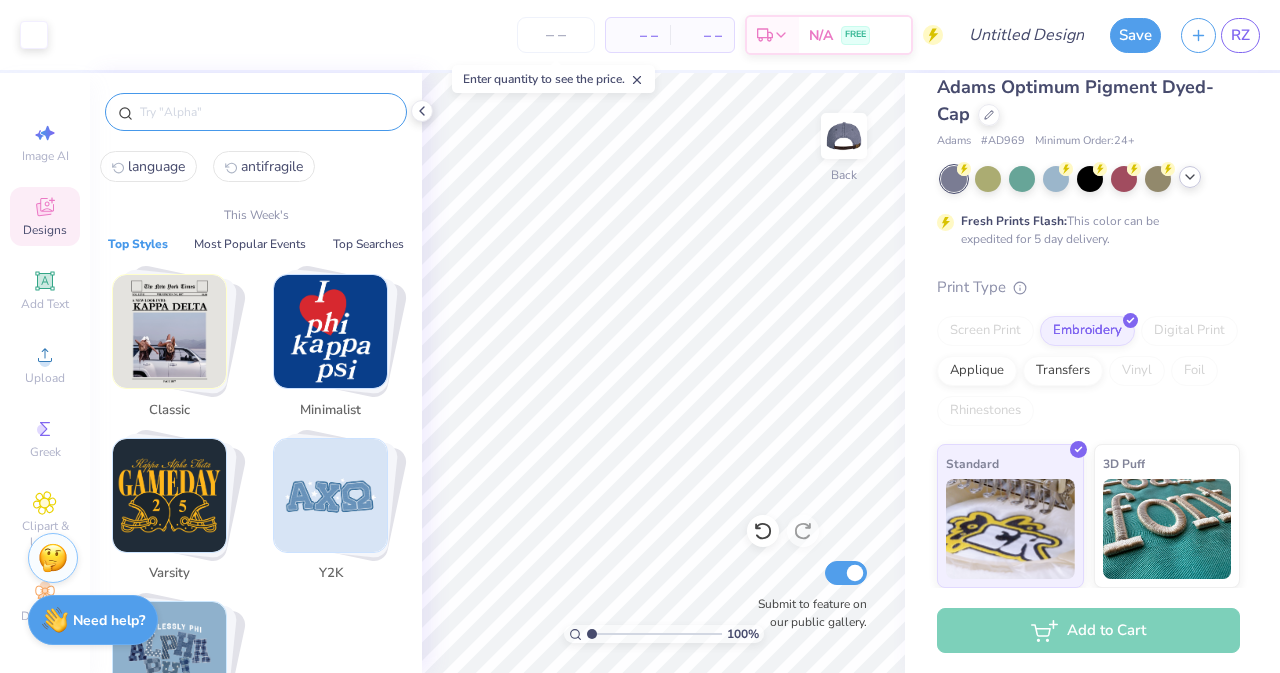 click at bounding box center [330, 331] 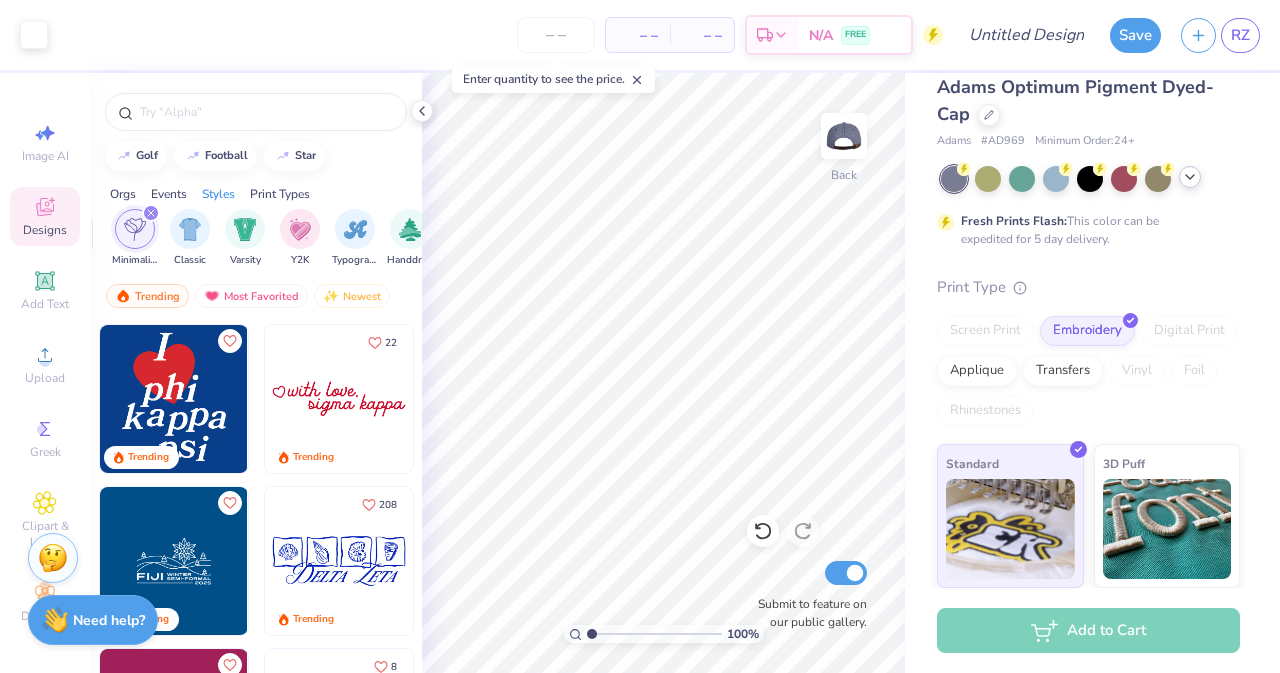 scroll, scrollTop: 0, scrollLeft: 1048, axis: horizontal 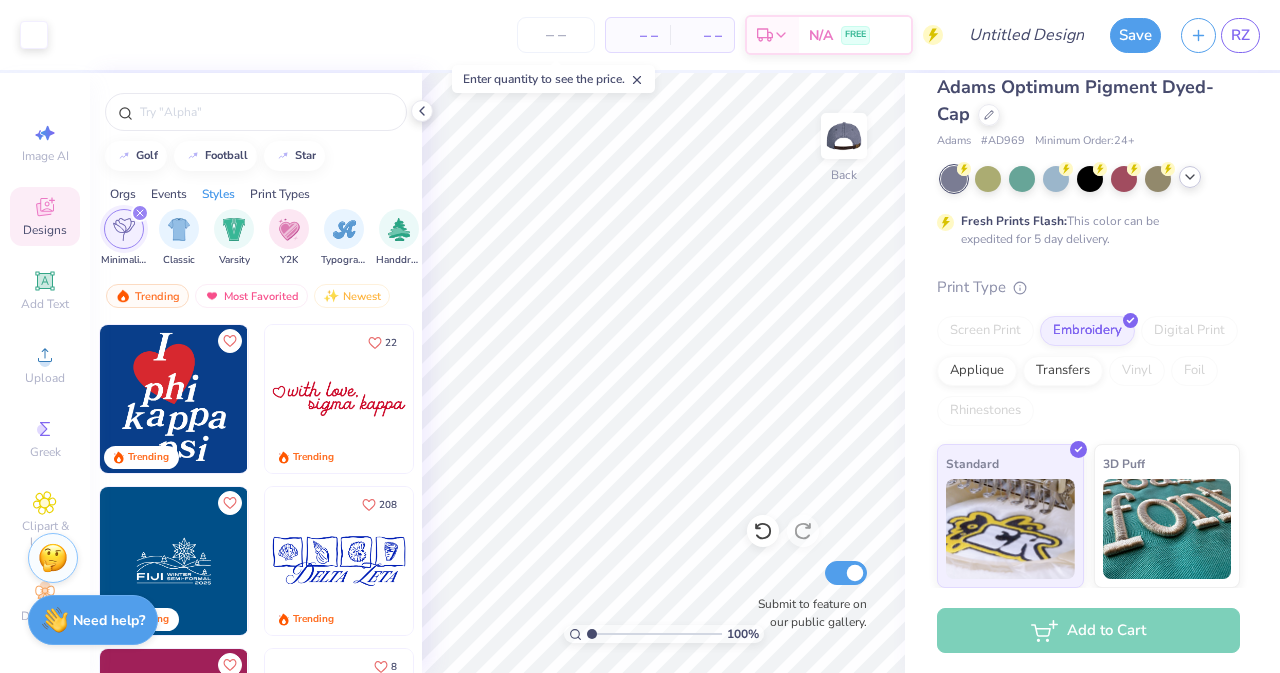click at bounding box center (339, 399) 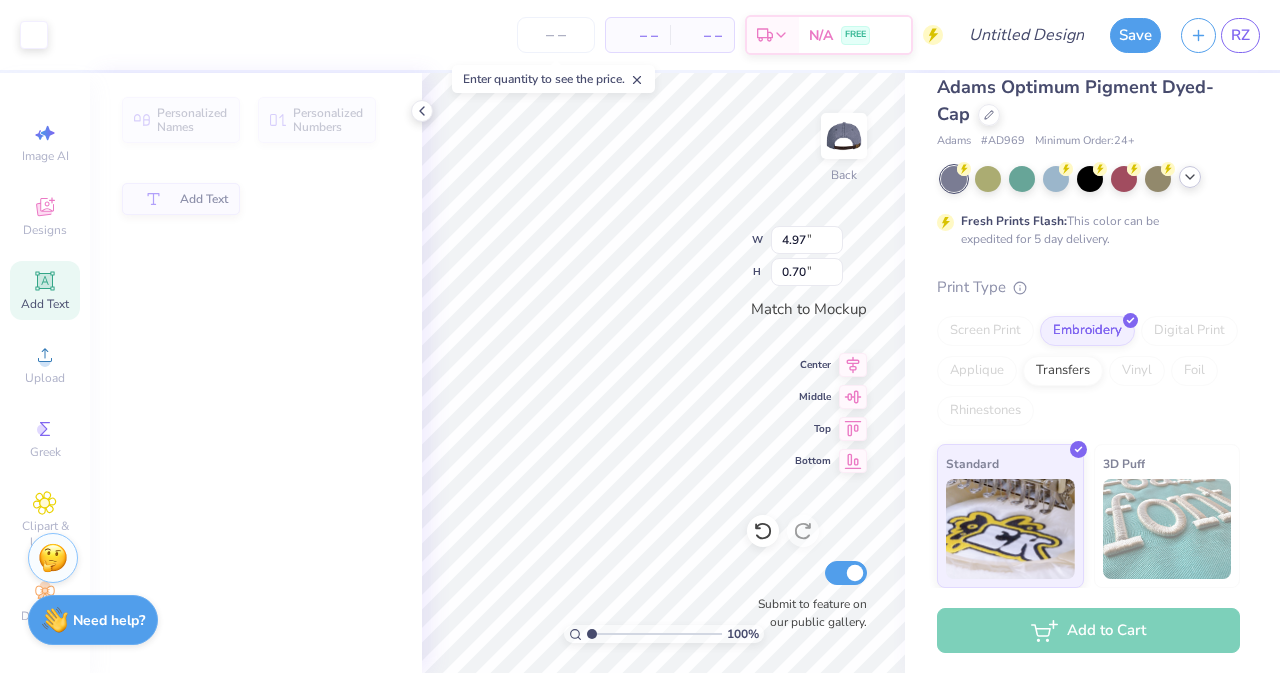 type on "4.97" 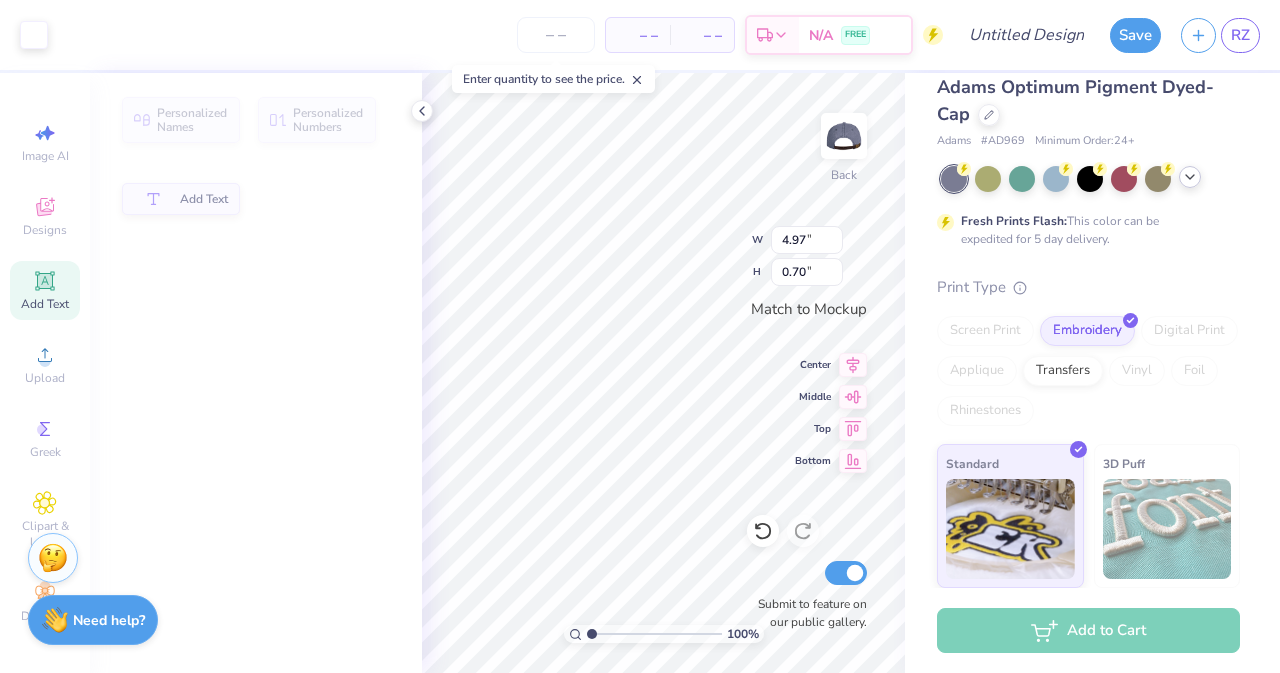 type on "0.70" 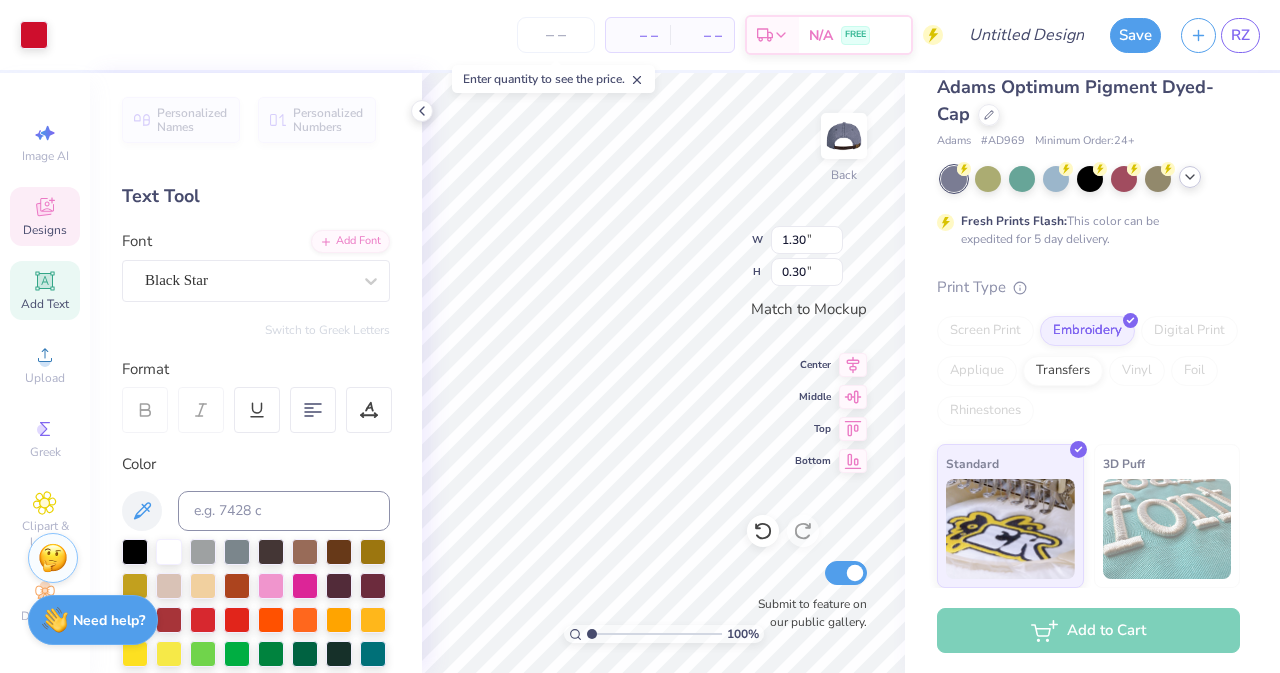 scroll, scrollTop: 16, scrollLeft: 2, axis: both 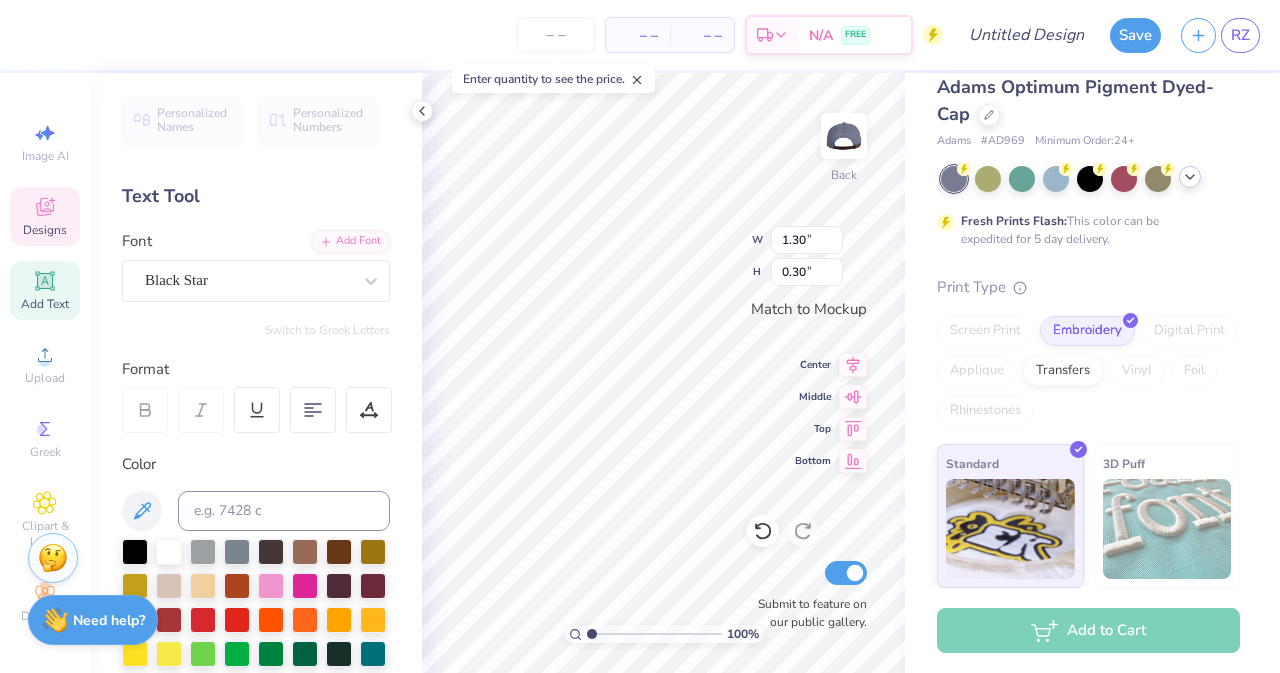 type on "korean love," 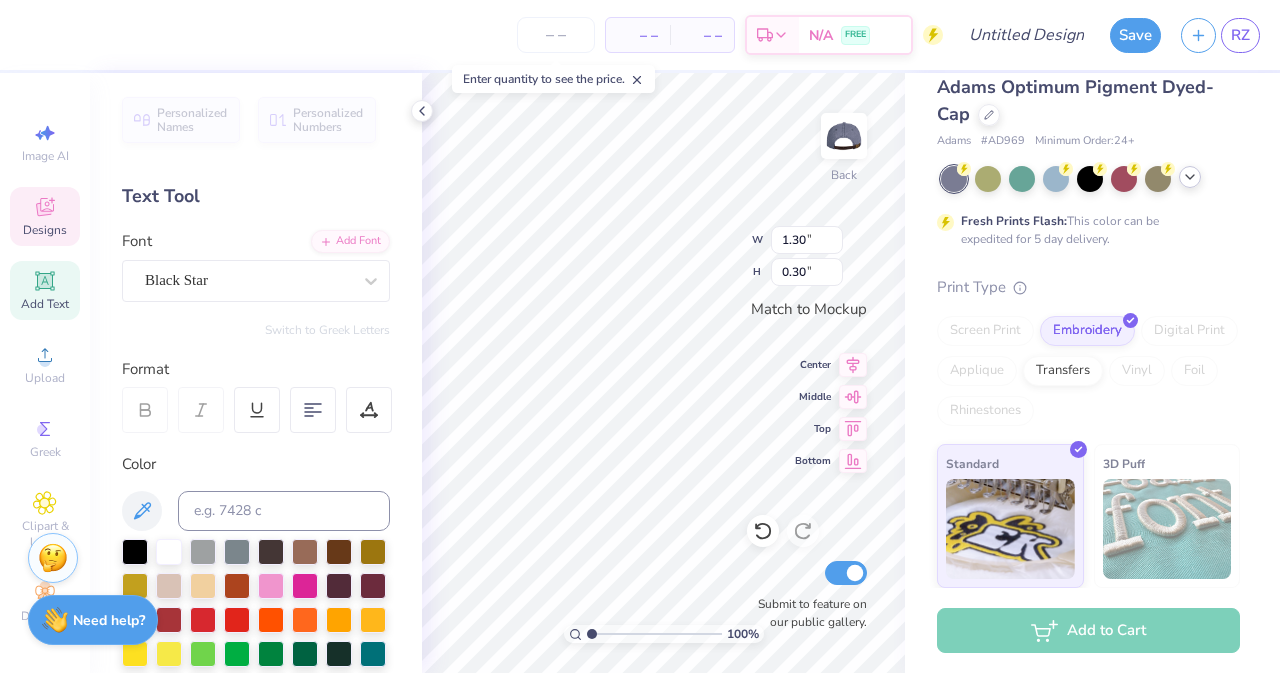 scroll, scrollTop: 16, scrollLeft: 4, axis: both 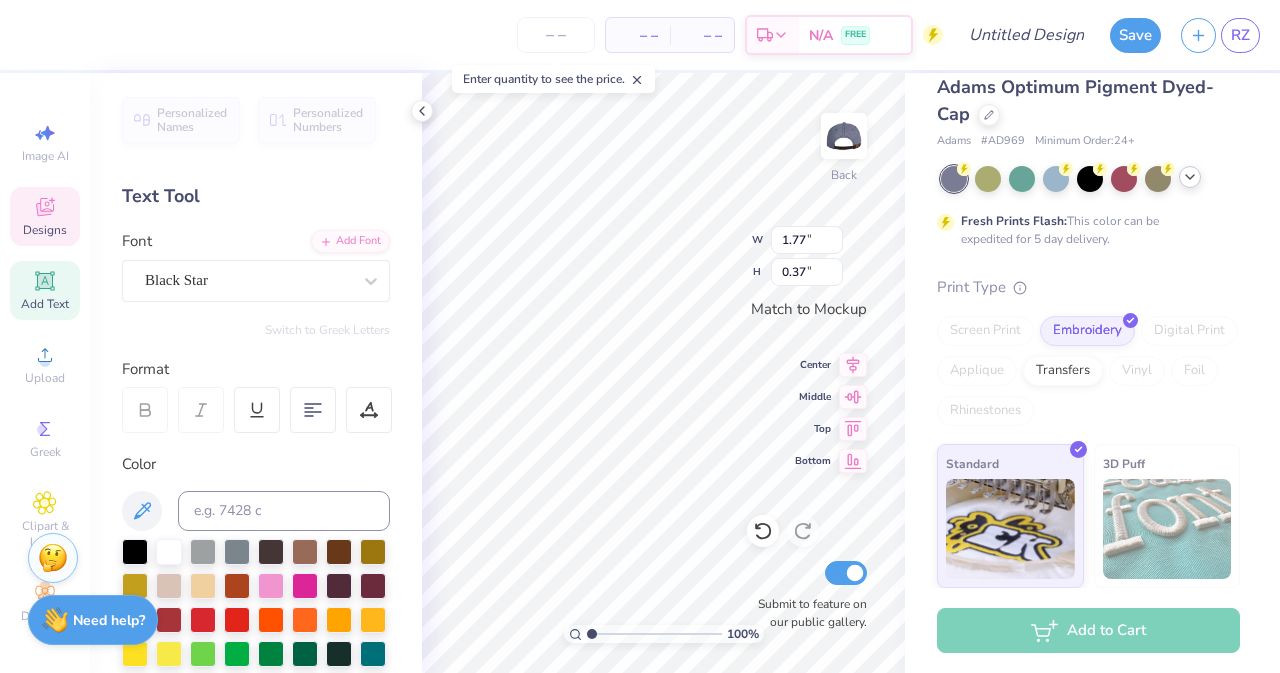 type on "1.77" 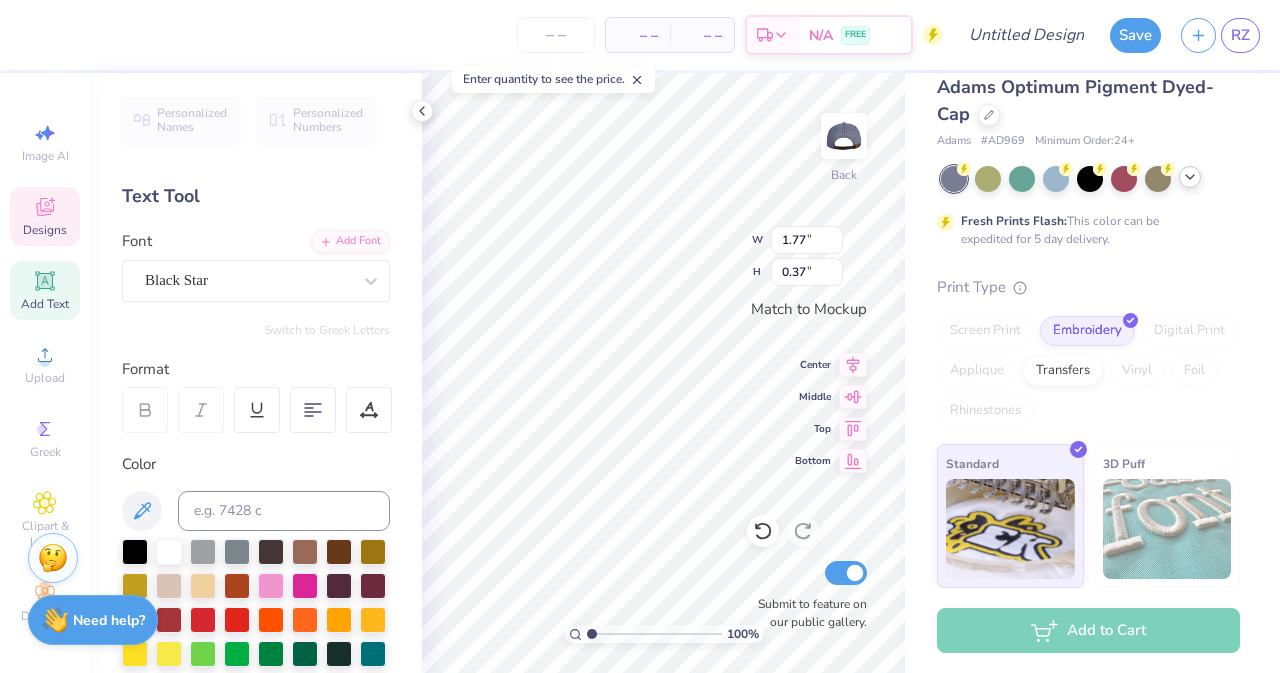 type on "0.37" 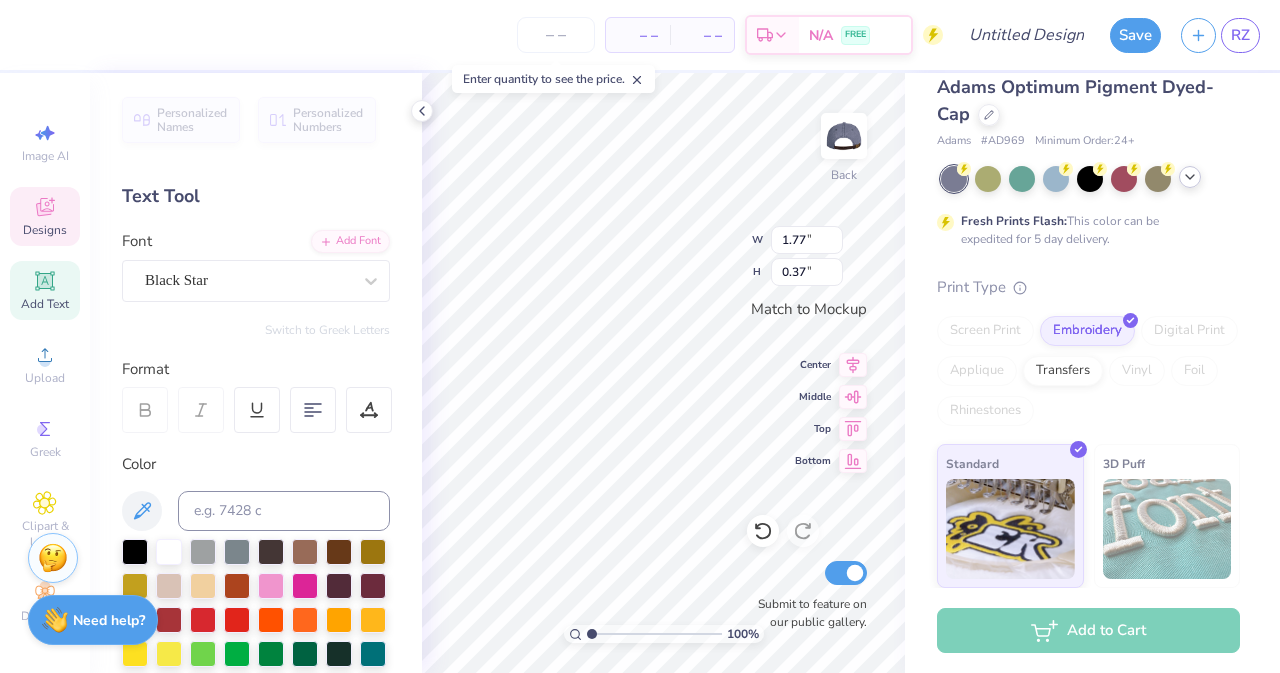 scroll, scrollTop: 16, scrollLeft: 4, axis: both 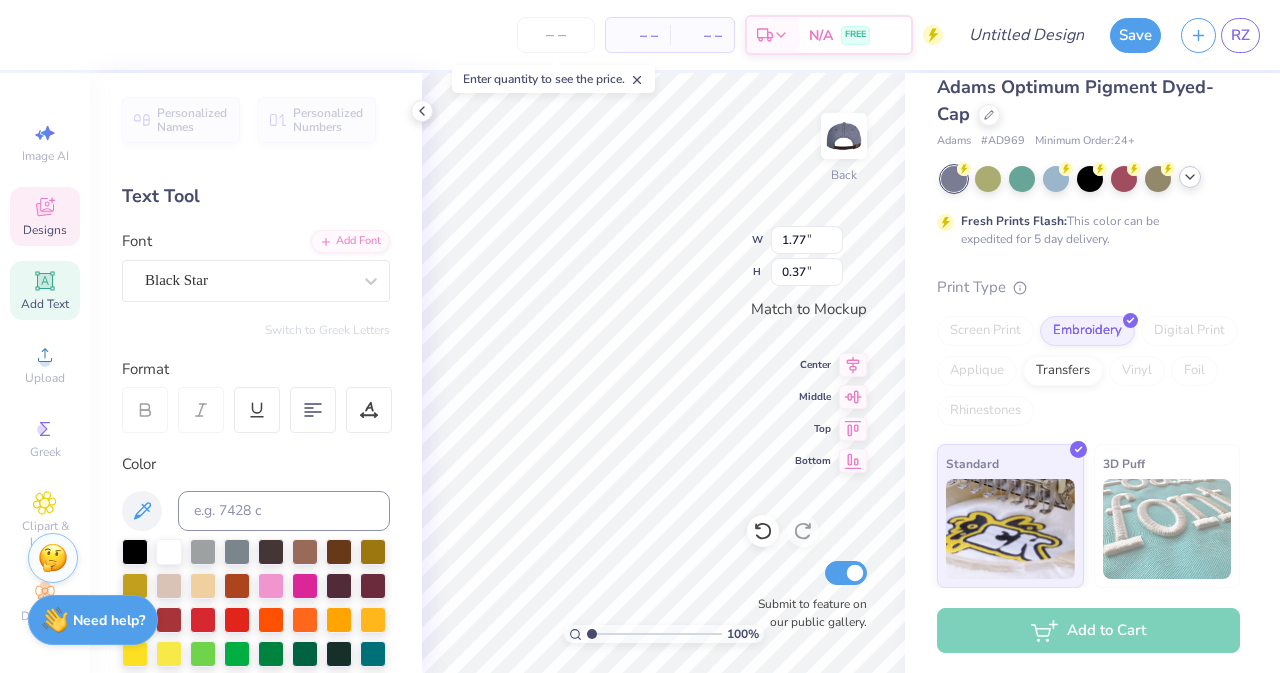 type on "general member" 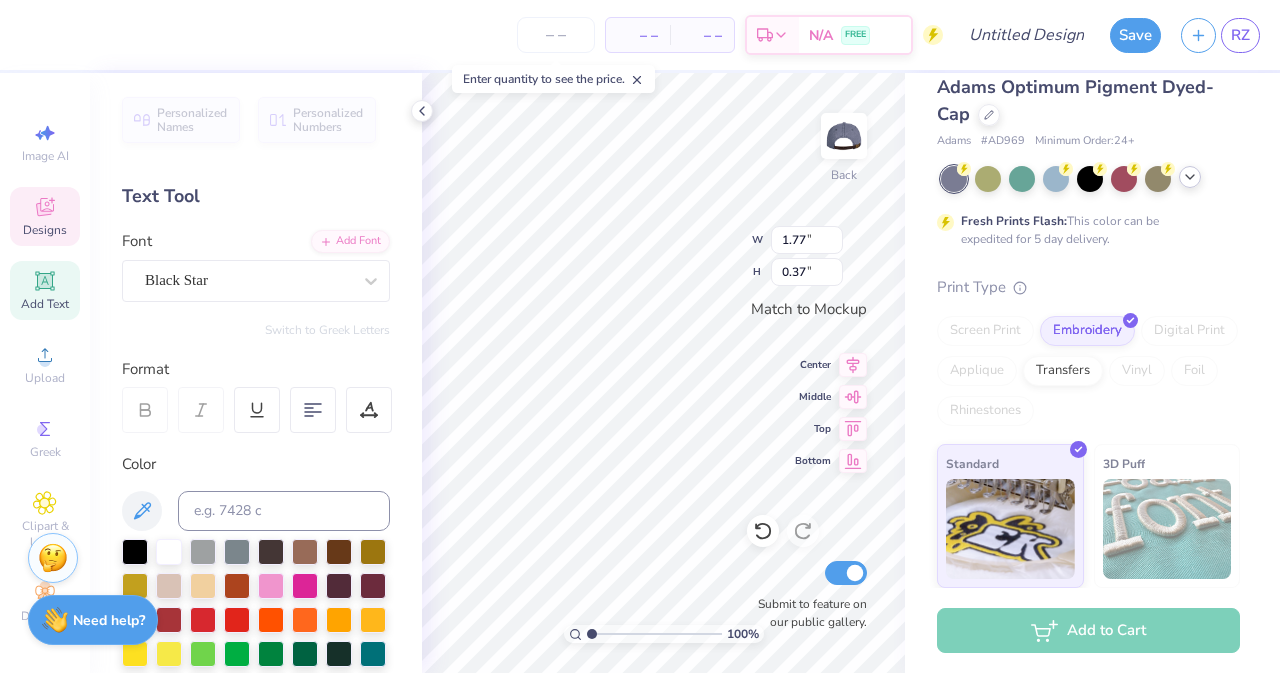 type on "1.63" 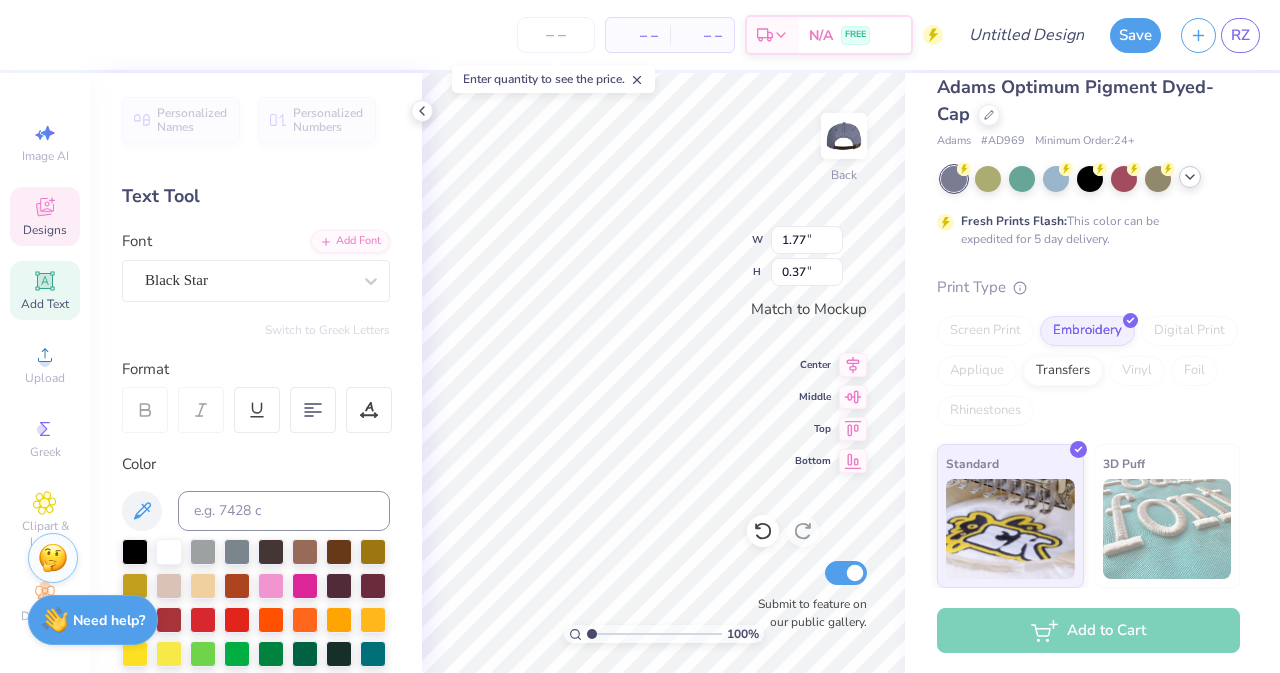 type on "0.29" 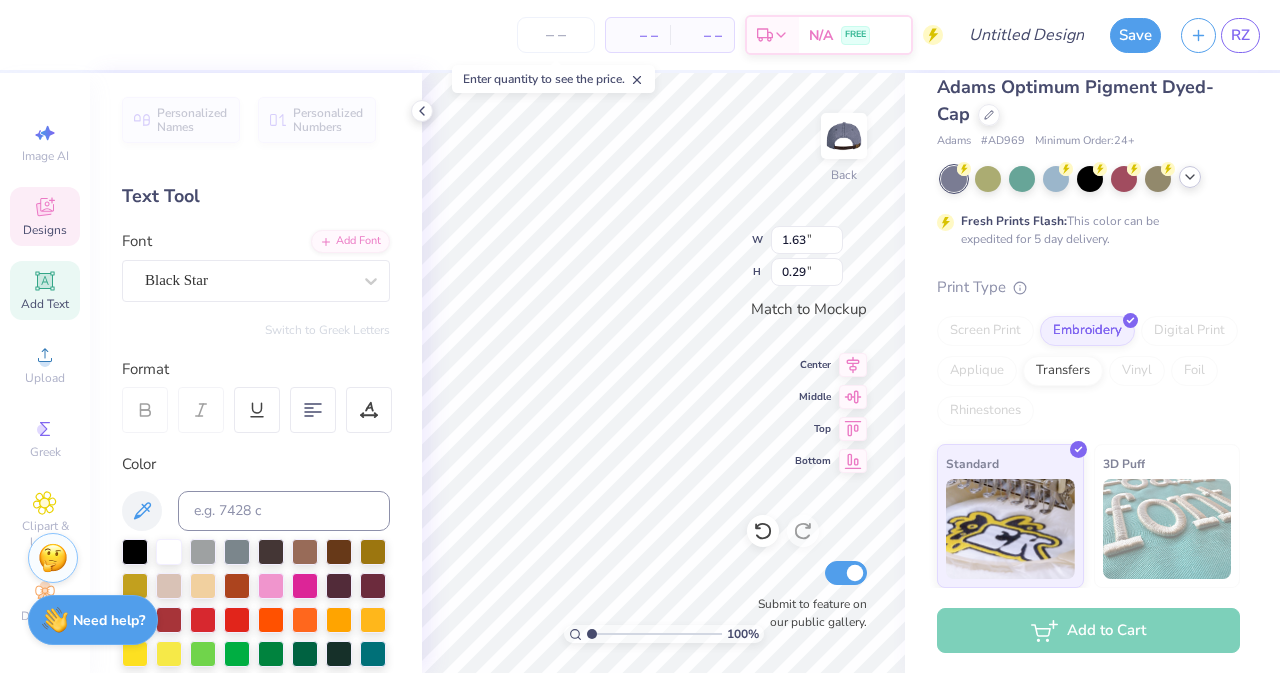 type on "2.22" 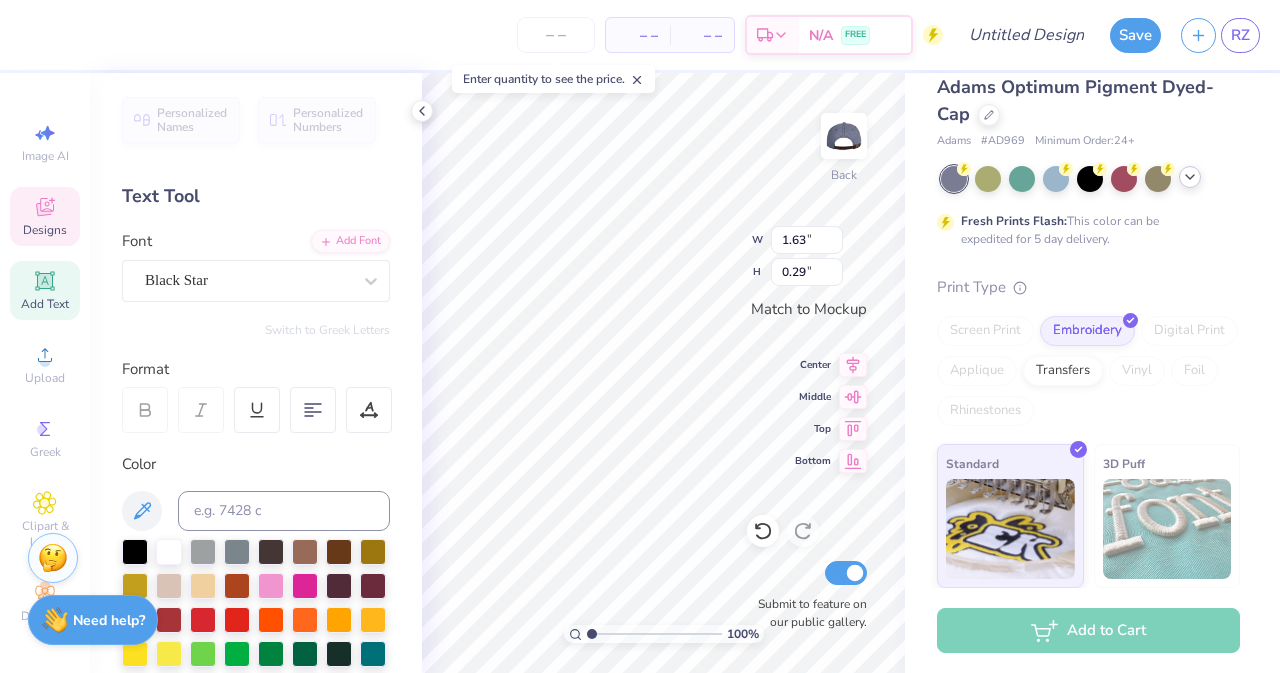type on "0.40" 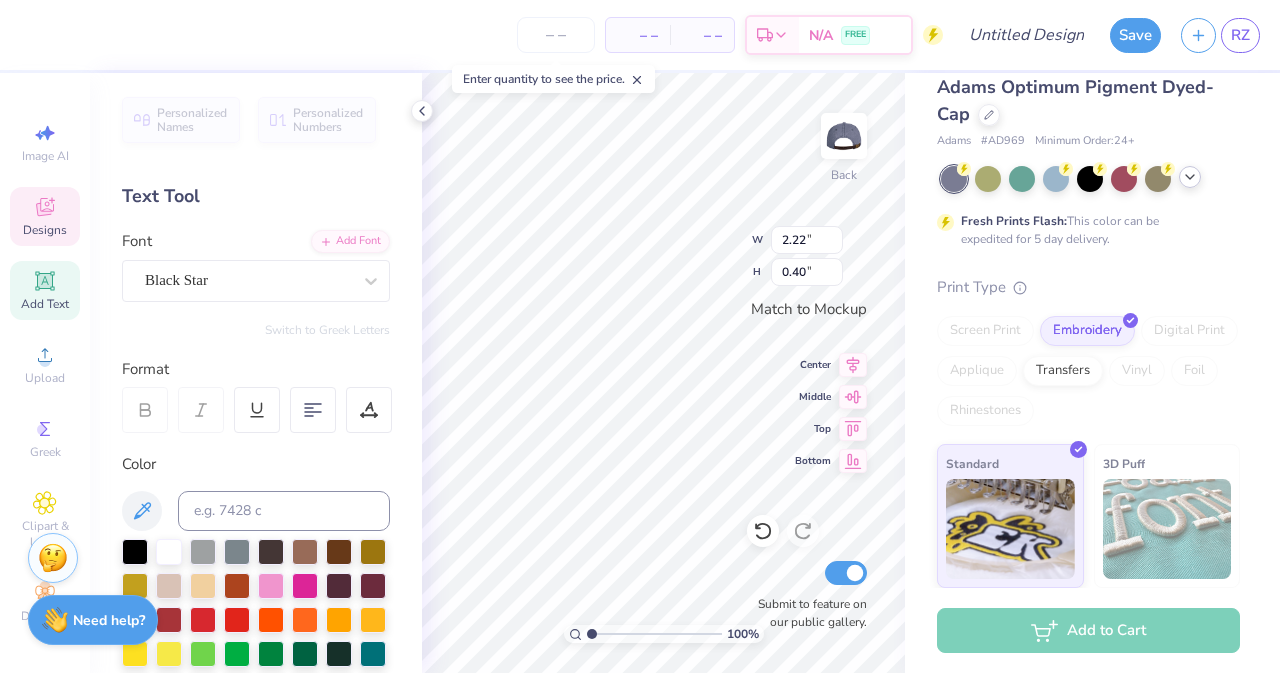 type on "1.63" 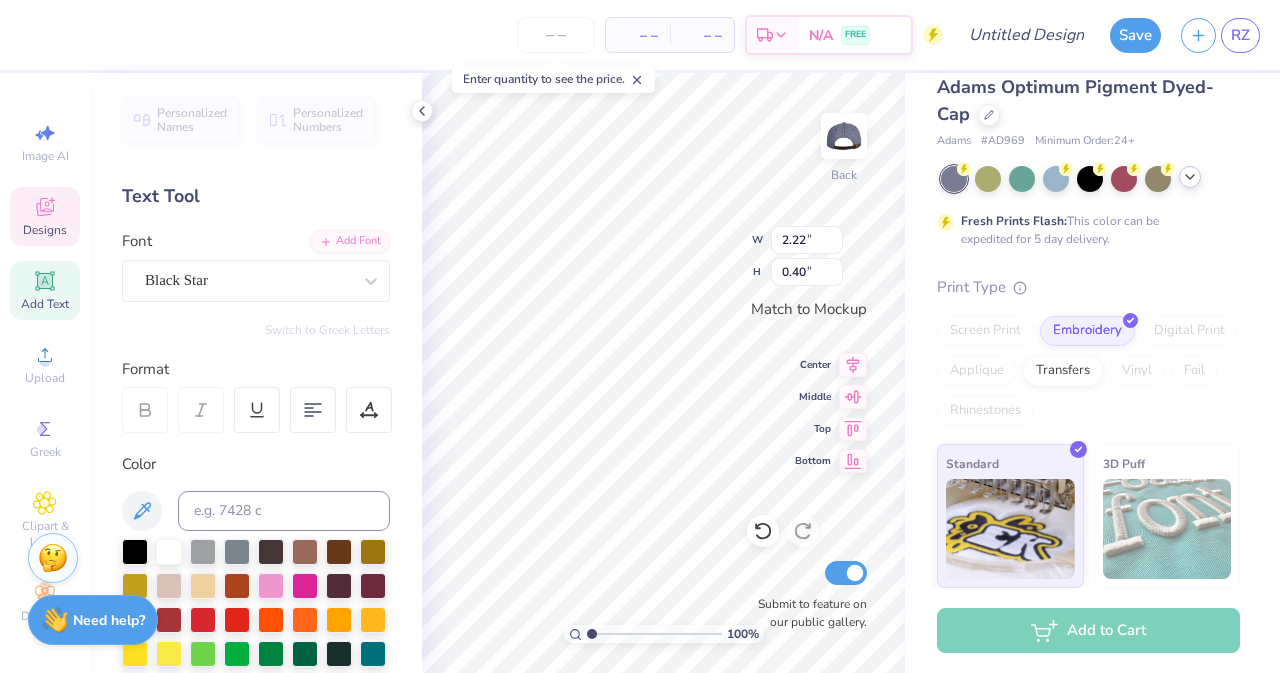 type on "0.29" 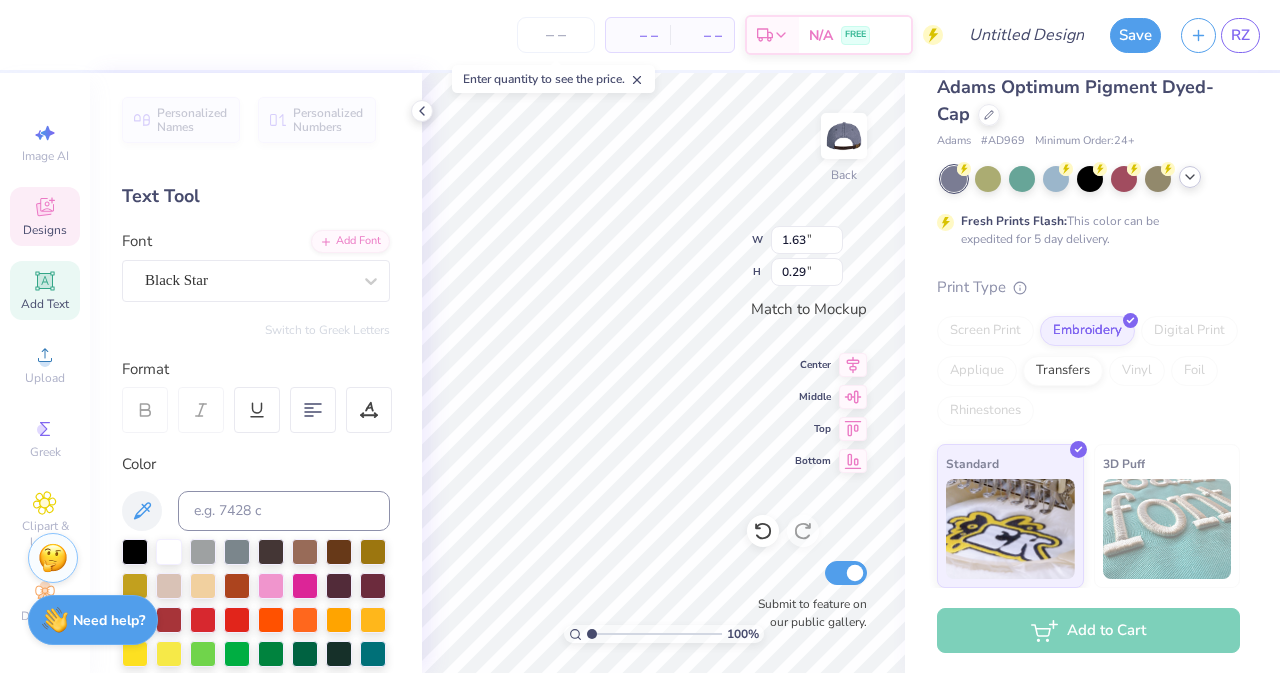 scroll, scrollTop: 16, scrollLeft: 2, axis: both 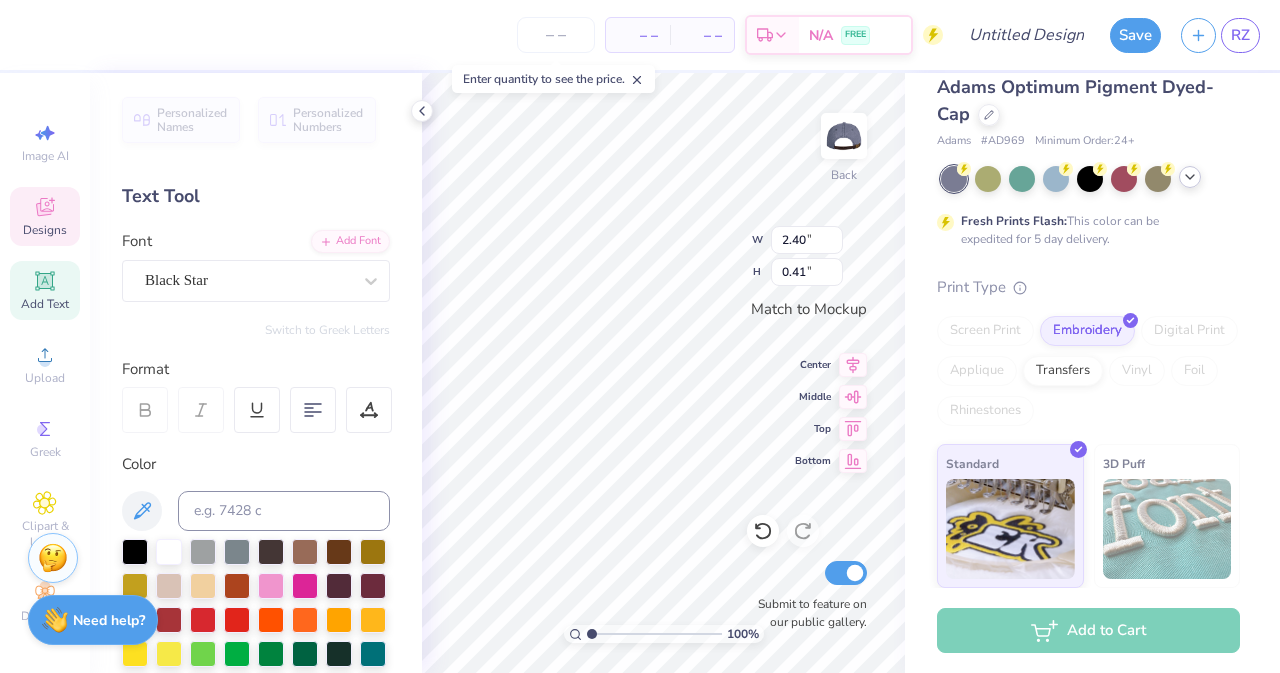 type on "2.22" 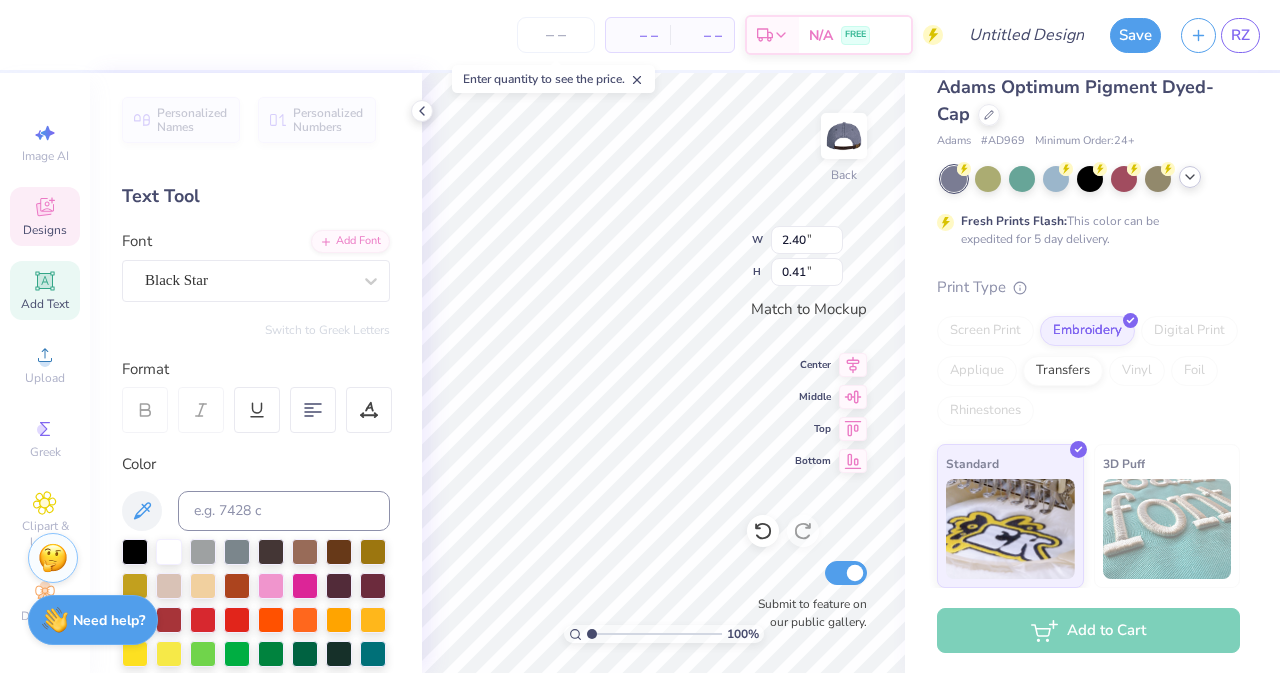 type on "0.40" 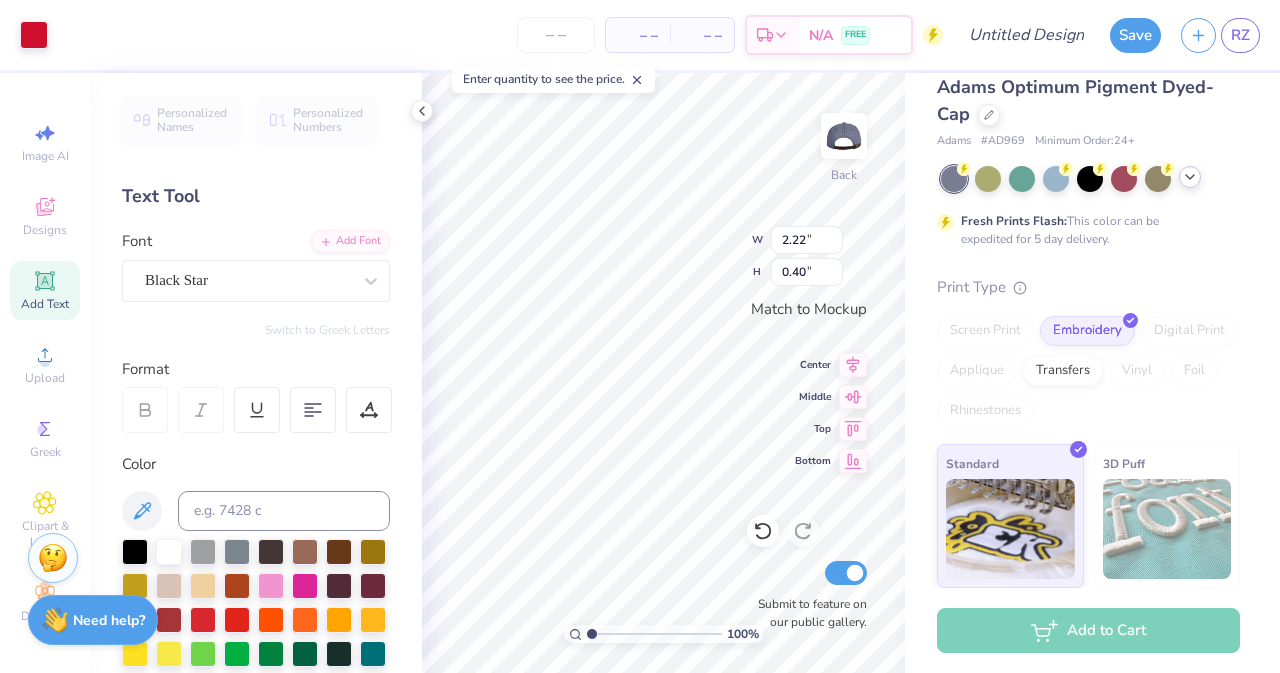 type on "3.30" 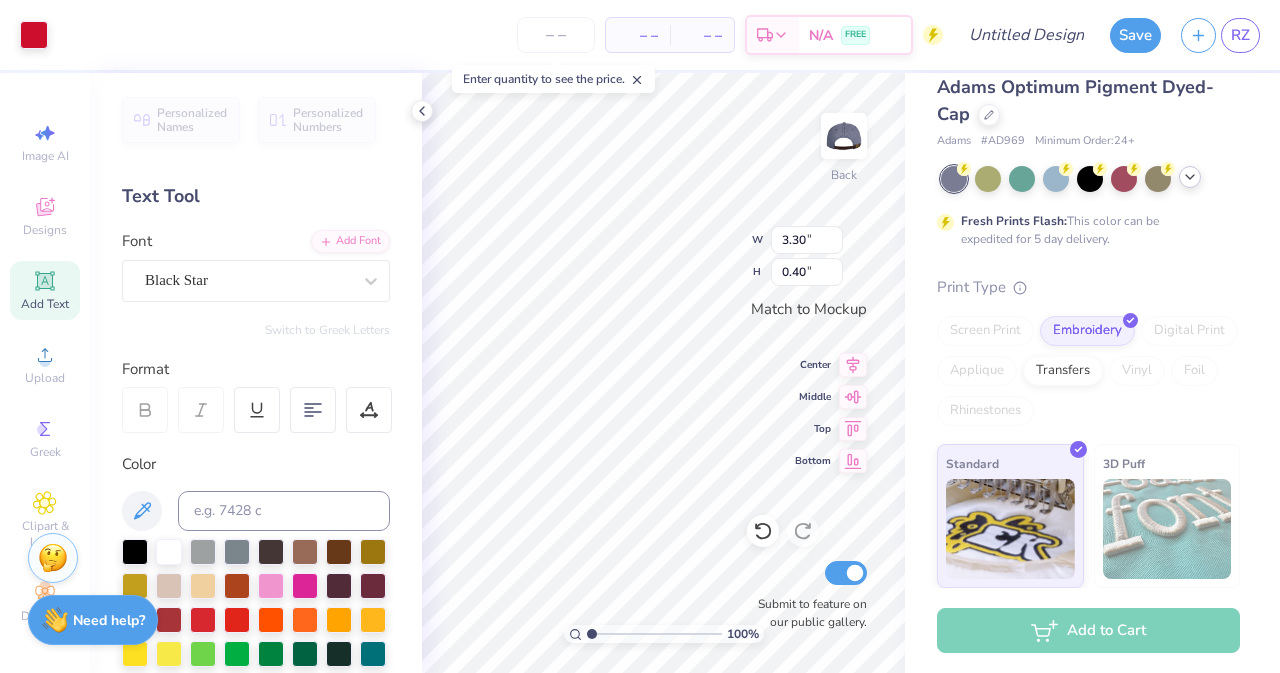 type on "0.60" 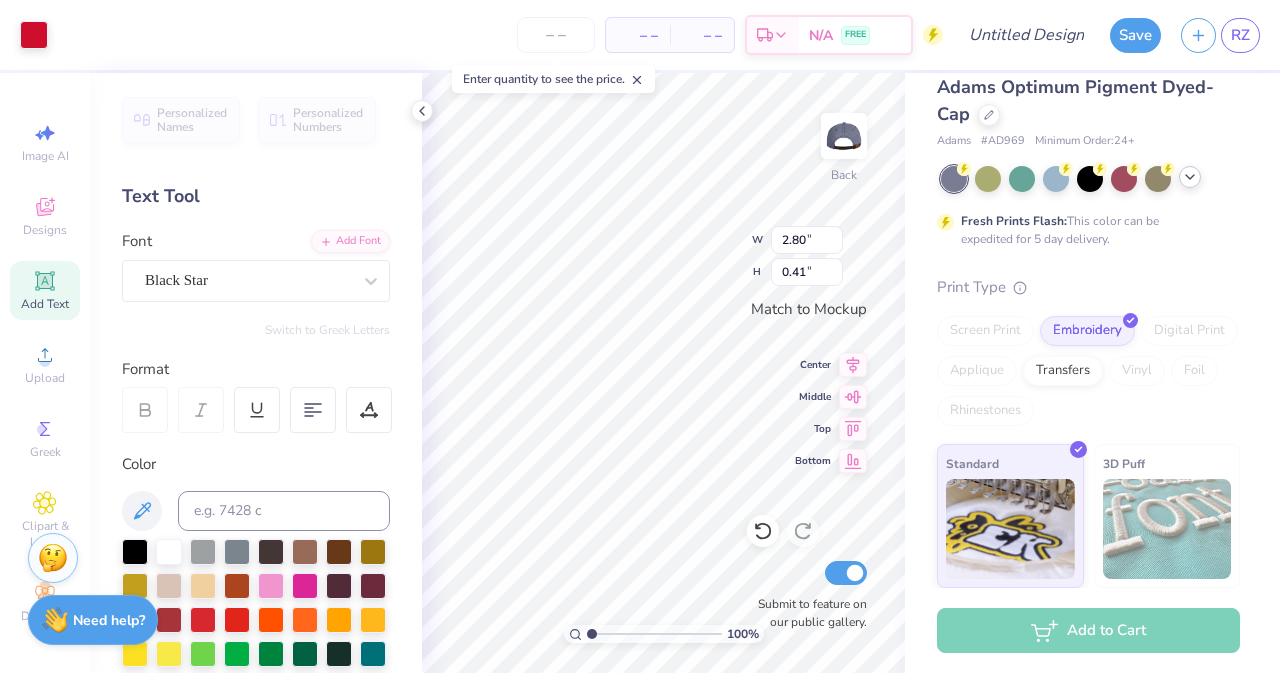 type on "2.80" 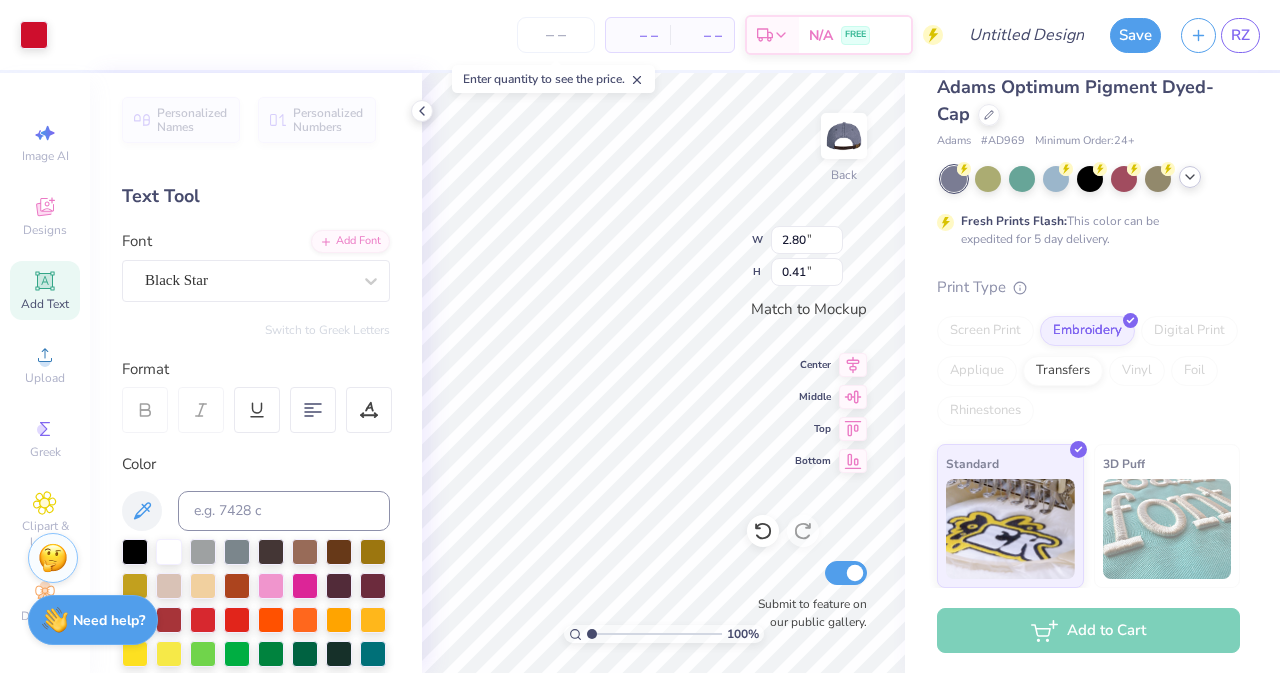 type on "0.41" 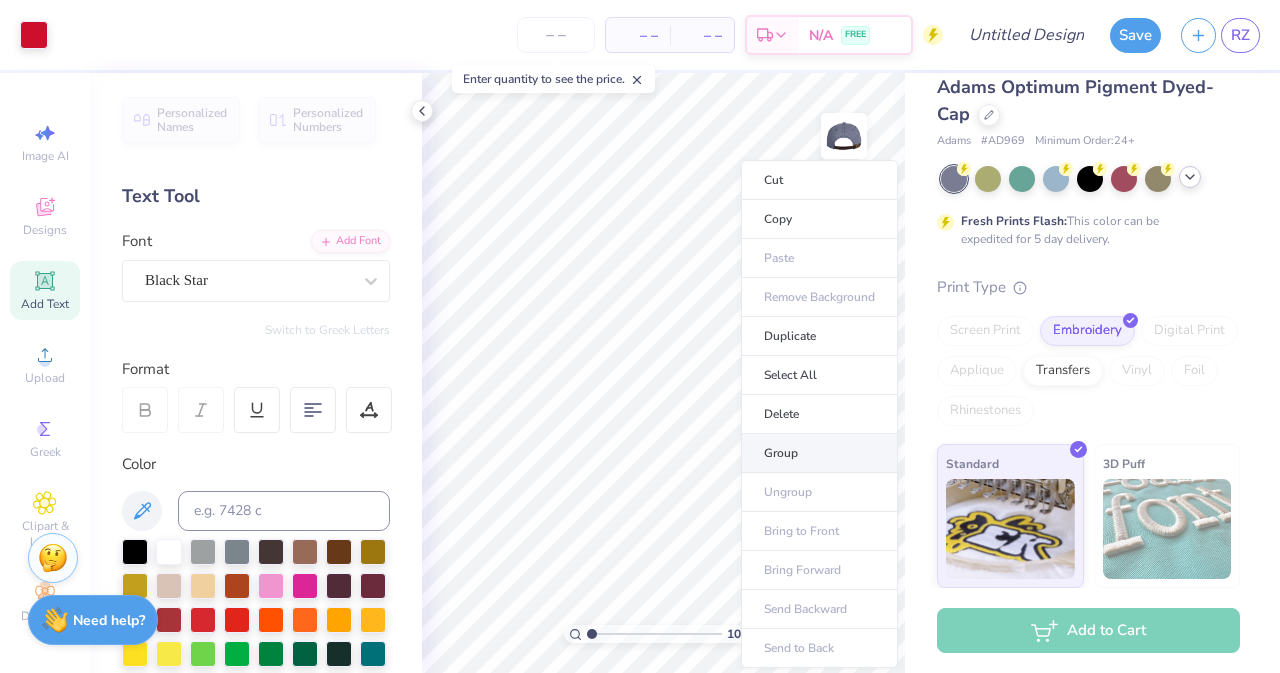 click on "Group" at bounding box center (819, 453) 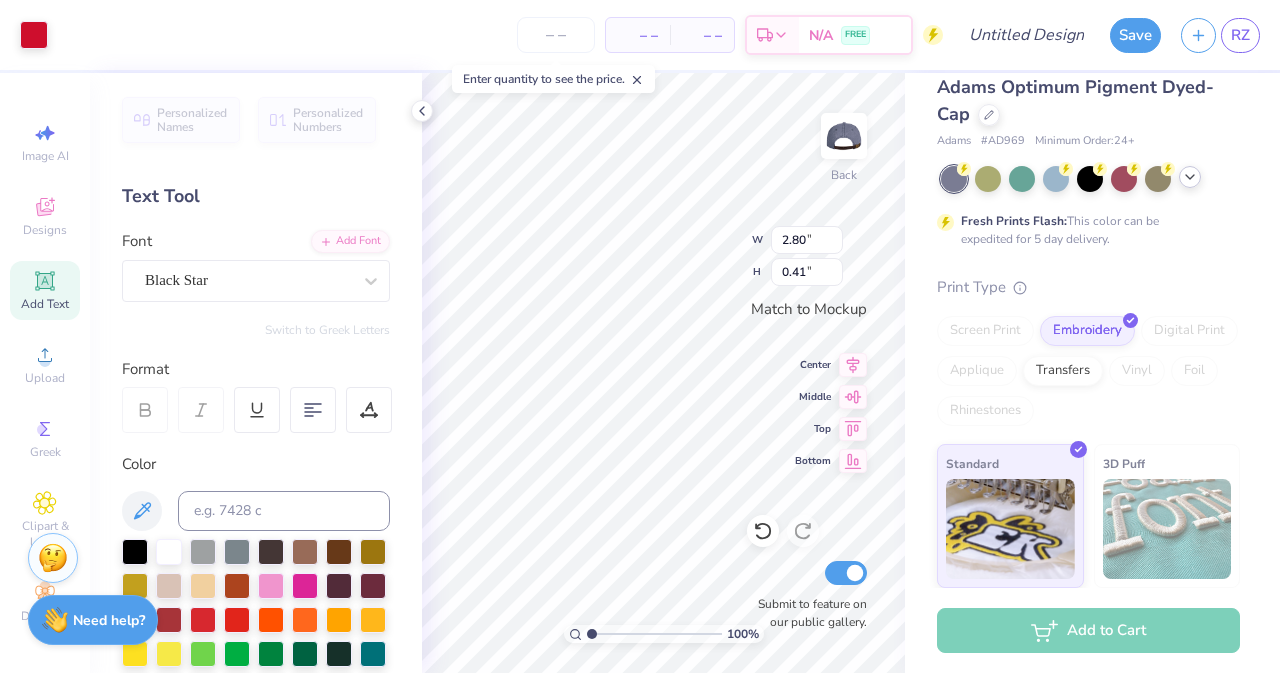 type on "3.70" 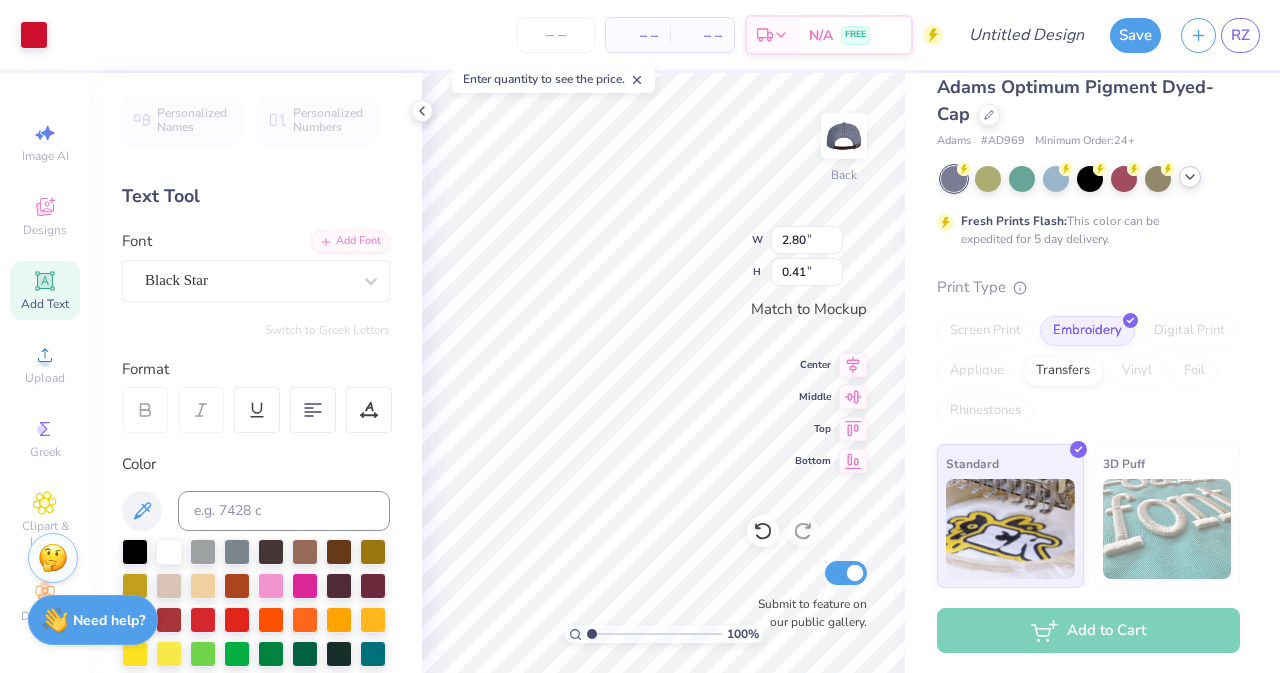 type on "0.60" 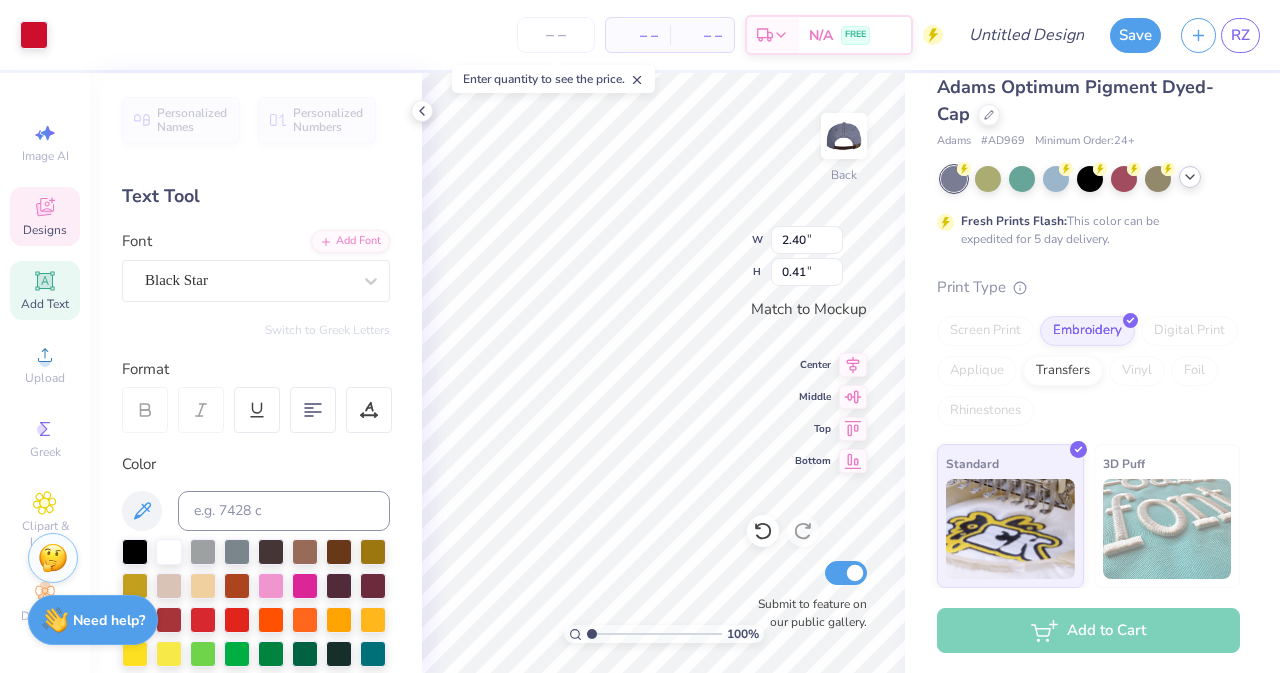 scroll, scrollTop: 16, scrollLeft: 2, axis: both 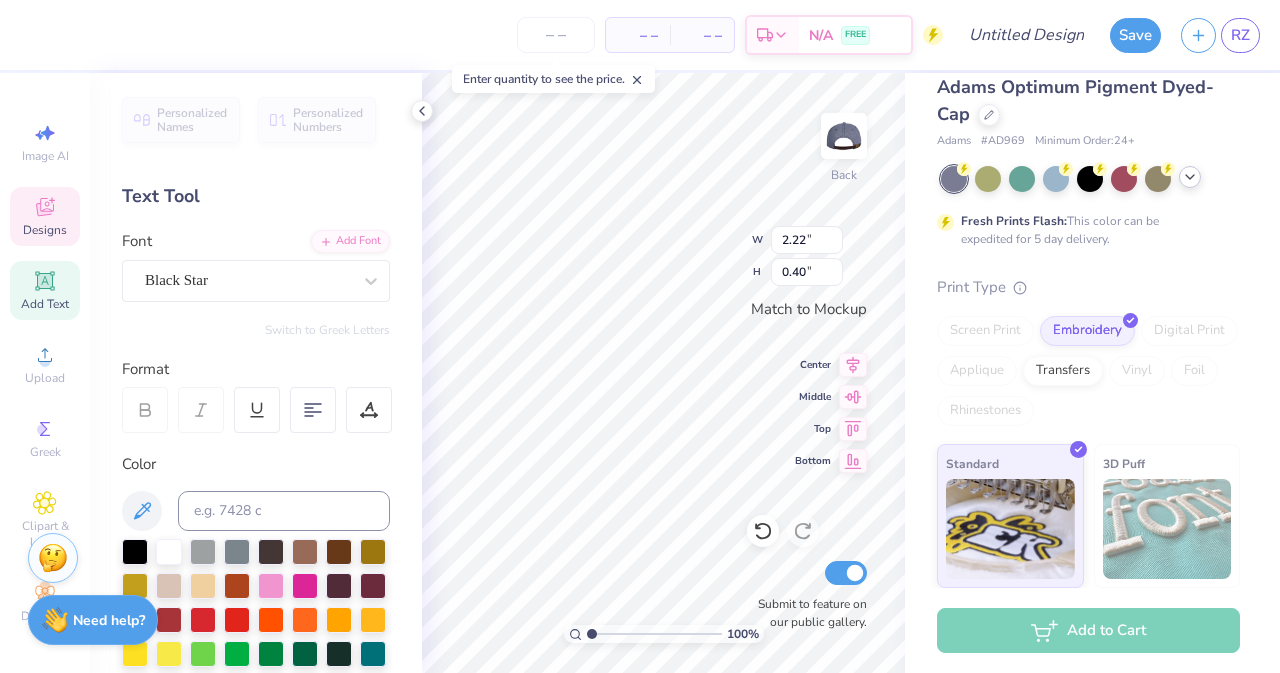 type on "2.22" 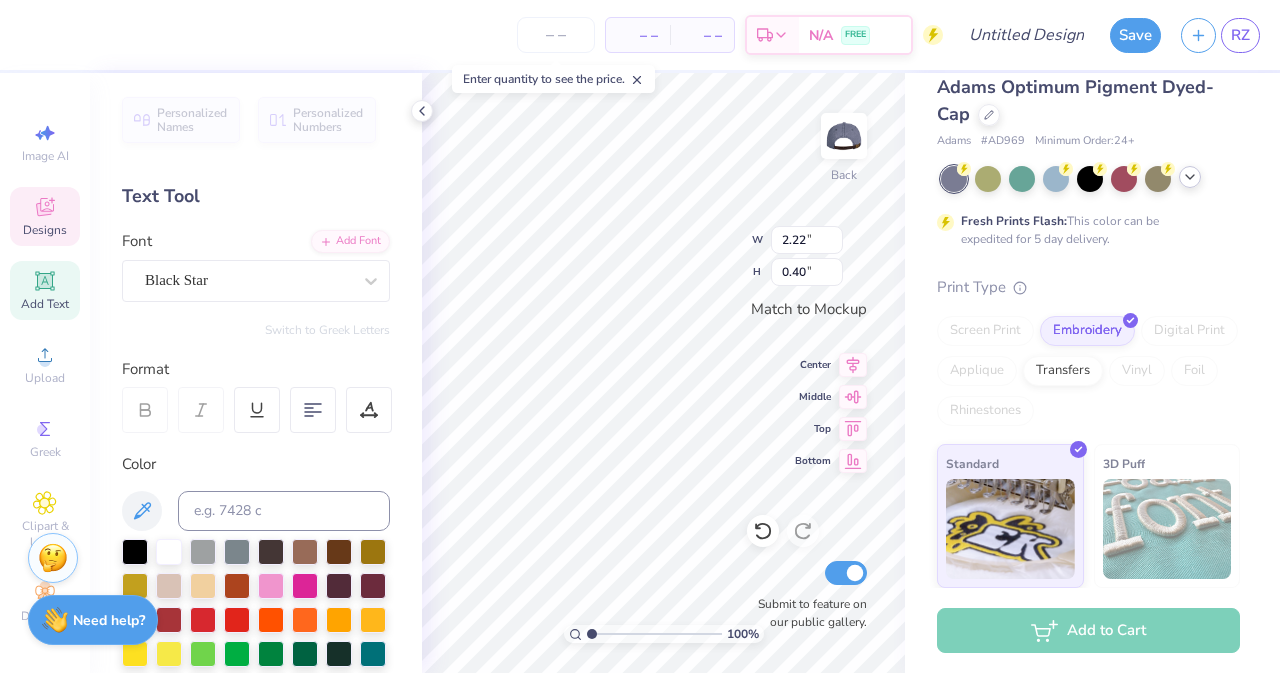 type on "0.40" 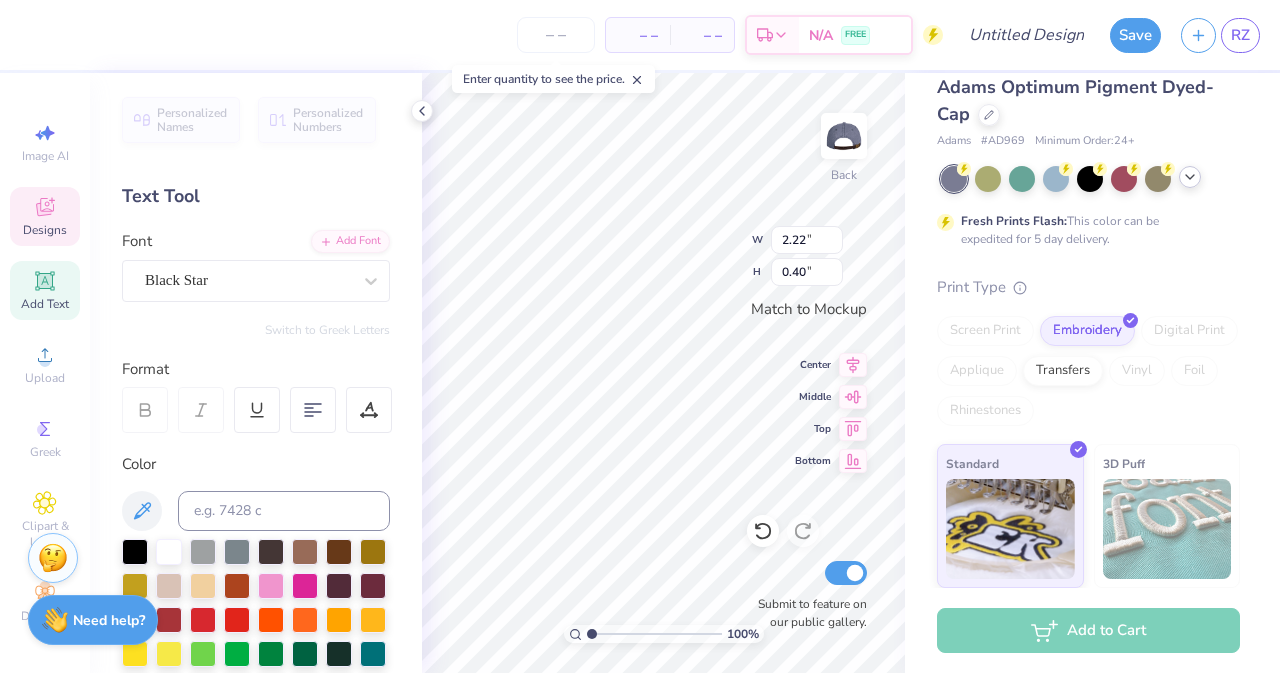 type on "2.40" 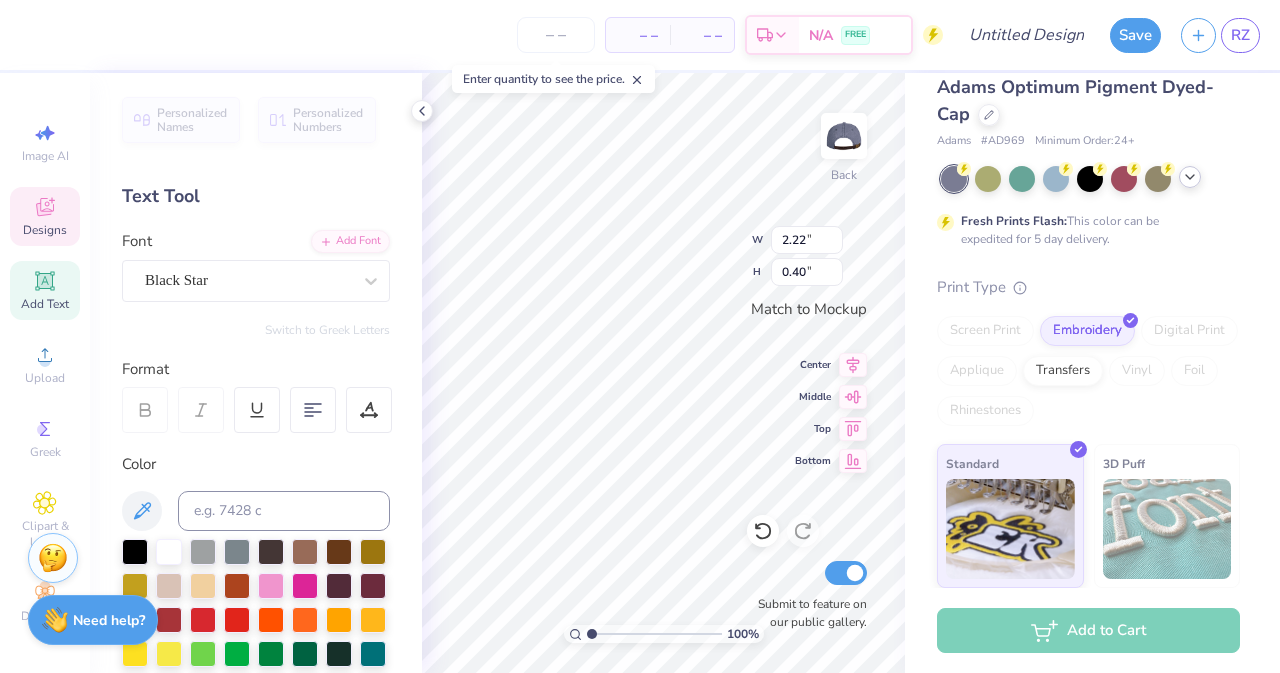 type on "0.41" 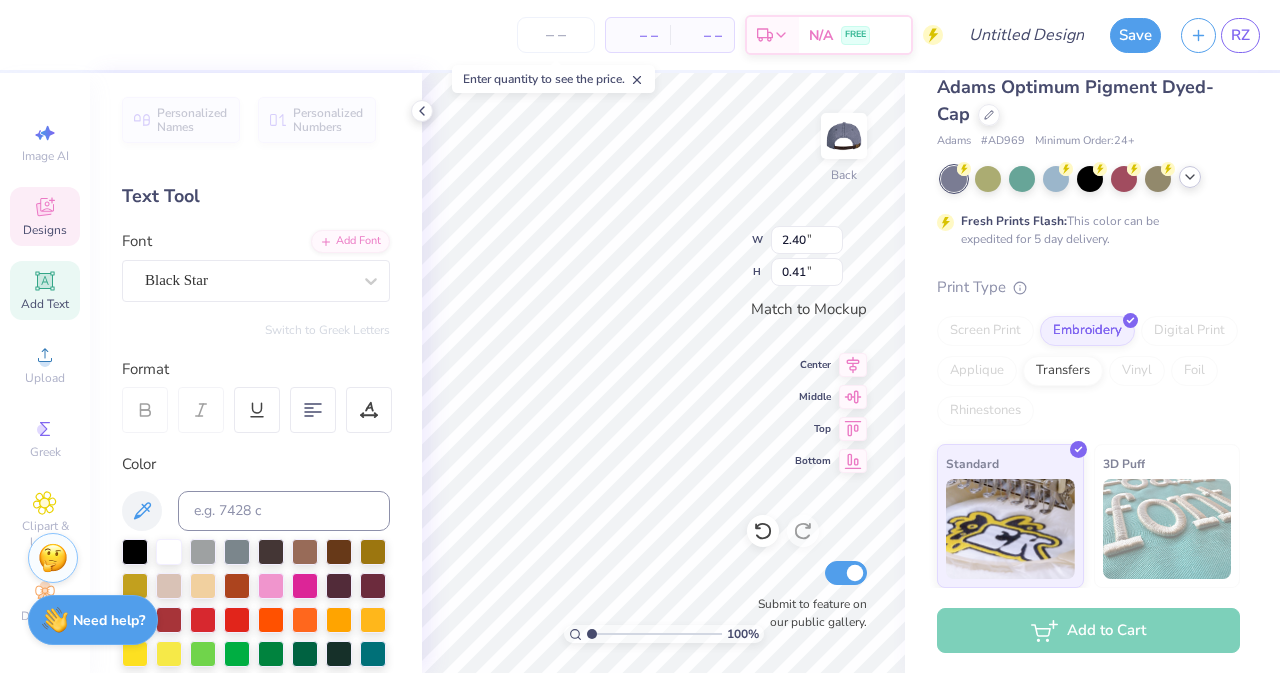 scroll, scrollTop: 16, scrollLeft: 6, axis: both 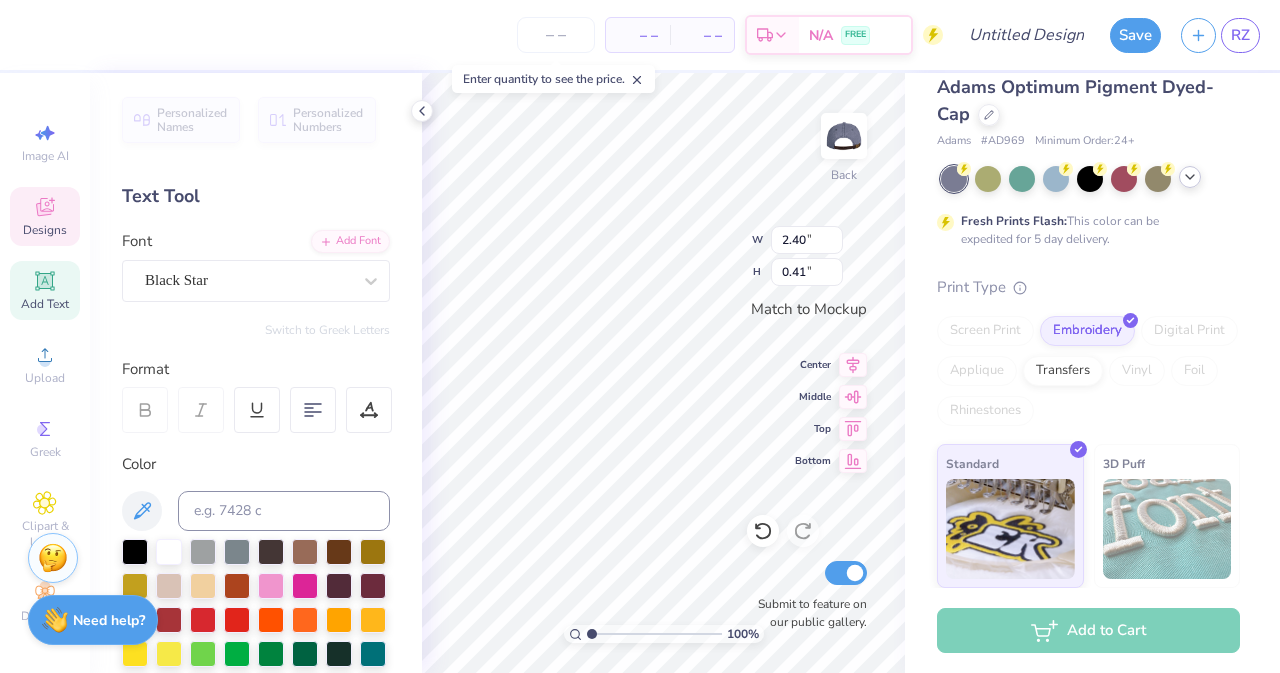 type on "love,," 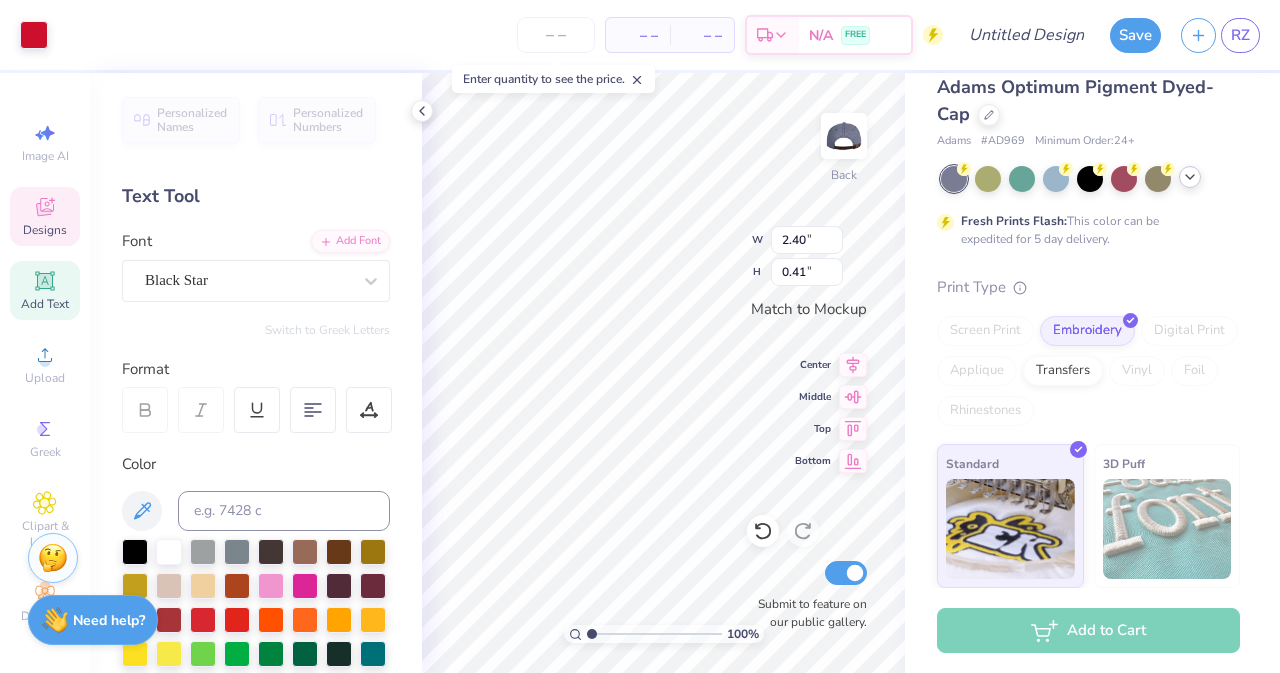 type on "0.23" 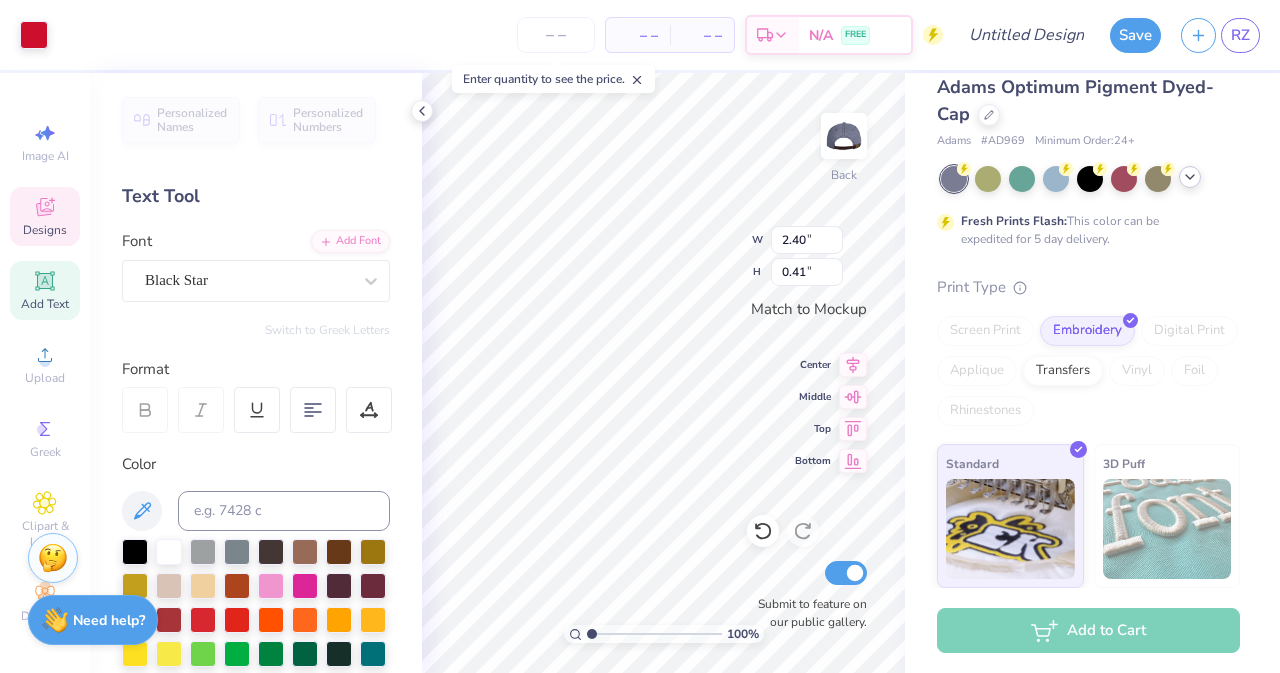 type on "0.22" 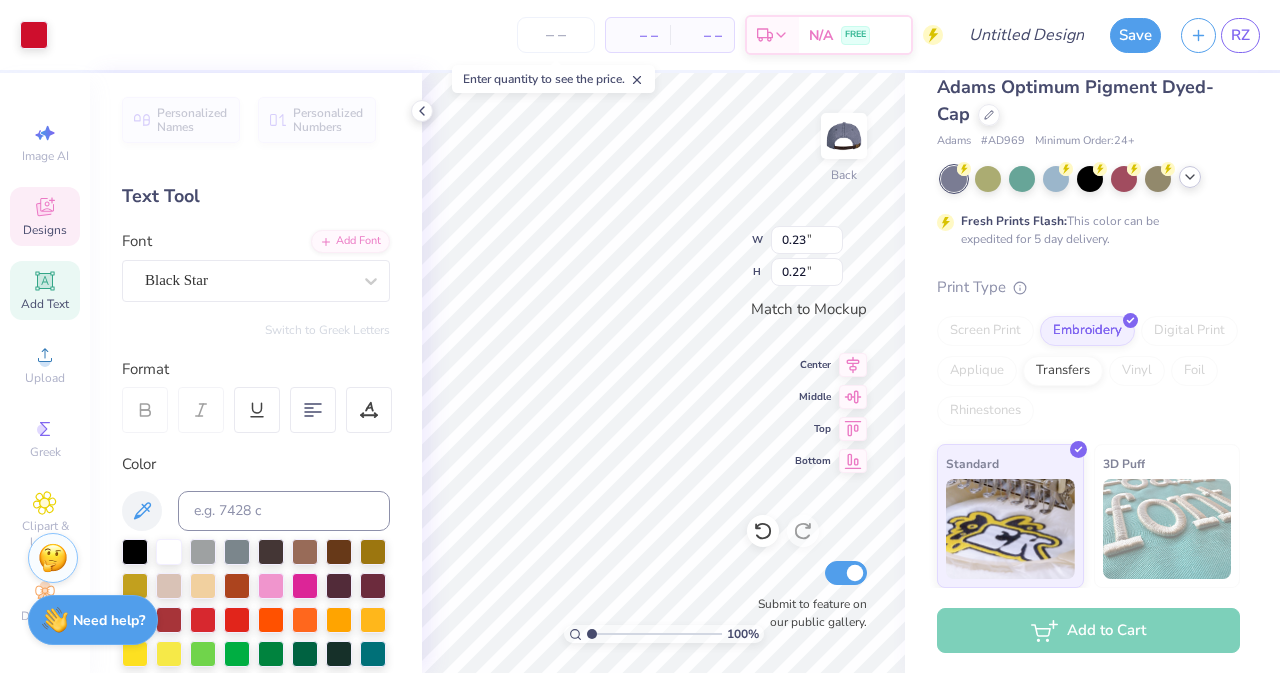 type on "2.22" 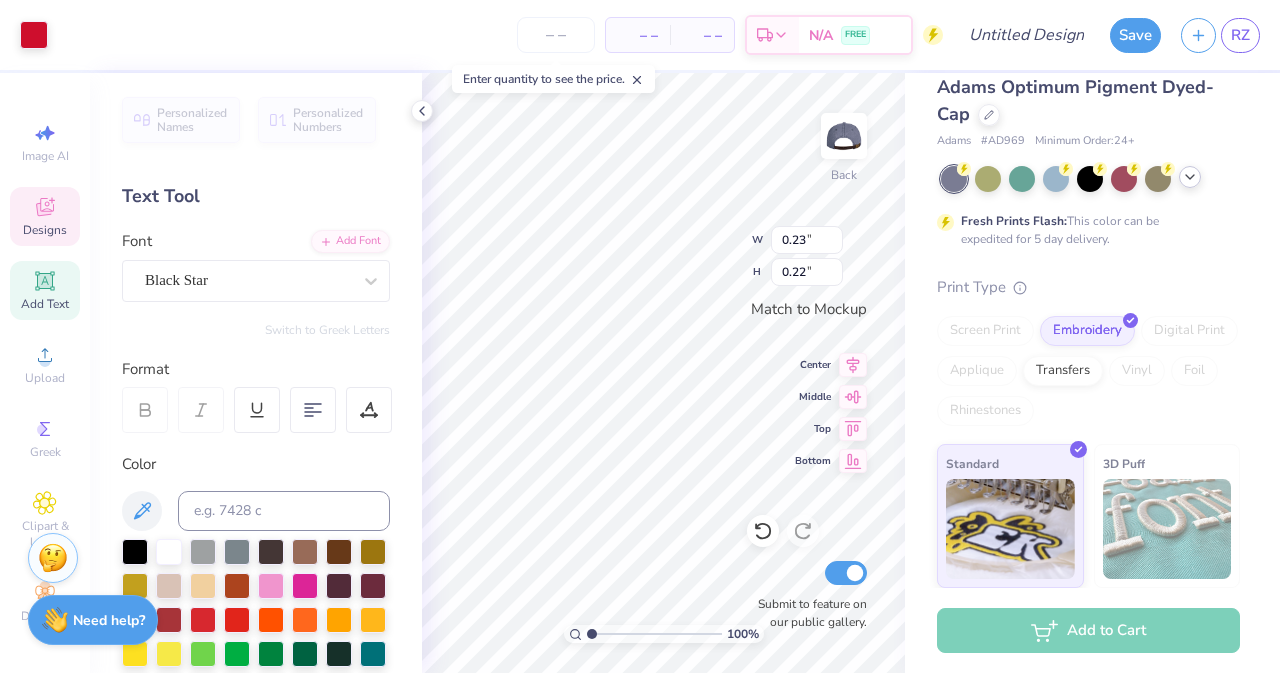 type on "0.40" 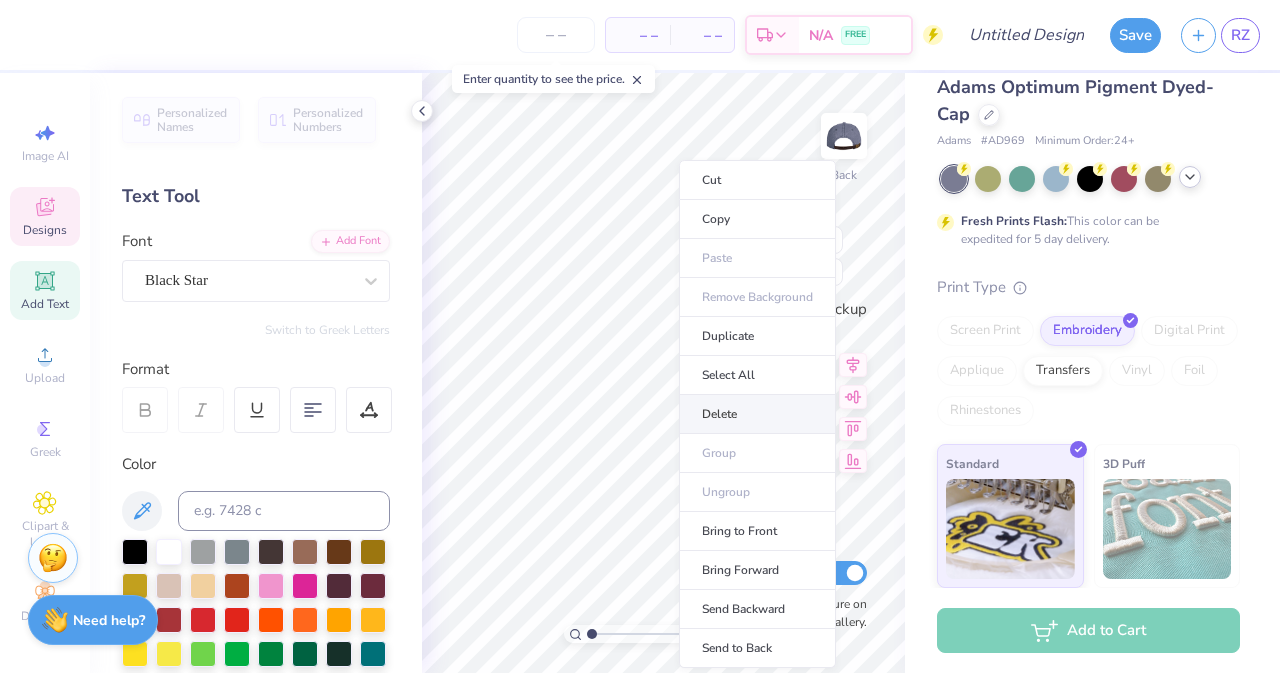 type on "0.67" 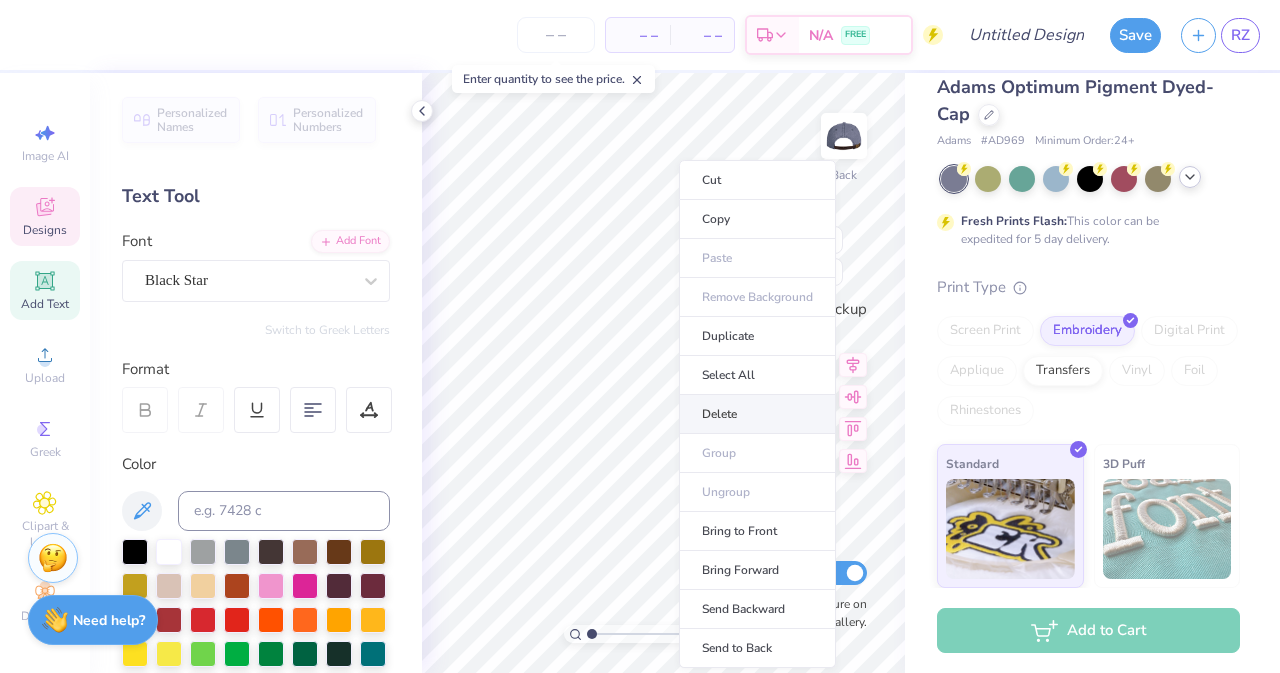 type on "0.29" 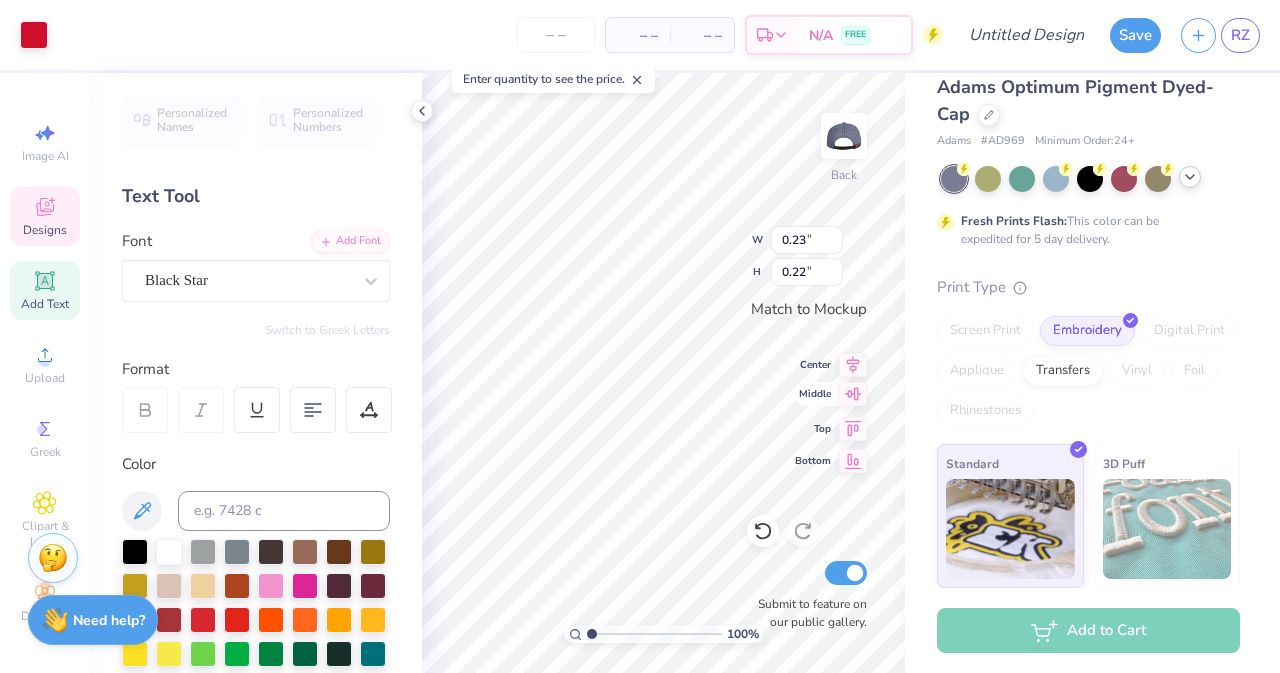 click 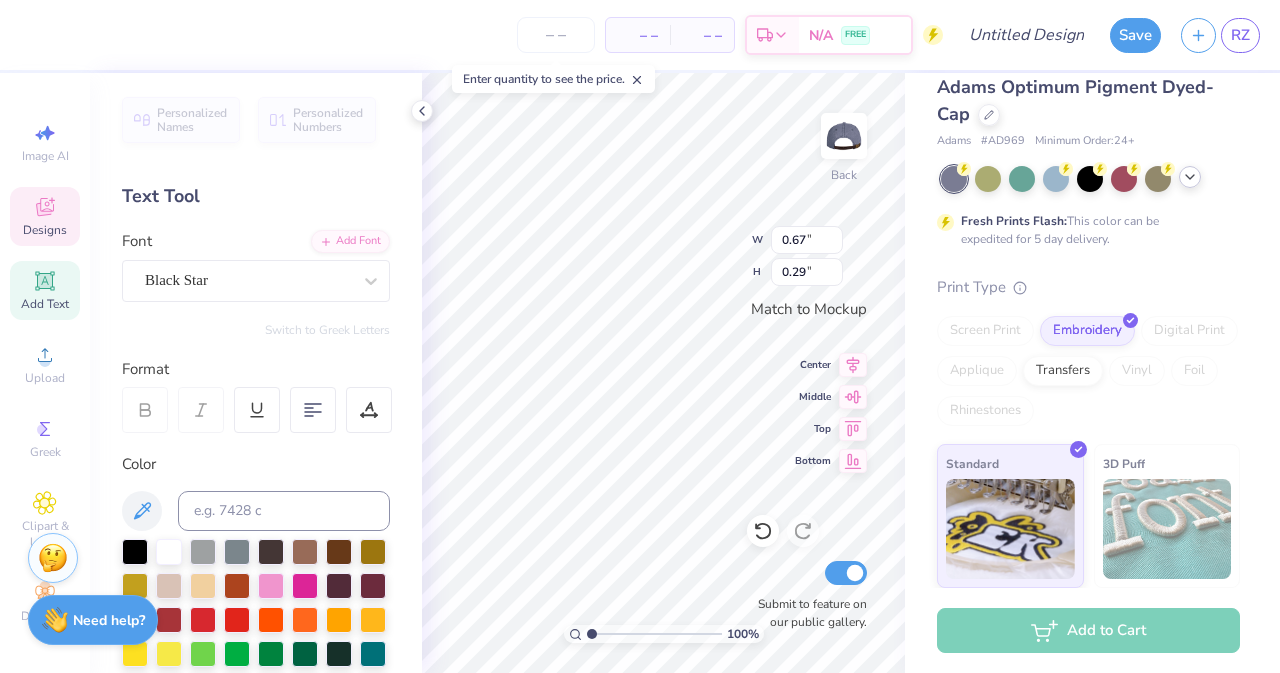 scroll, scrollTop: 16, scrollLeft: 2, axis: both 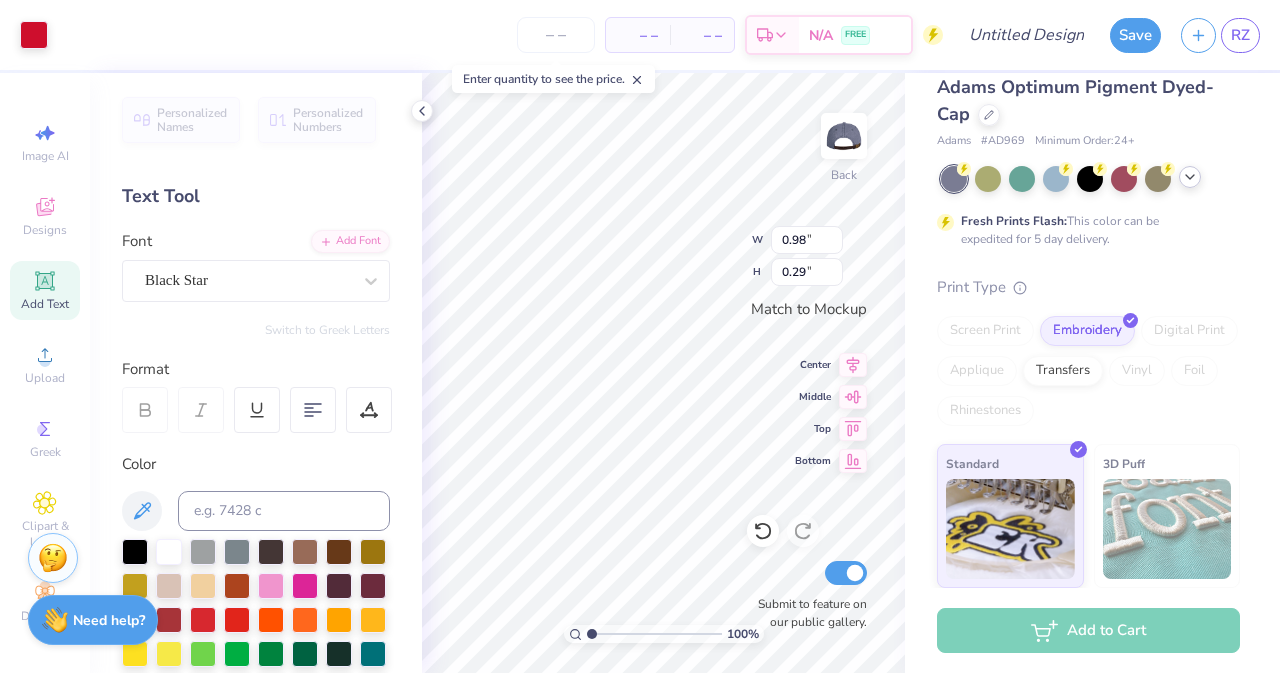 type on "0.98" 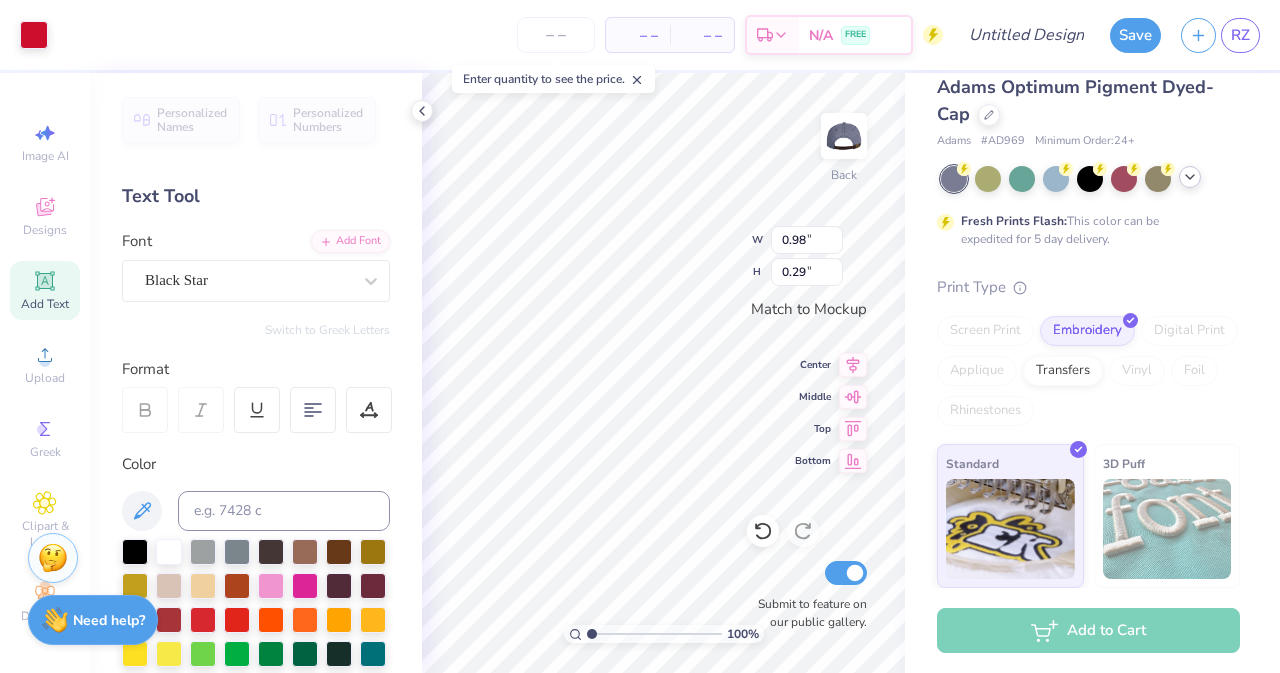 type on "0.29" 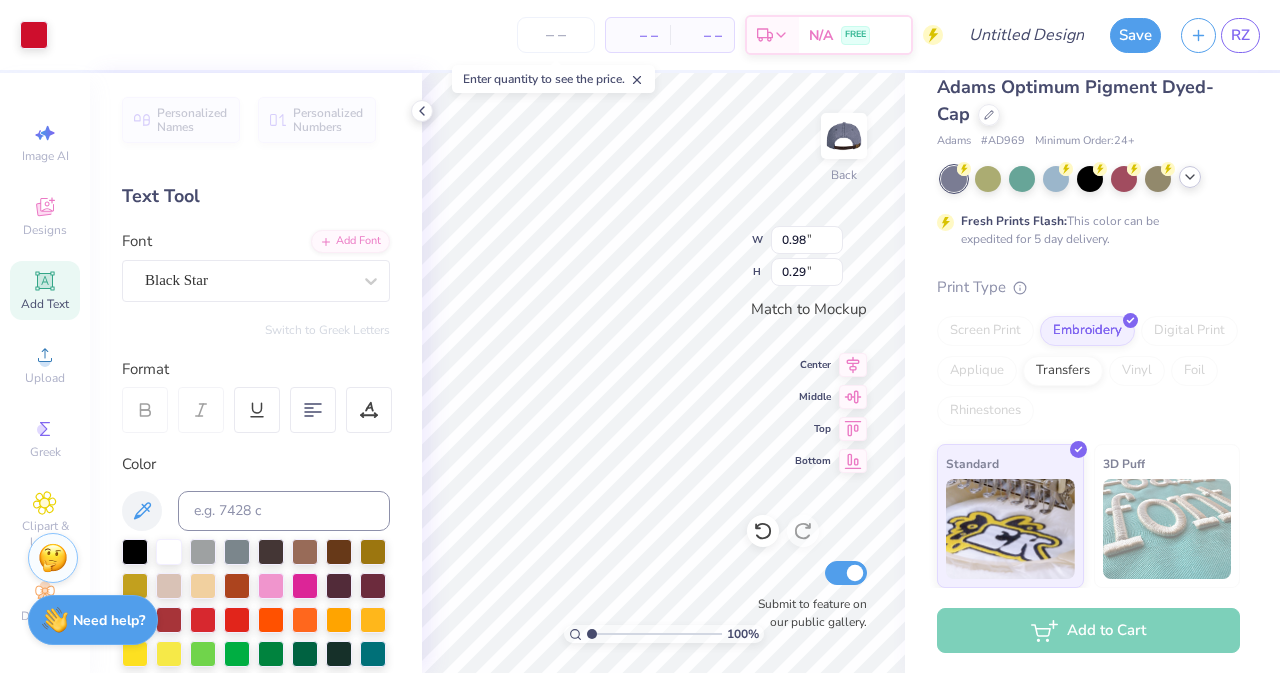 type on "2.22" 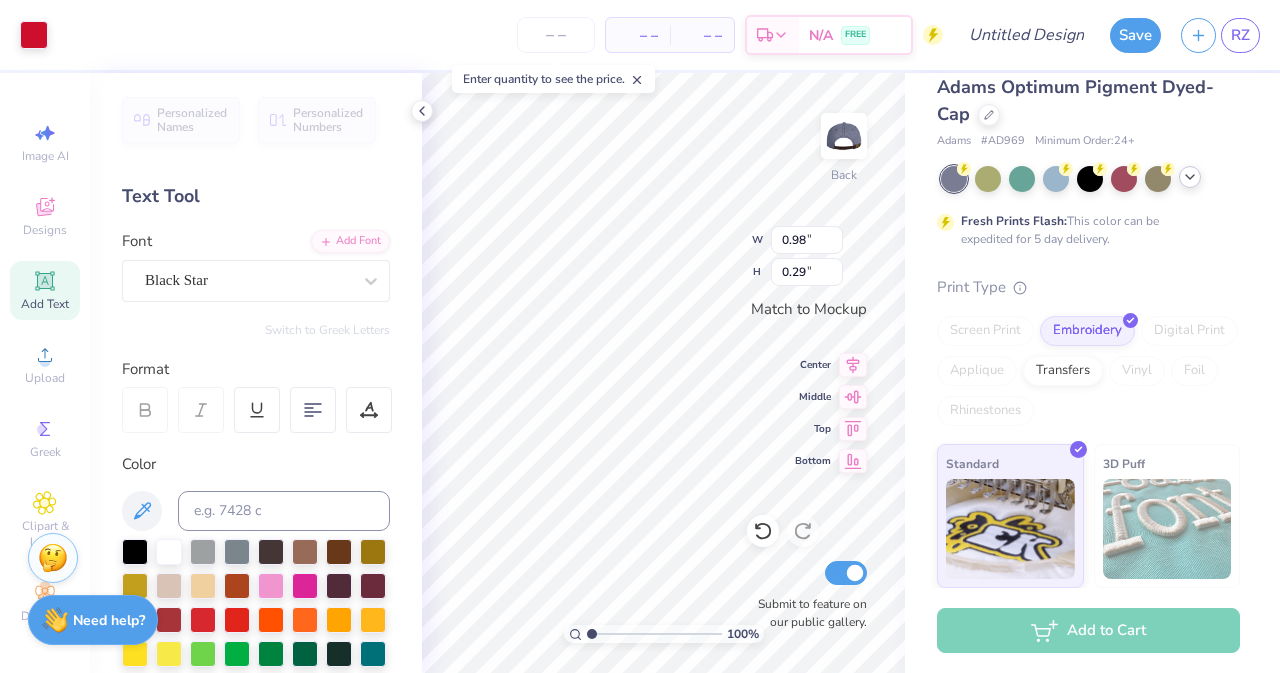 type on "0.69" 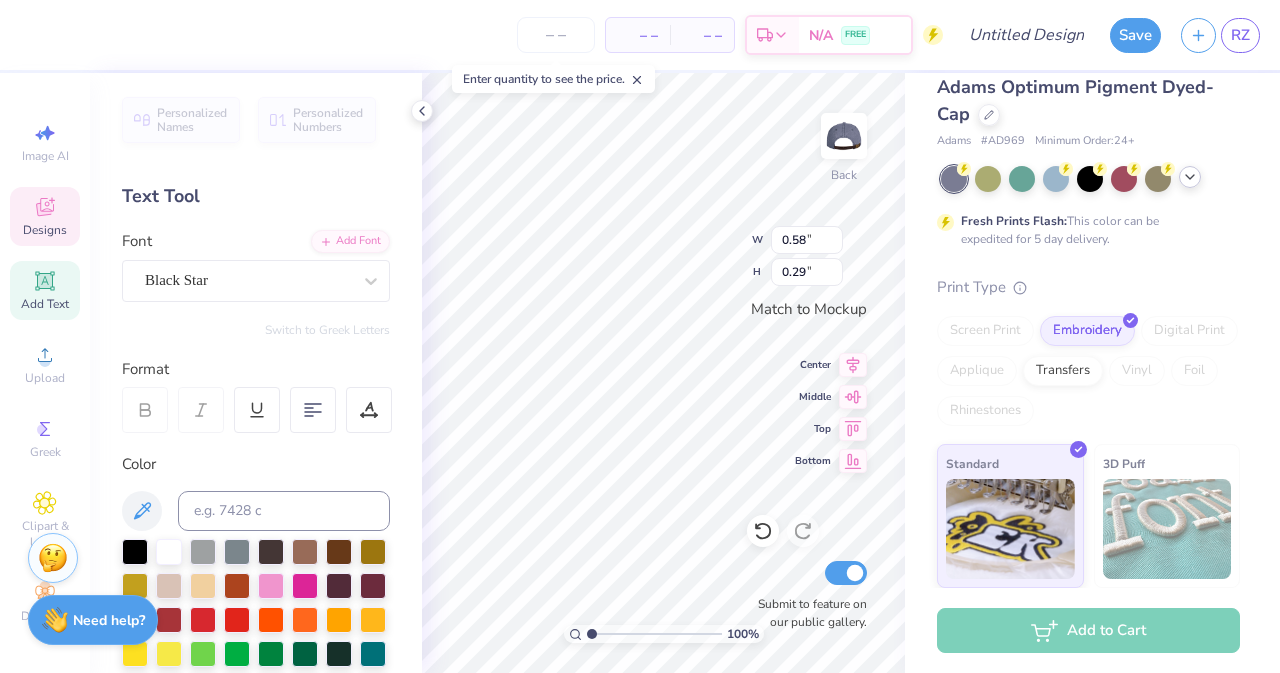 type on "0.98" 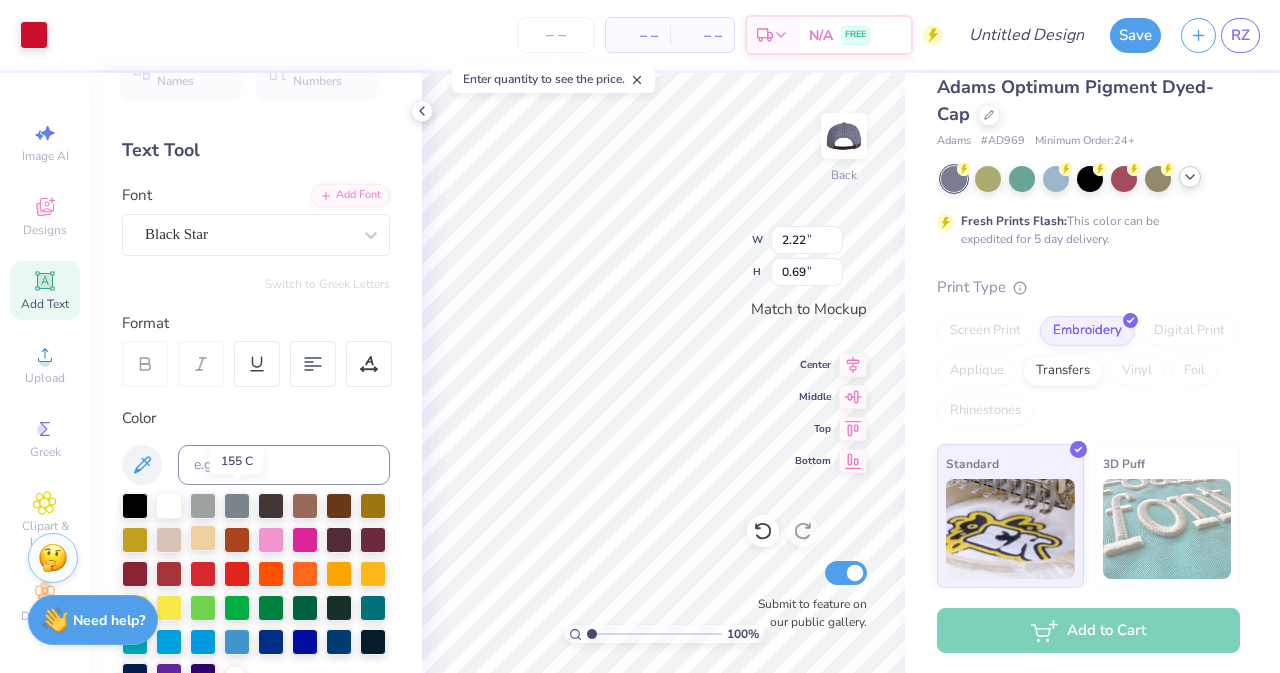 scroll, scrollTop: 133, scrollLeft: 0, axis: vertical 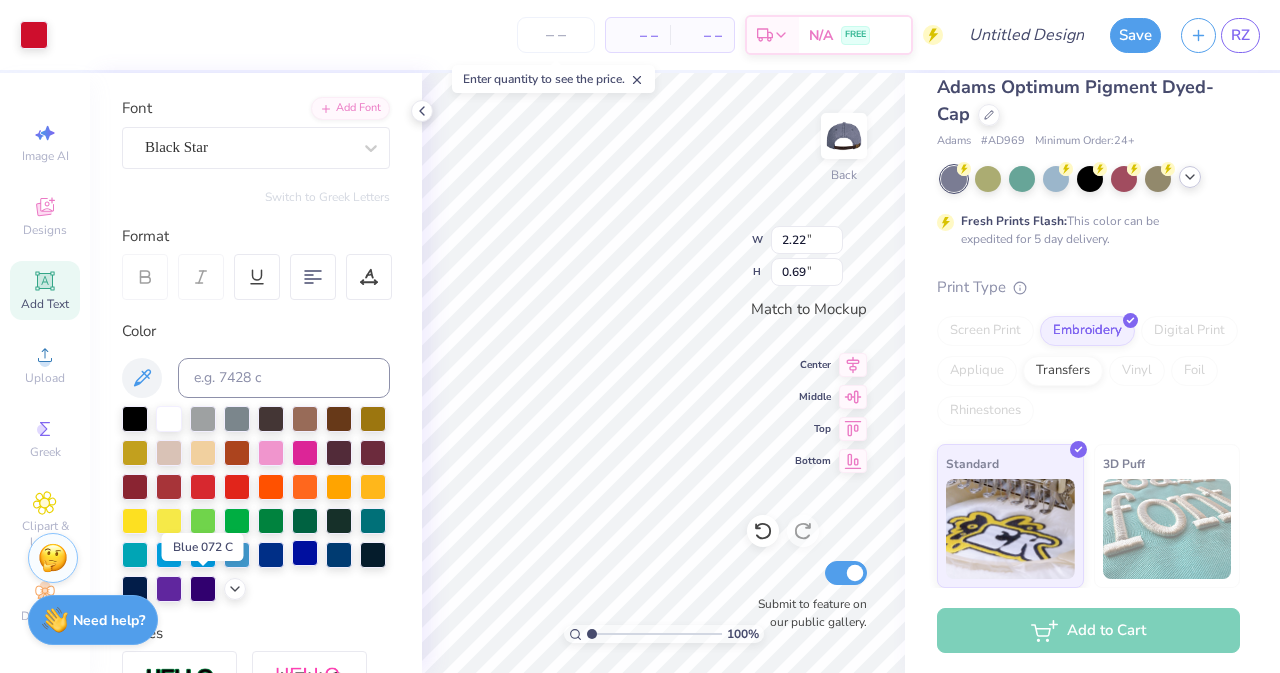 click at bounding box center (305, 553) 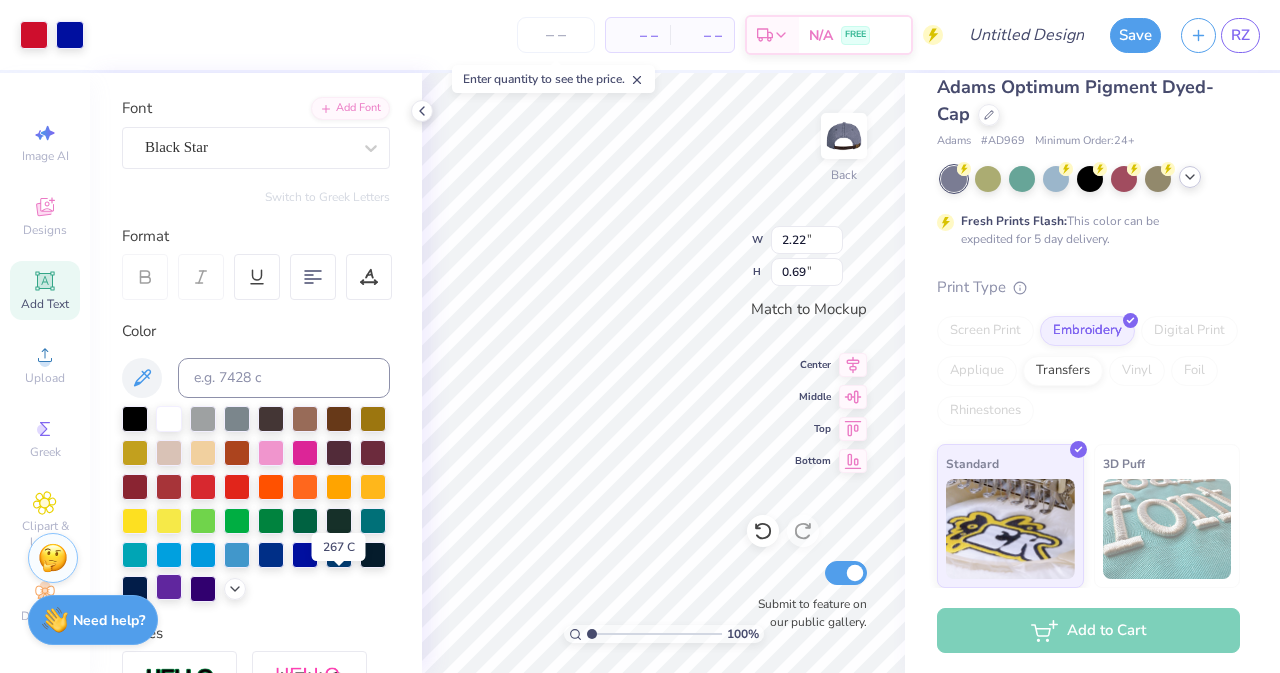 click at bounding box center (169, 587) 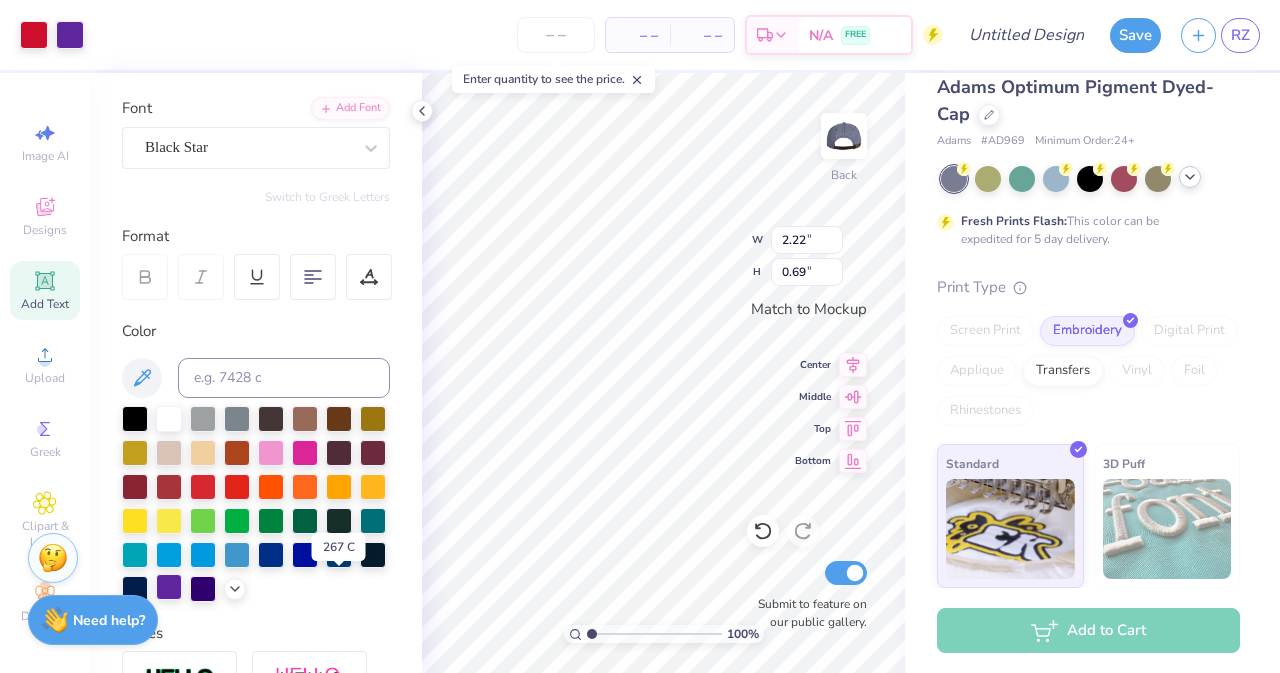 type on "0.66" 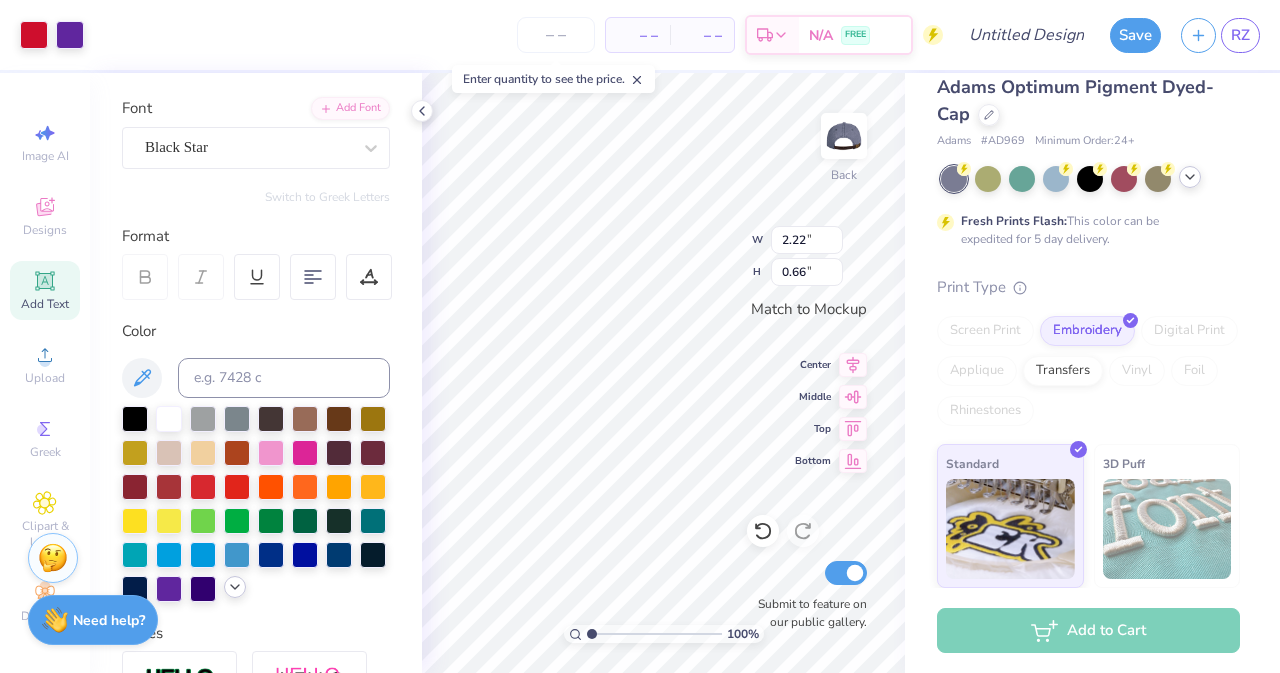 click 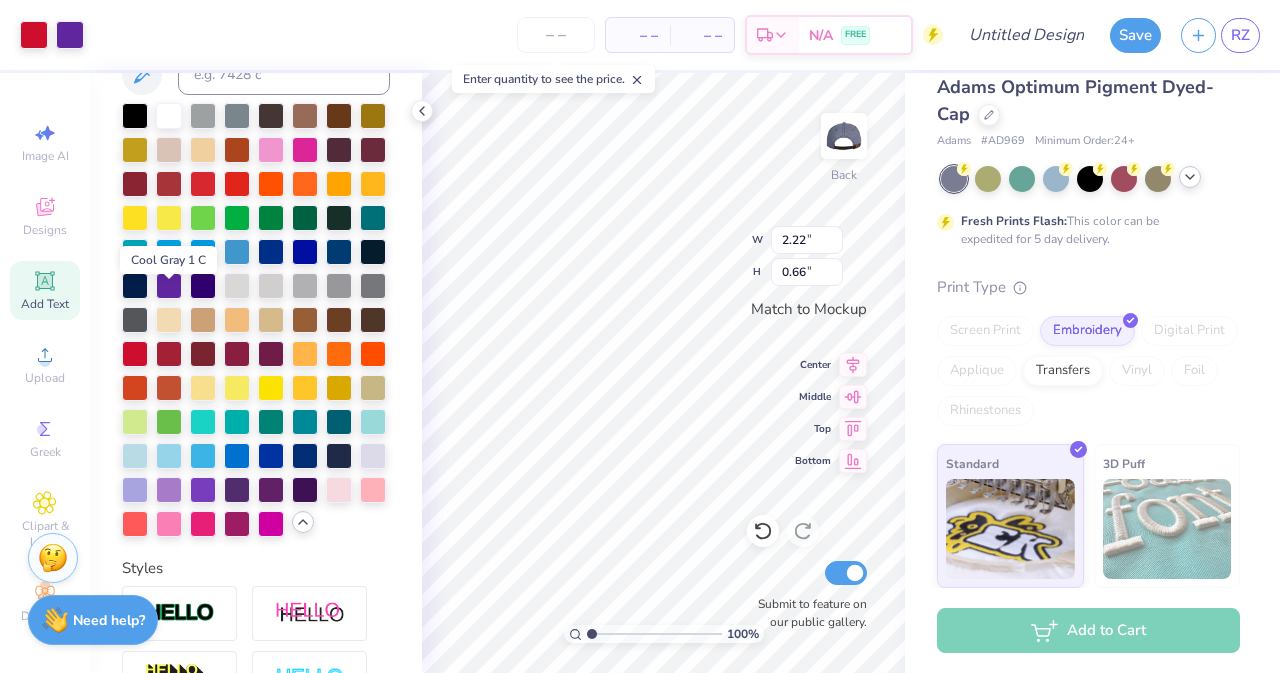 scroll, scrollTop: 466, scrollLeft: 0, axis: vertical 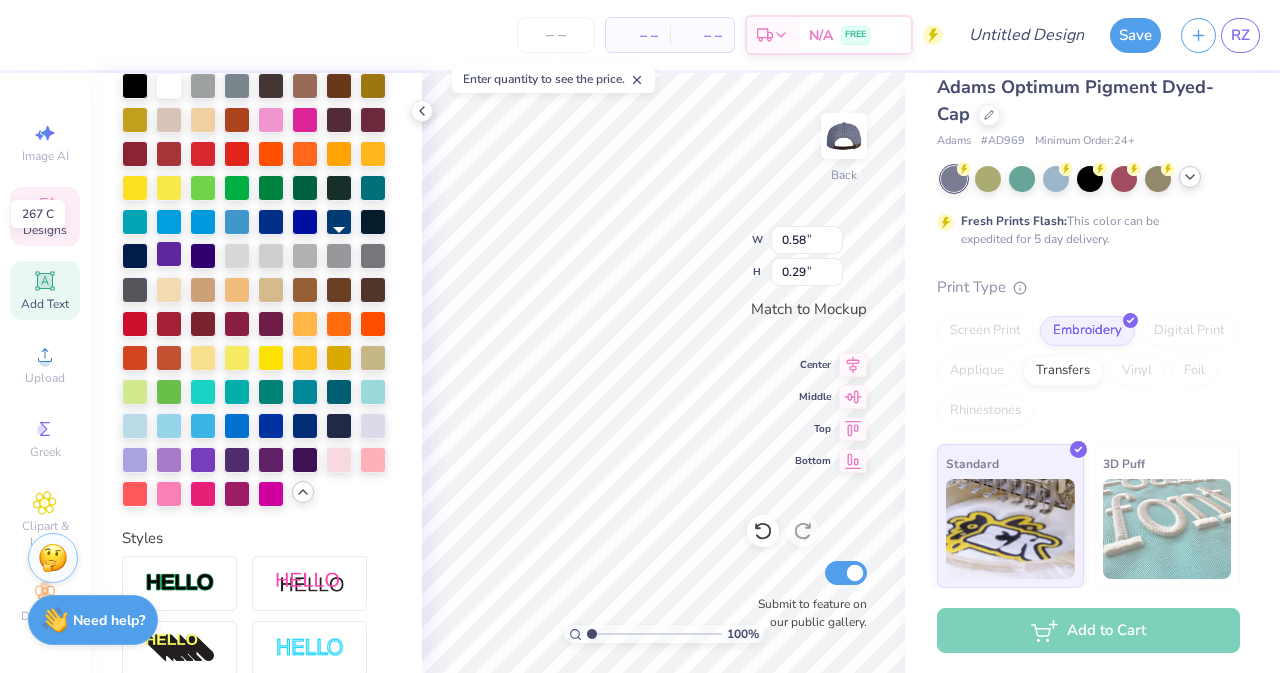 click at bounding box center [169, 254] 